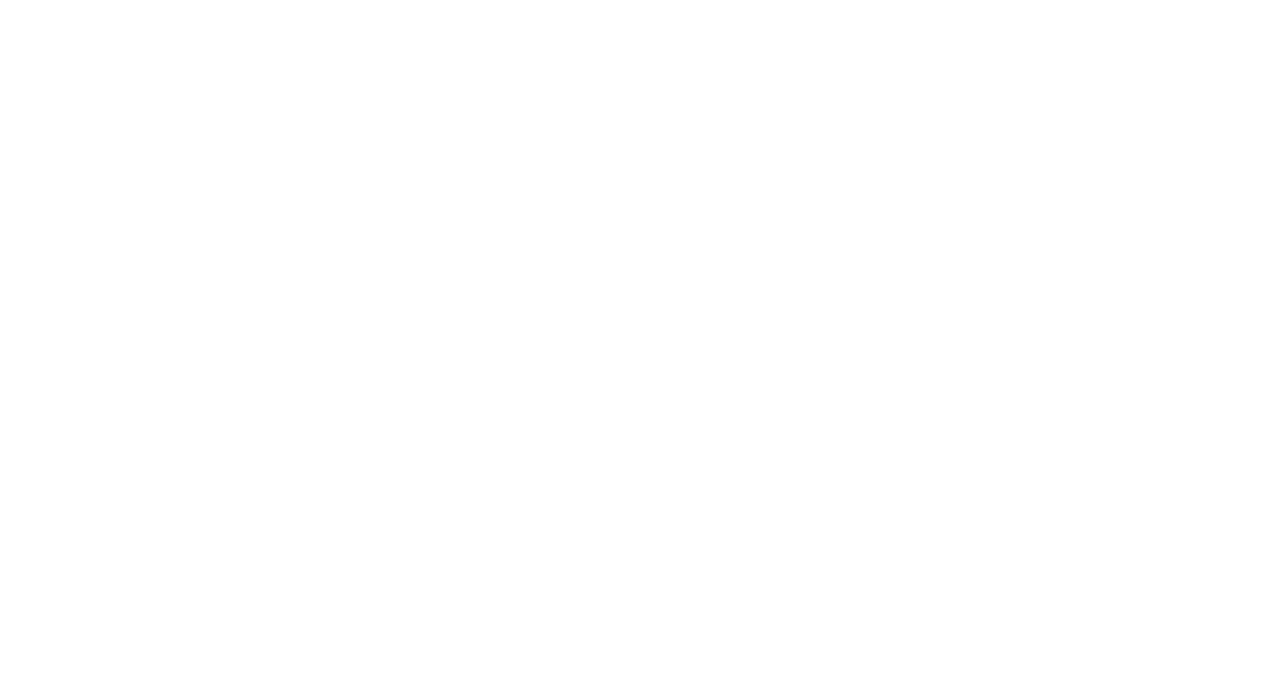 scroll, scrollTop: 0, scrollLeft: 0, axis: both 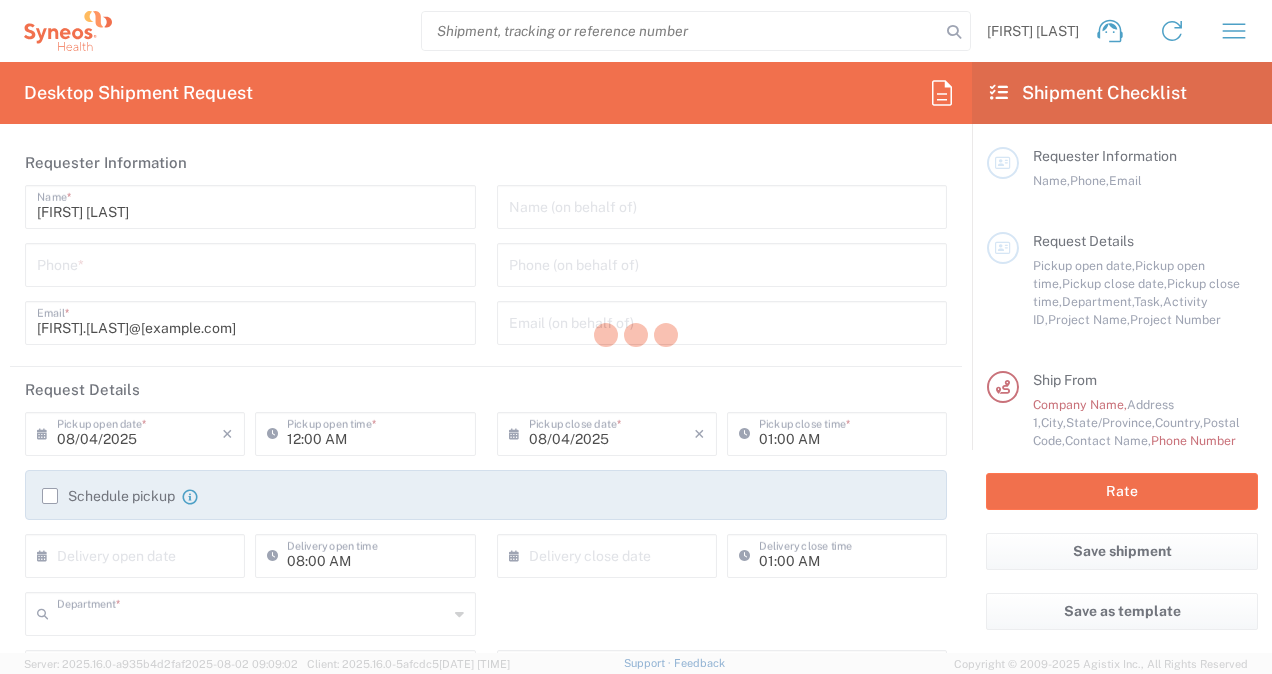 type on "[PHONE]" 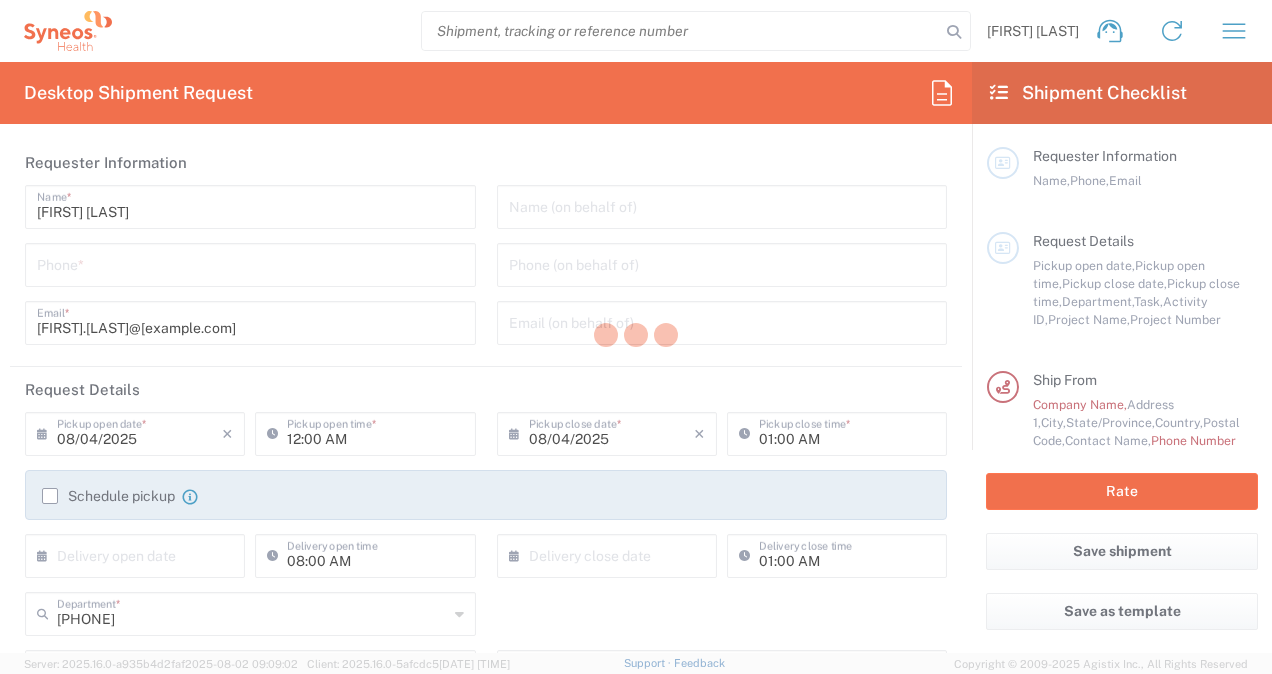 type on "Syneos Health, LLC-Morrisville NC US" 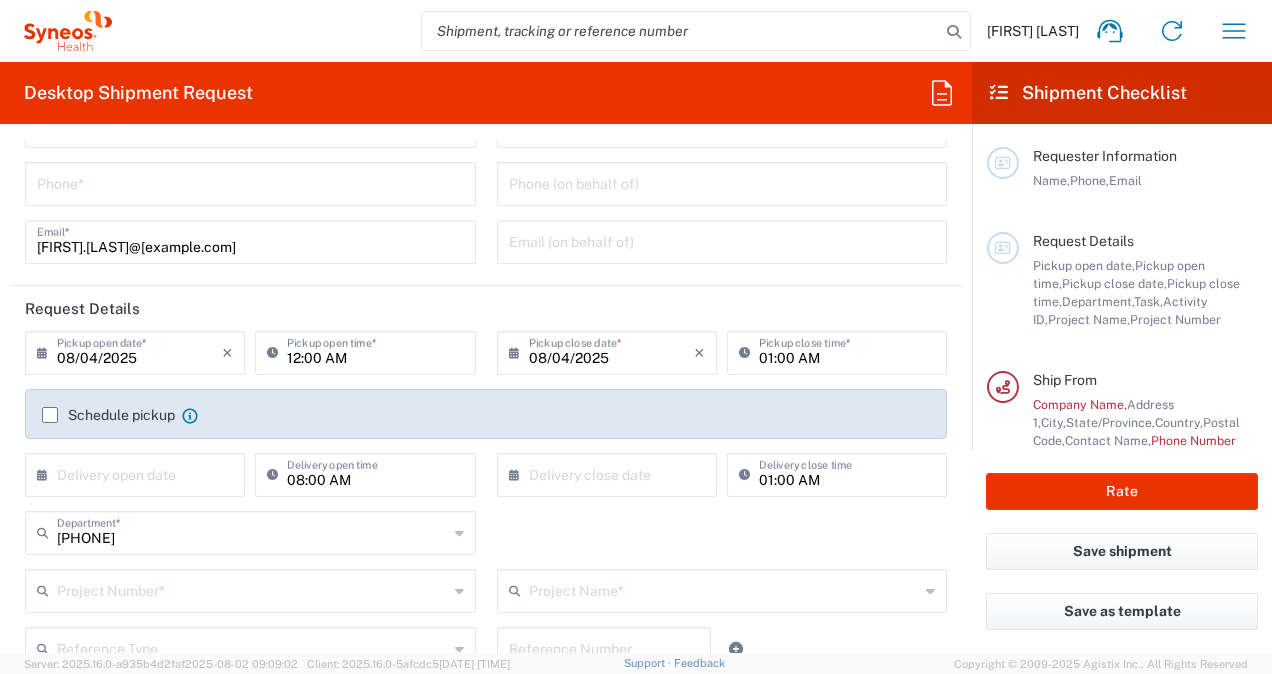 scroll, scrollTop: 0, scrollLeft: 0, axis: both 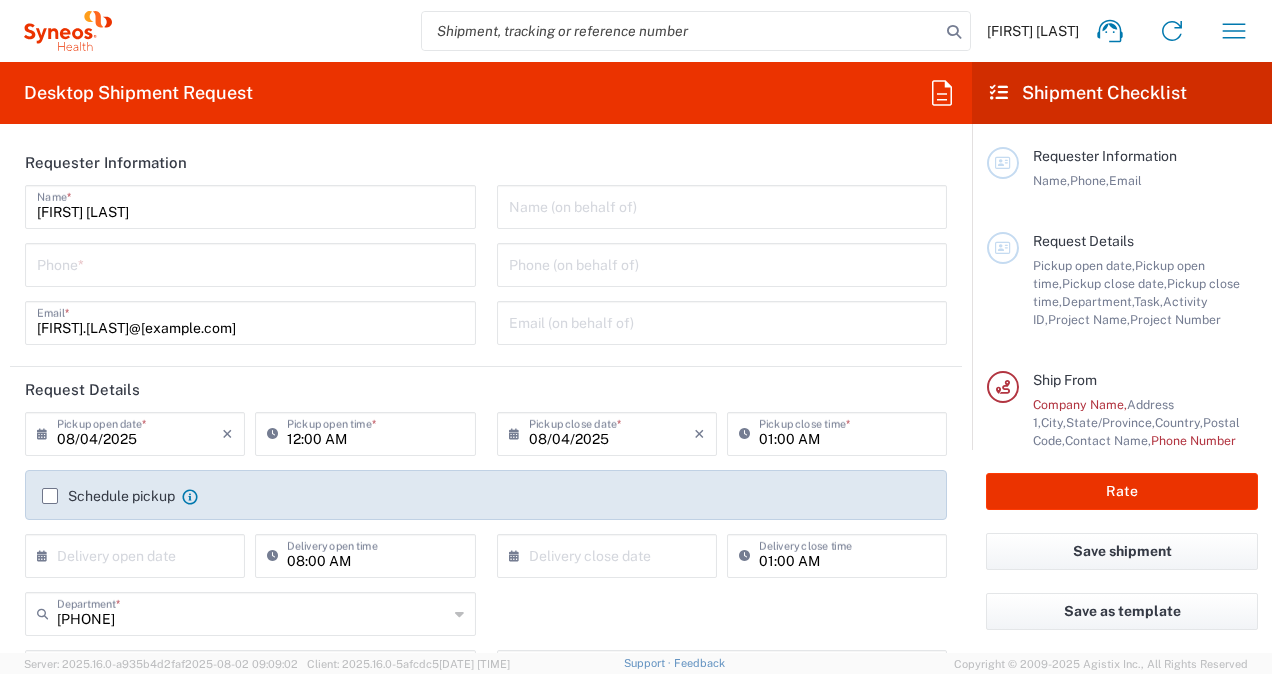 click on "Shipment Checklist" 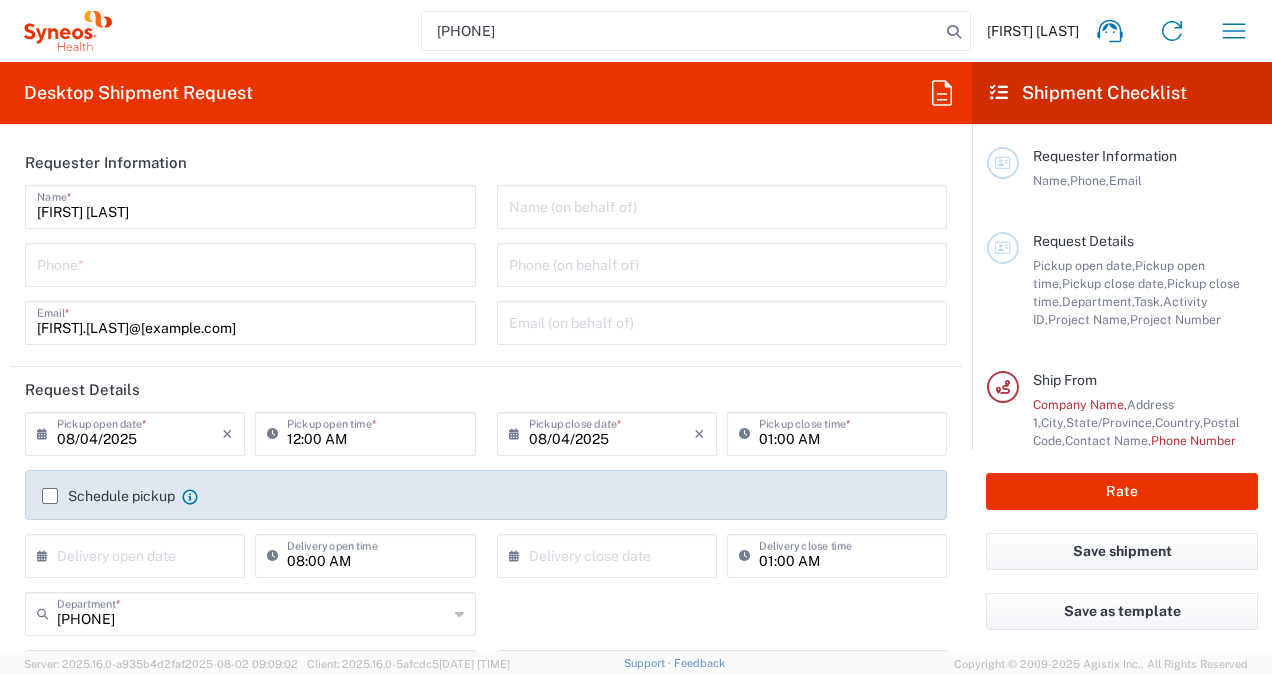 paste on "[PHONE]" 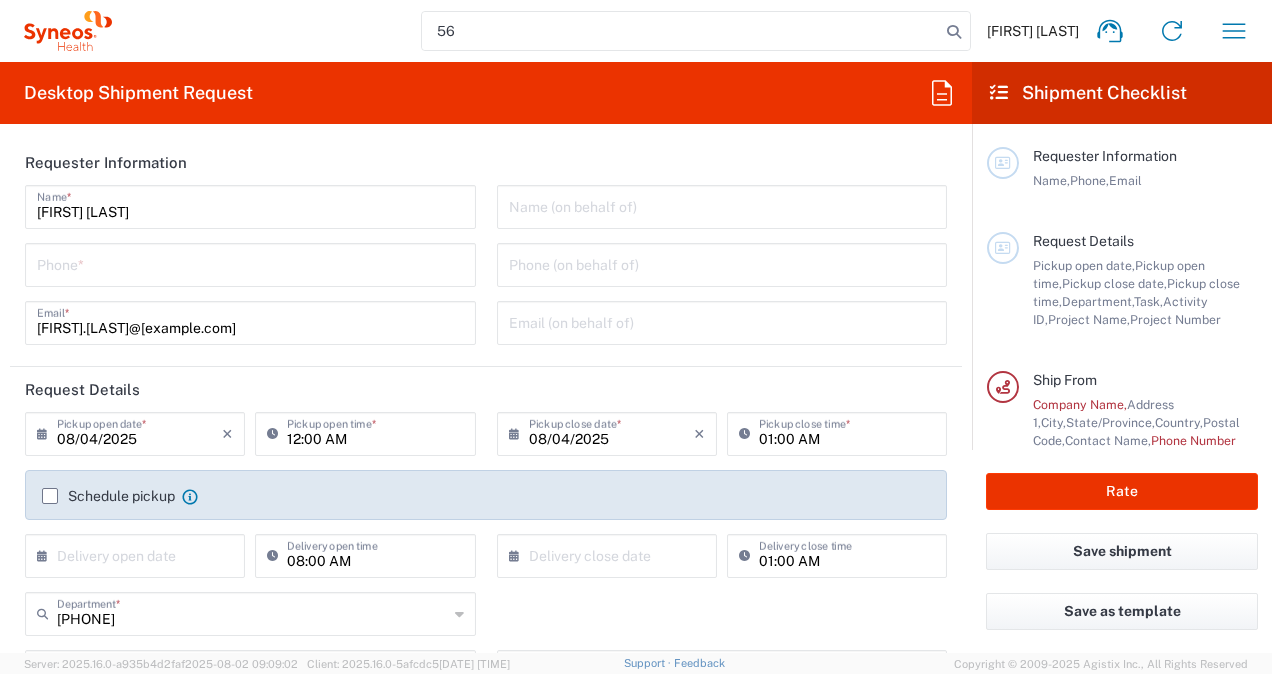 type on "5" 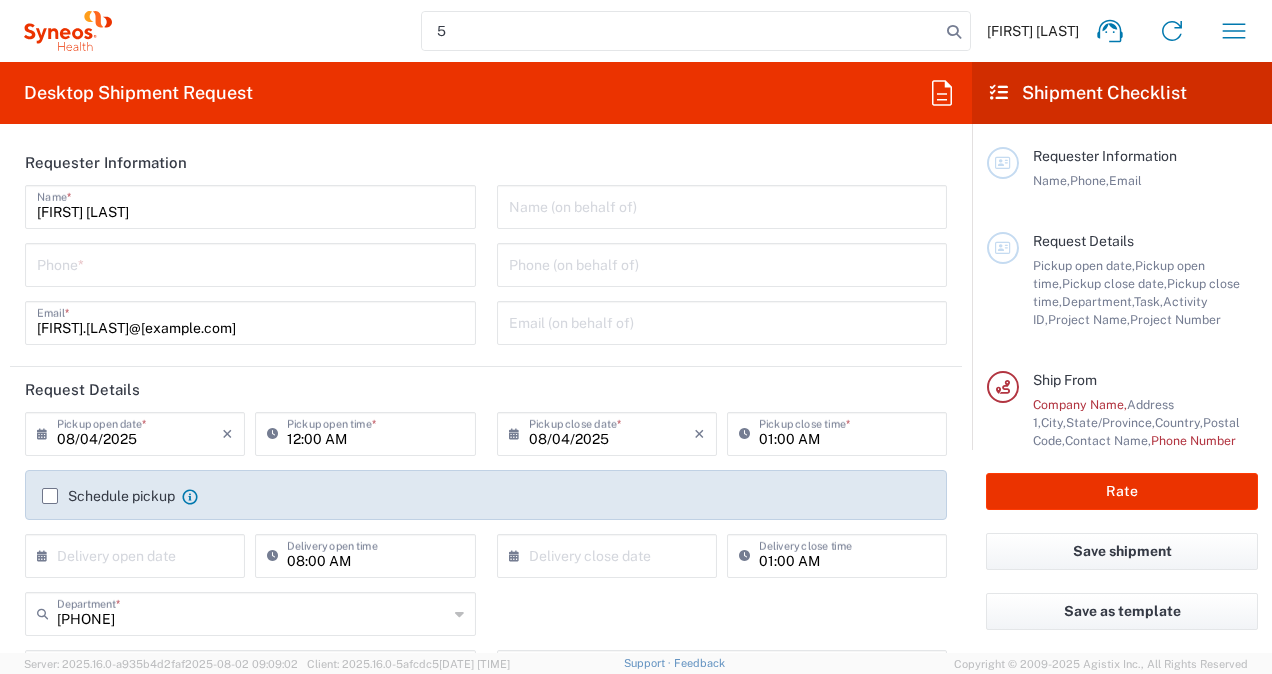 type 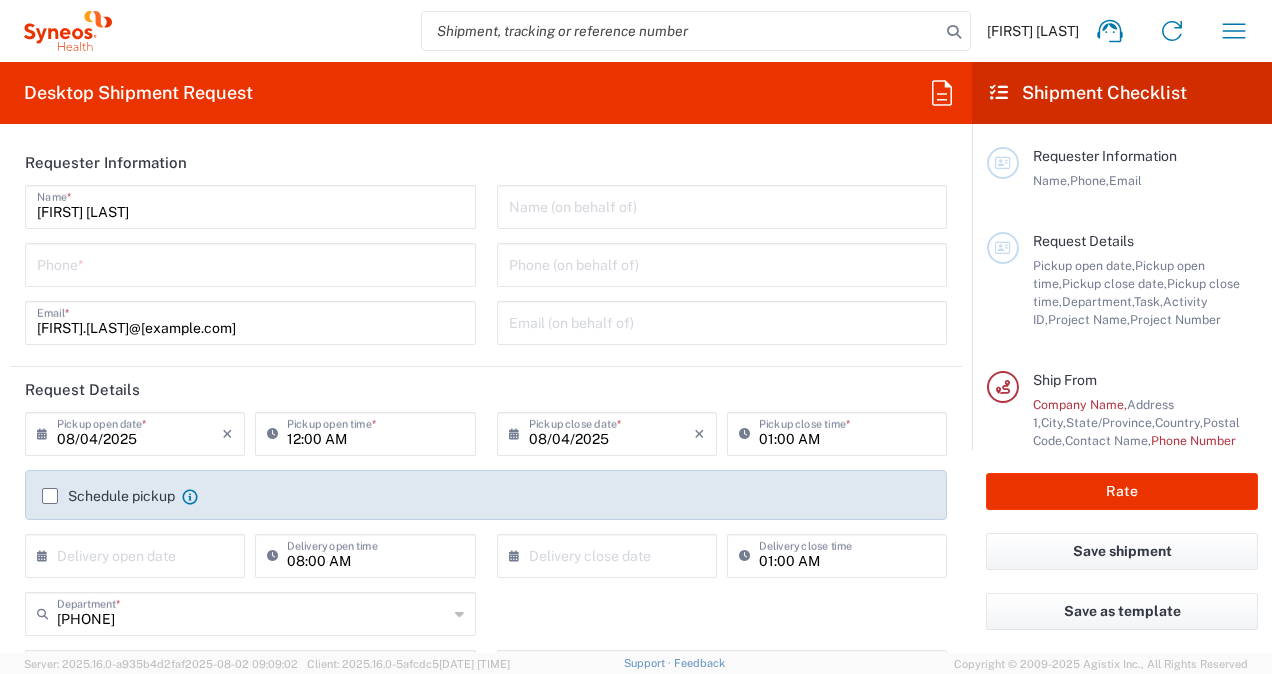 drag, startPoint x: 552, startPoint y: 42, endPoint x: 386, endPoint y: 4, distance: 170.29387 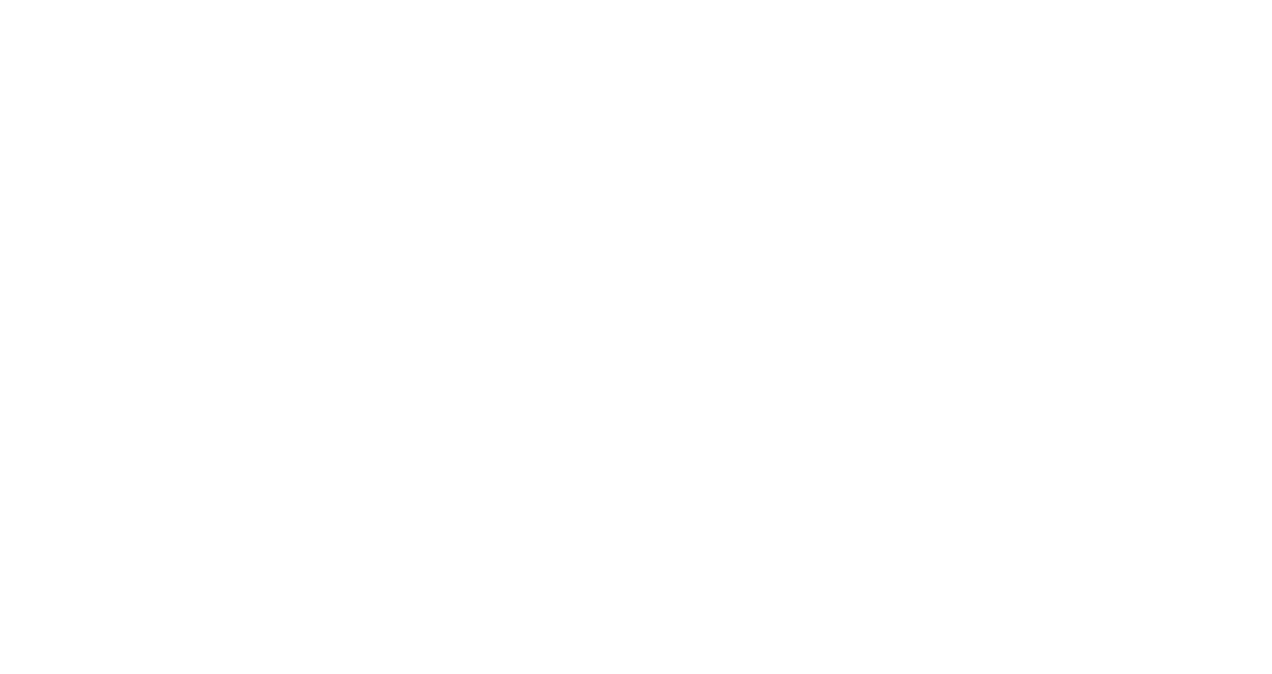 scroll, scrollTop: 0, scrollLeft: 0, axis: both 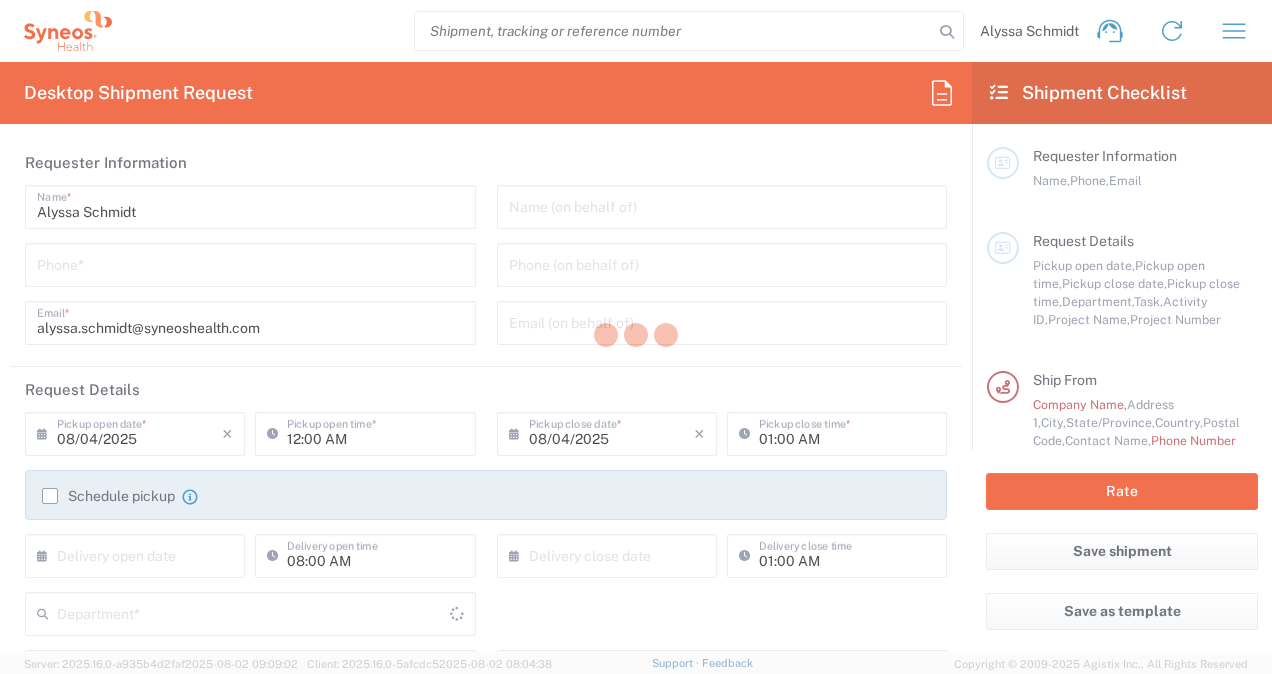 type on "North Carolina" 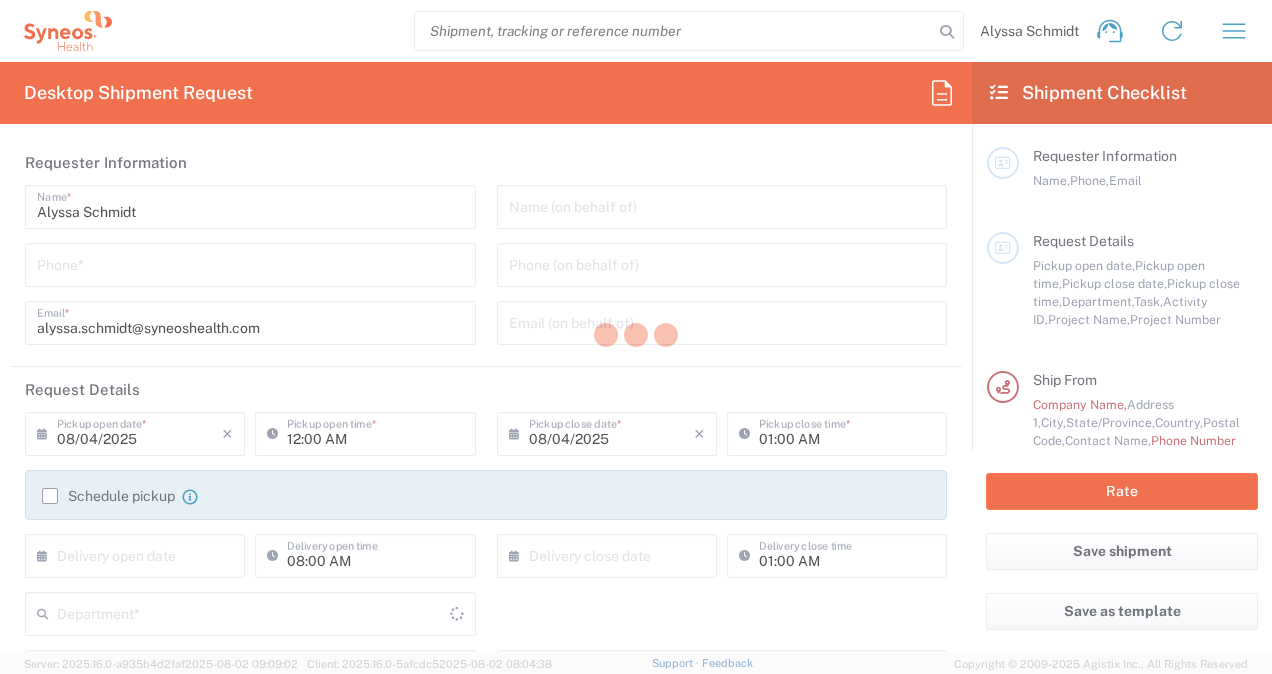type on "United States" 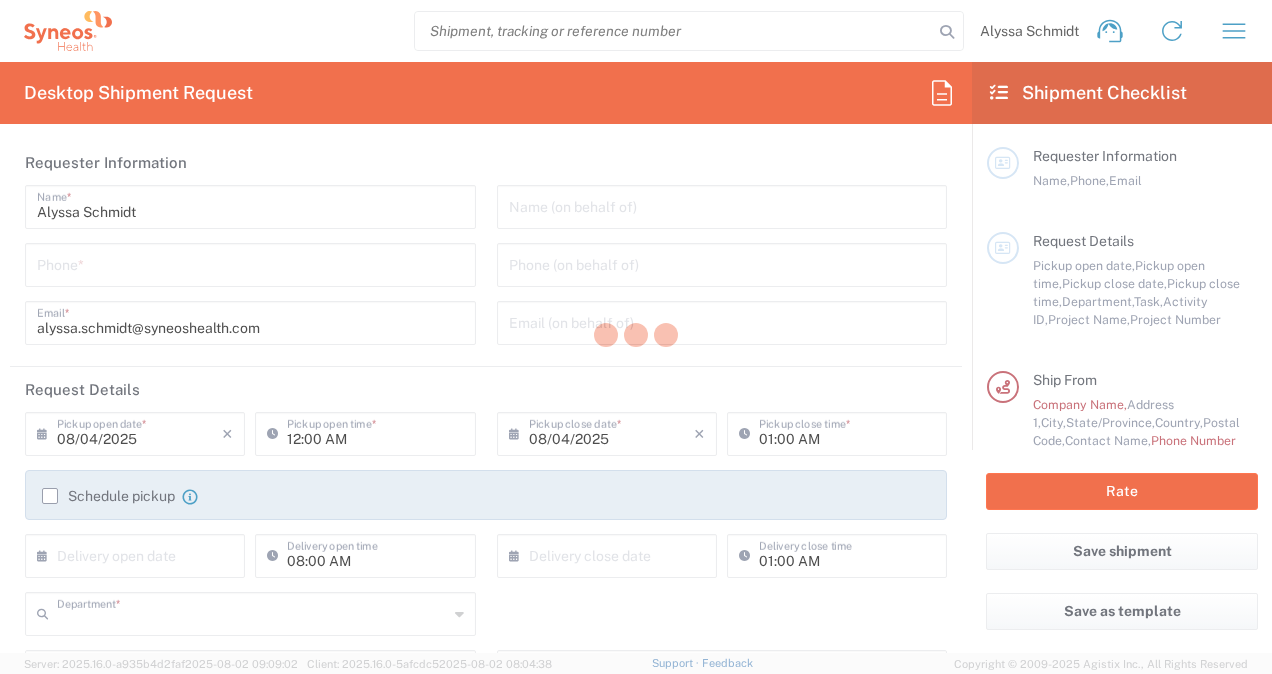 type on "3247" 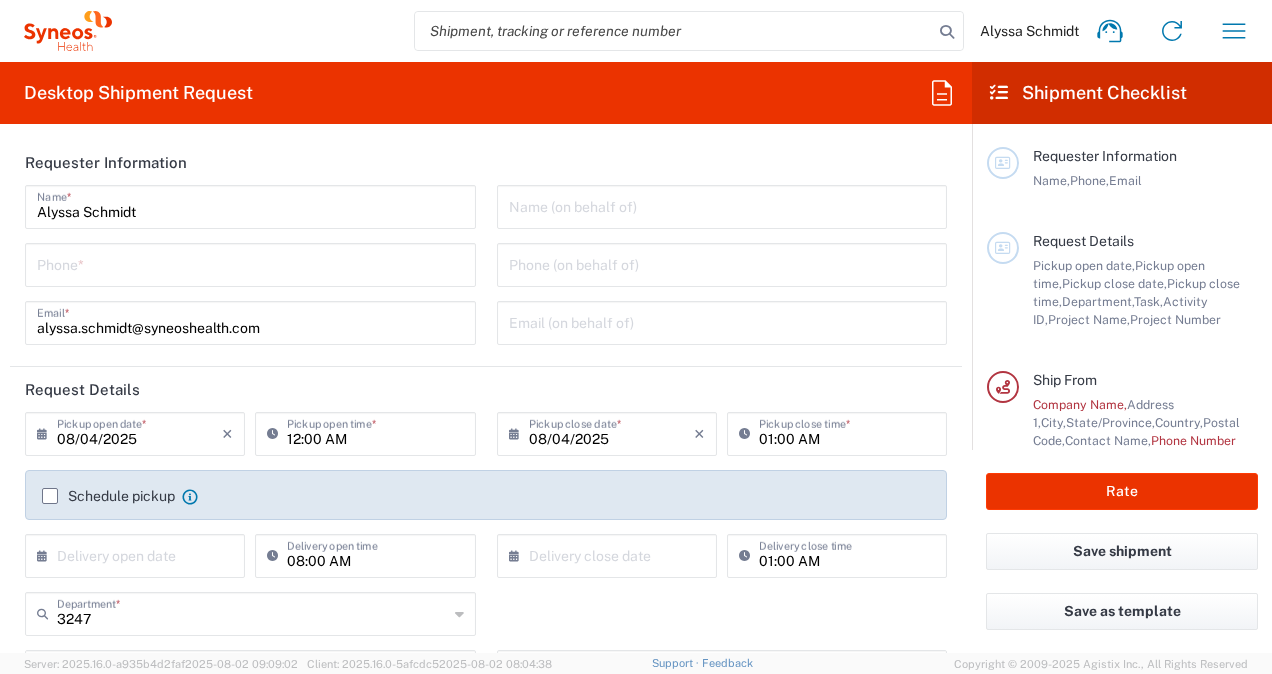 click 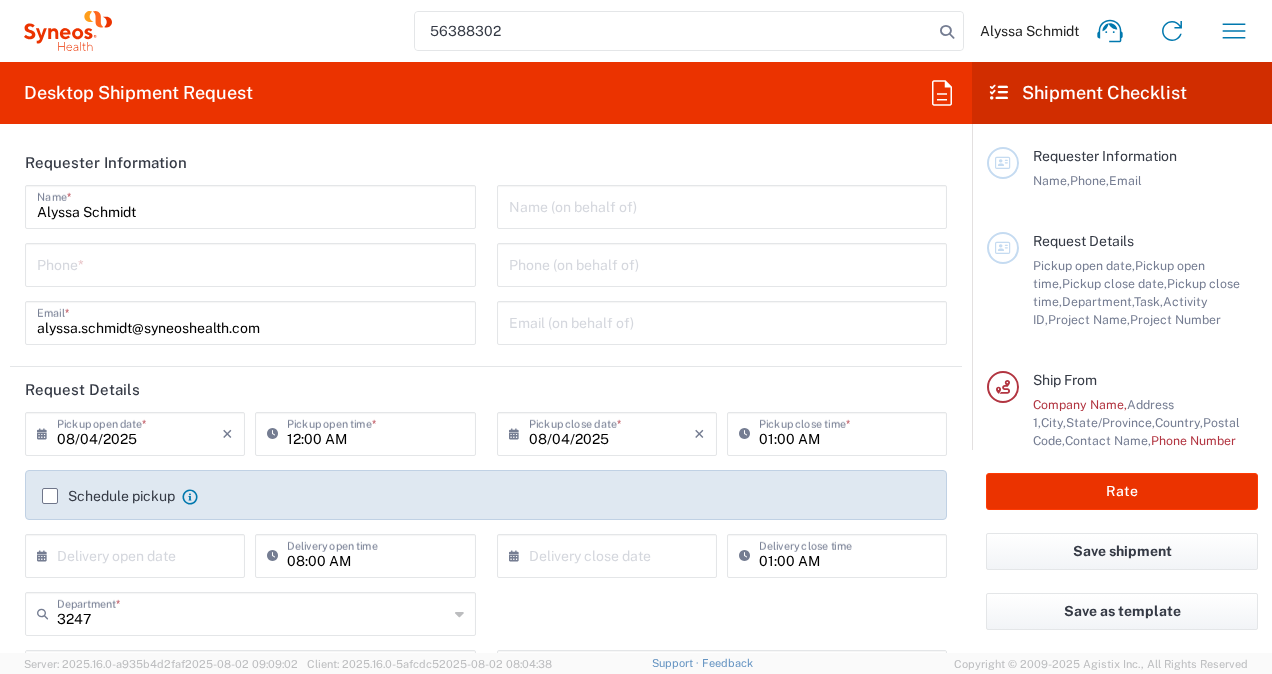type on "Syneos Health, LLC-Morrisville NC US" 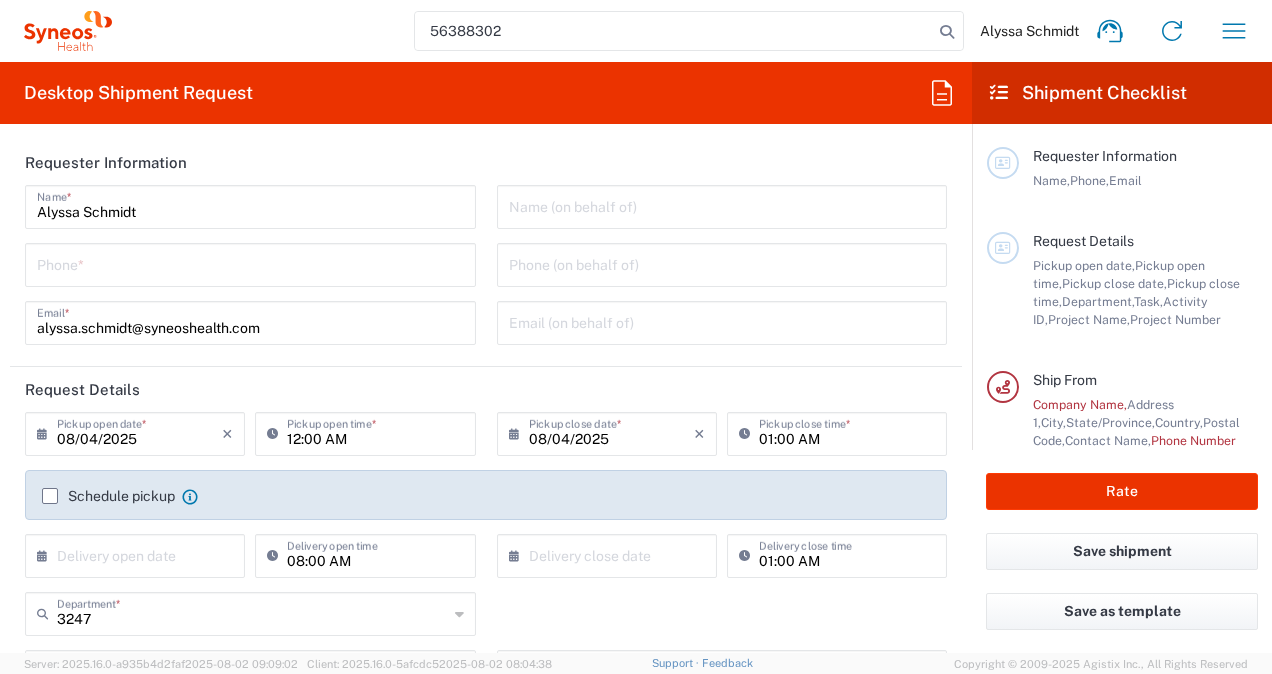 type on "56388302" 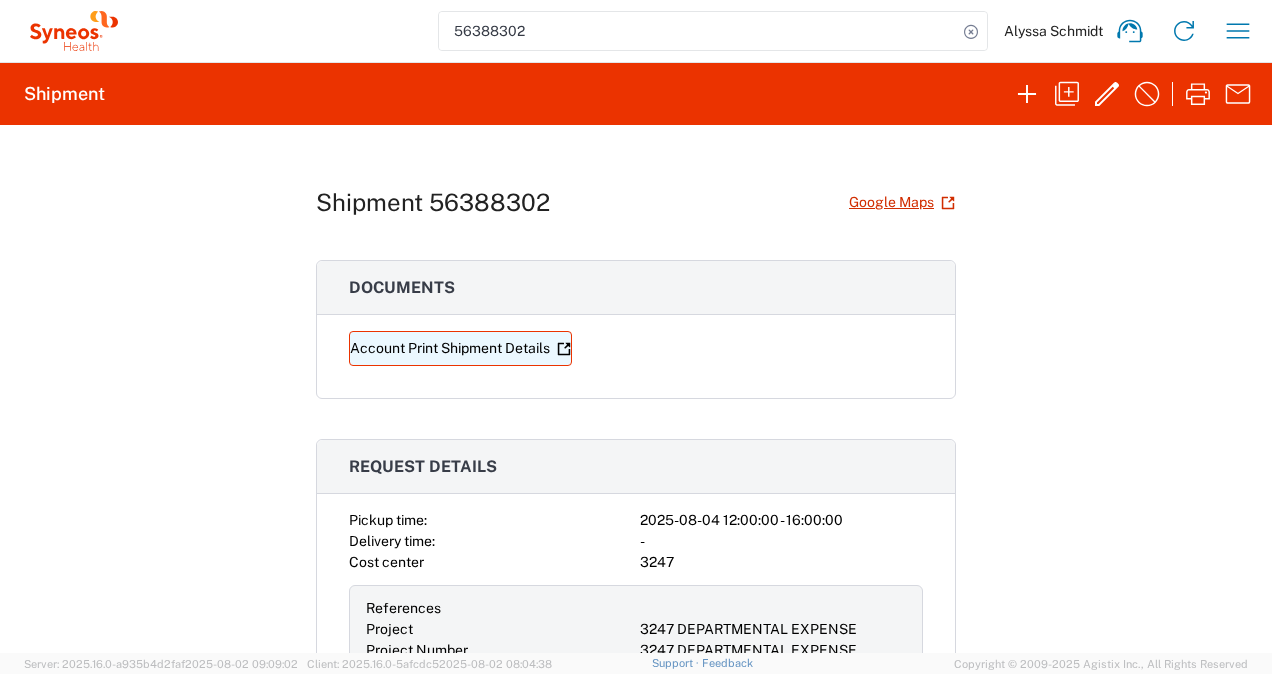 click on "Account Print Shipment Details" 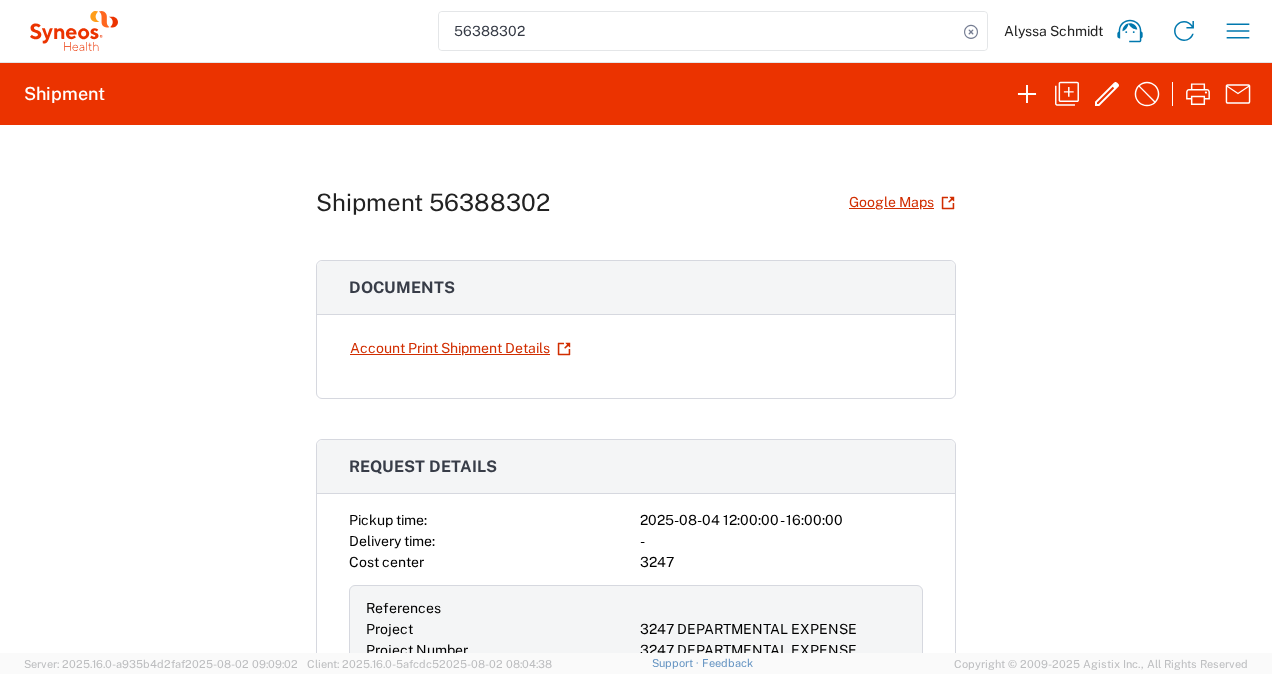 click on "Shipment 56388302 Google Maps
Documents Account Print Shipment Details
Request details Pickup time: 2025-08-04 12:00:00 - 16:00:00 Delivery time: - Cost center 3247 References Project 3247 DEPARTMENTAL EXPENSE Project Number 3247 DEPARTMENTAL EXPENSE Department 3247 Requester information Alyssa Schmidt [PHONE] alyssa.schmidt@syneoshealth.com Ship from/to From: To: Syneos Health Alyssa Schmidt 1030 Sync Street 1992 E Hubbard Ave Morrisville , NC Salt Lake City , UT 27560 , US 84108 , US Phone: [PHONE] Phone: [PHONE] Tax info: Tax info: TIN 592407464 Package info & contents Small Box Number: 1 Weight: 1 LBS Dimensions: 12.25 x 11 x 1.5 IN" 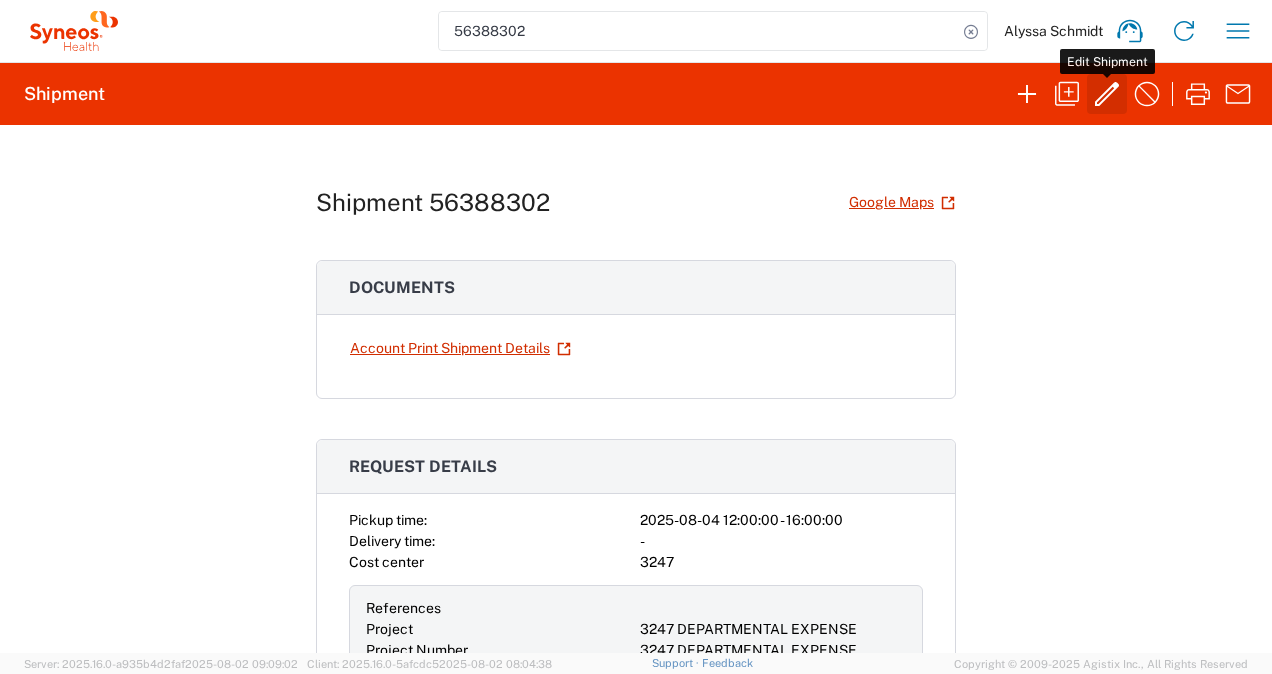 click 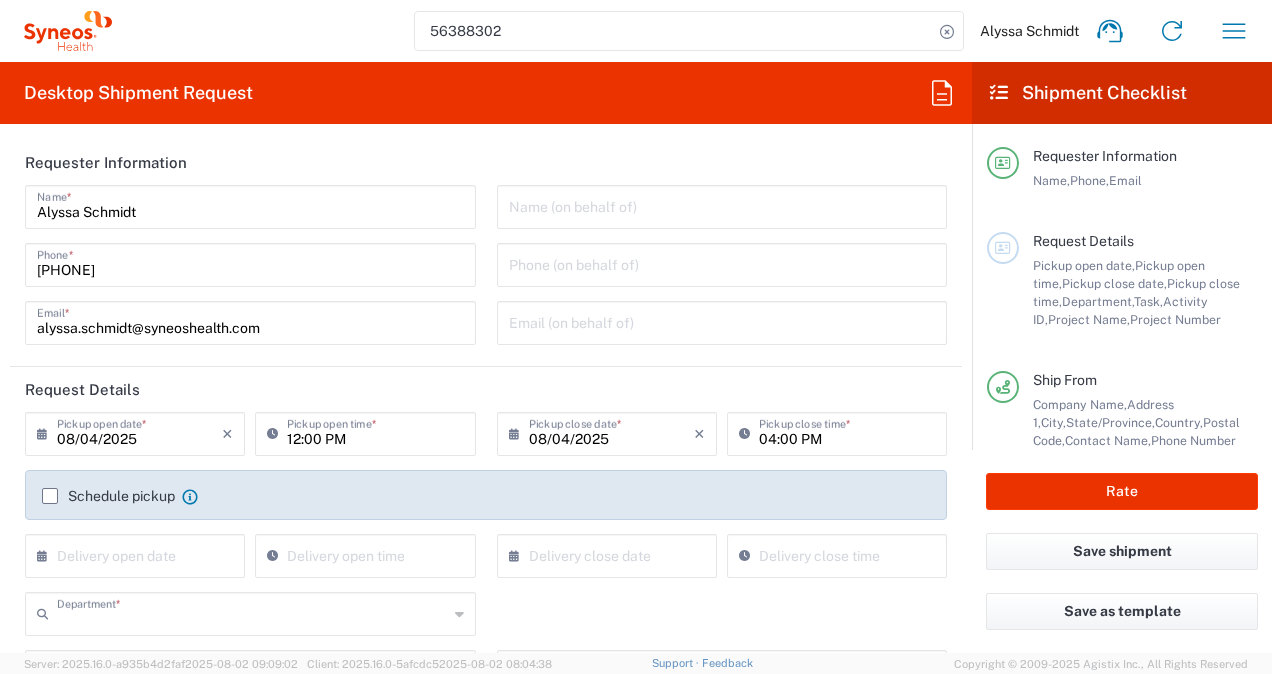 type on "3247" 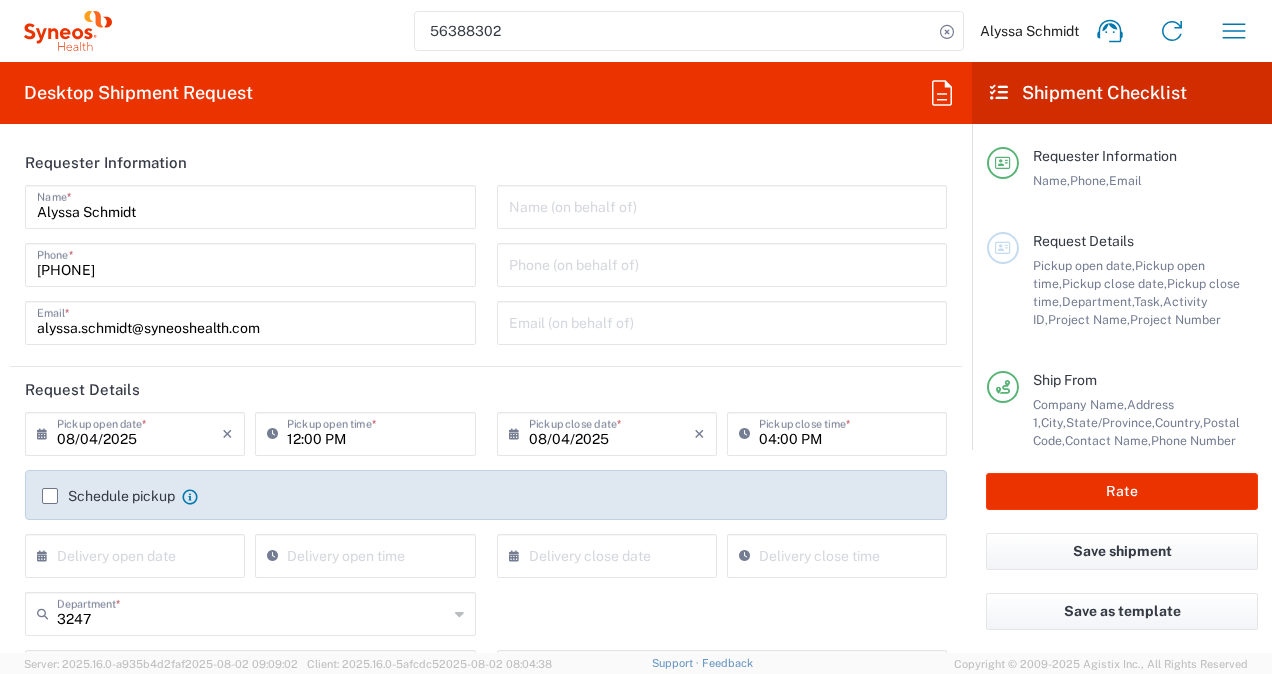 click on "Request Details" 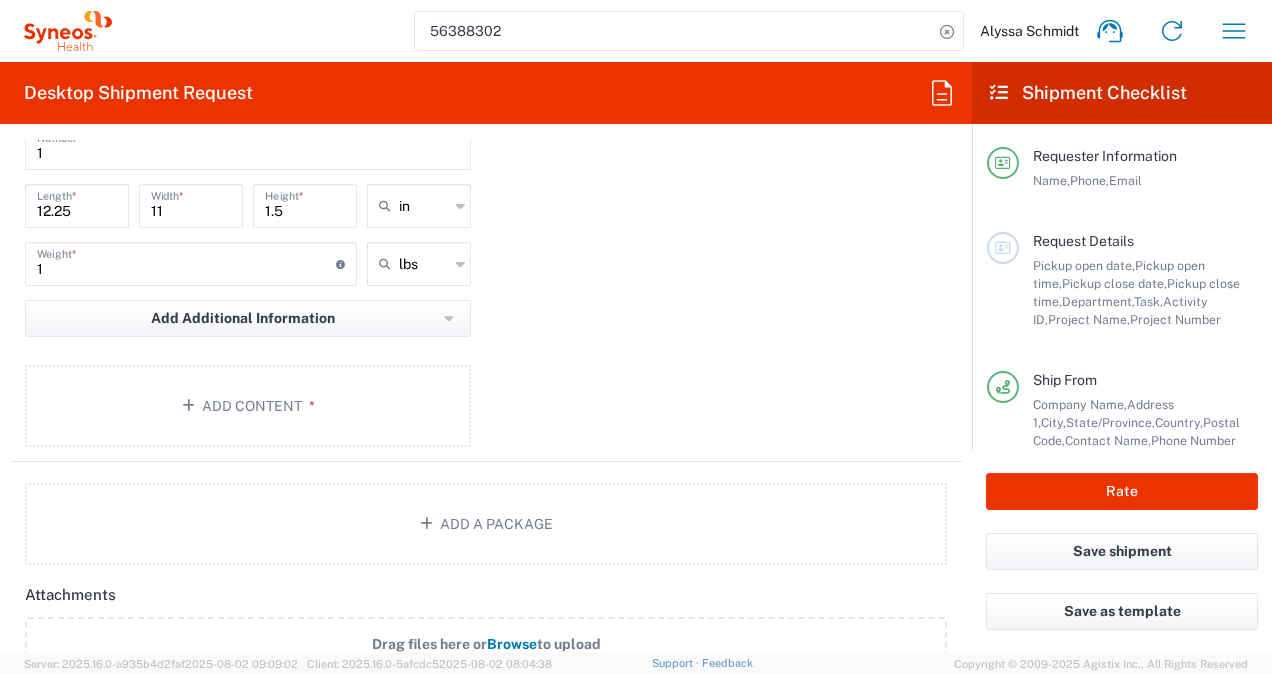scroll, scrollTop: 1903, scrollLeft: 0, axis: vertical 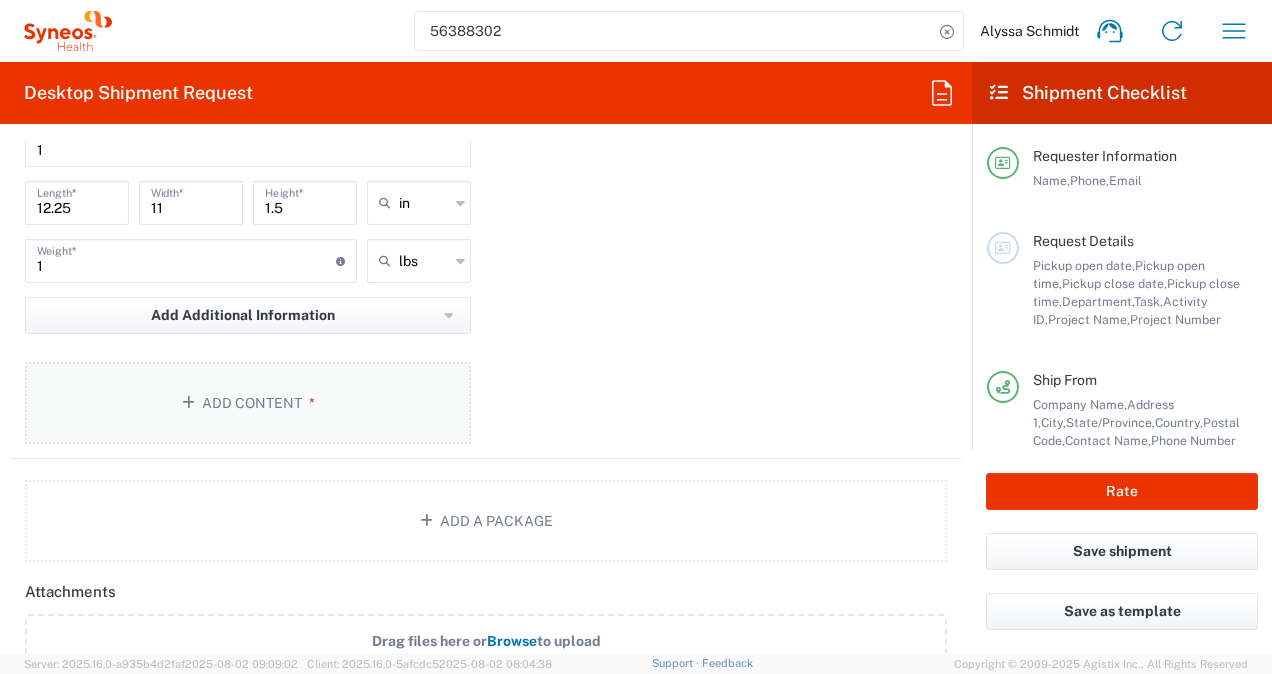 click on "Add Content *" 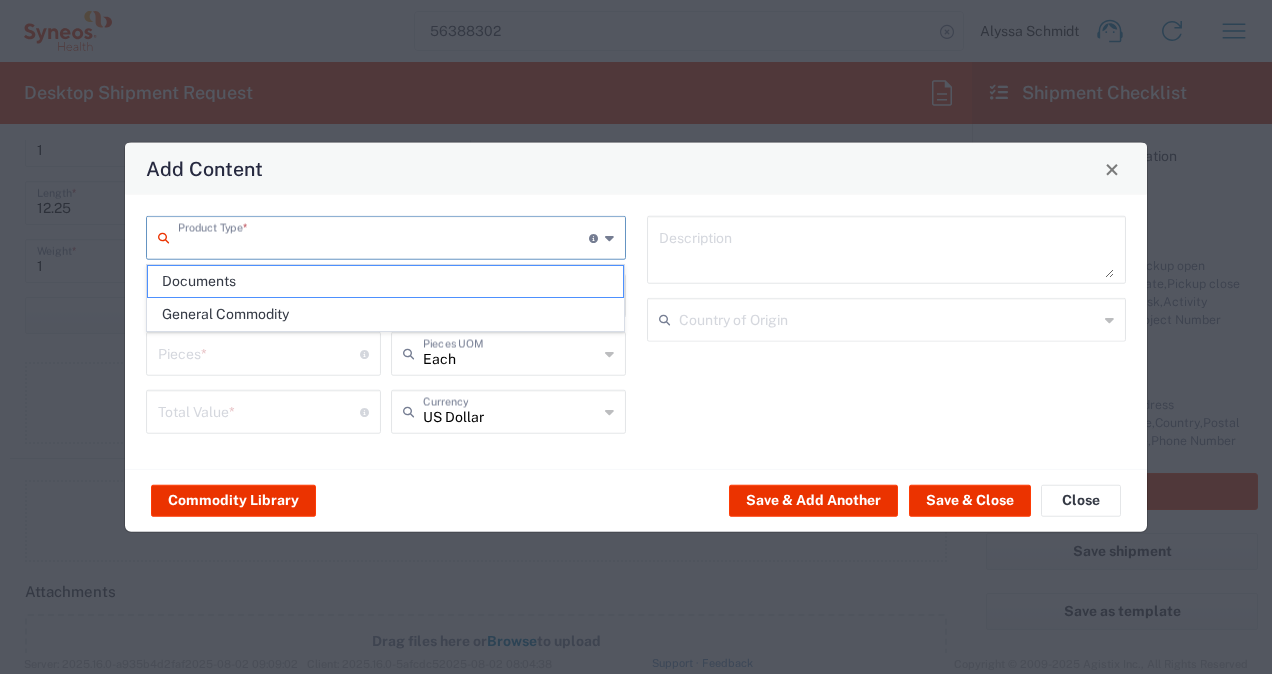click at bounding box center [383, 236] 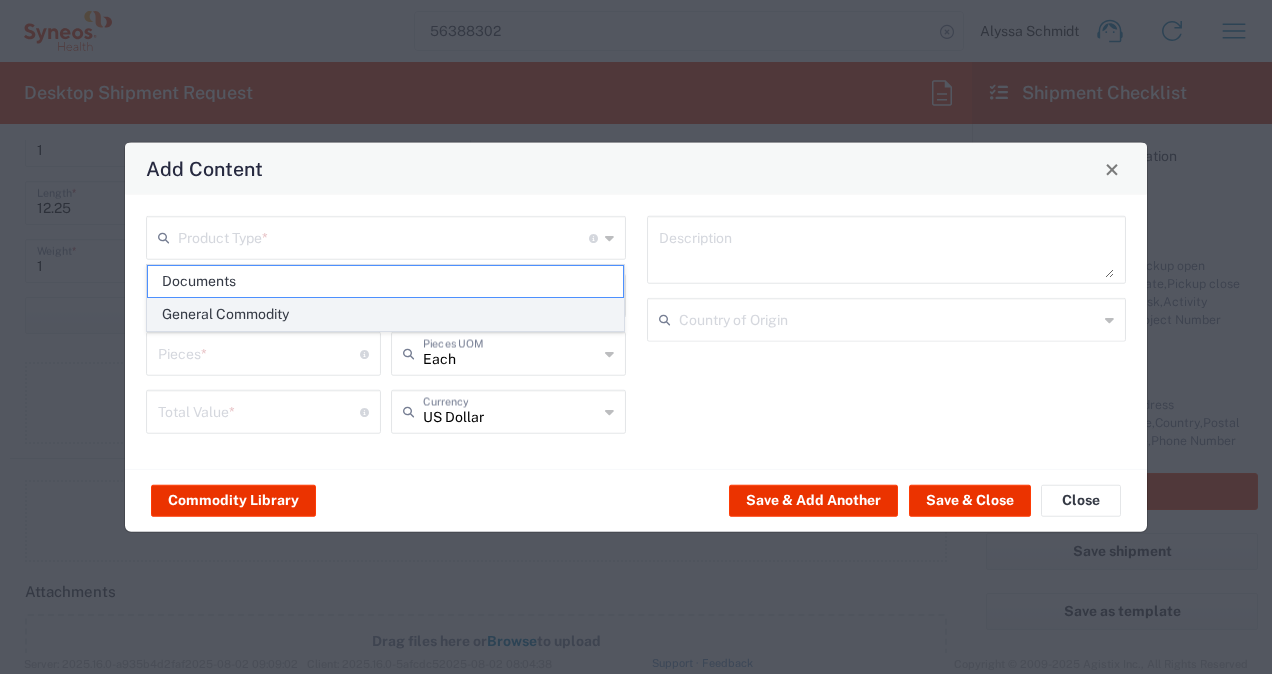 click on "General Commodity" 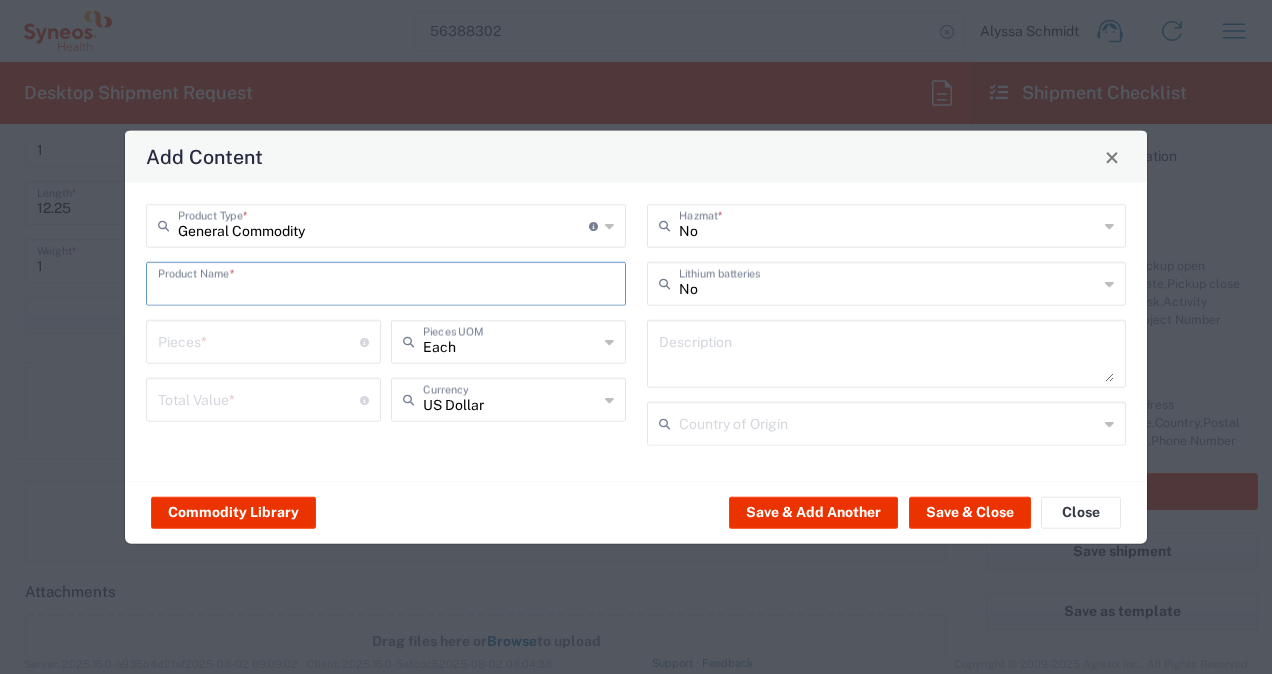 click at bounding box center [386, 282] 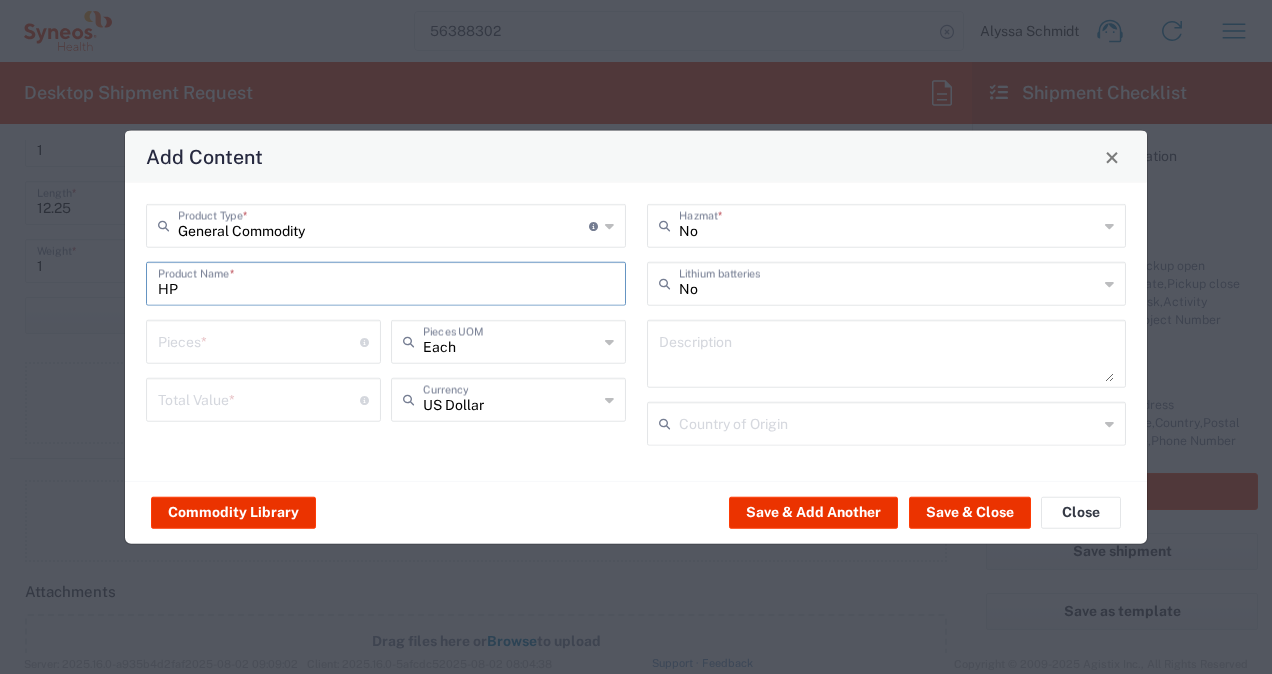 type on "H" 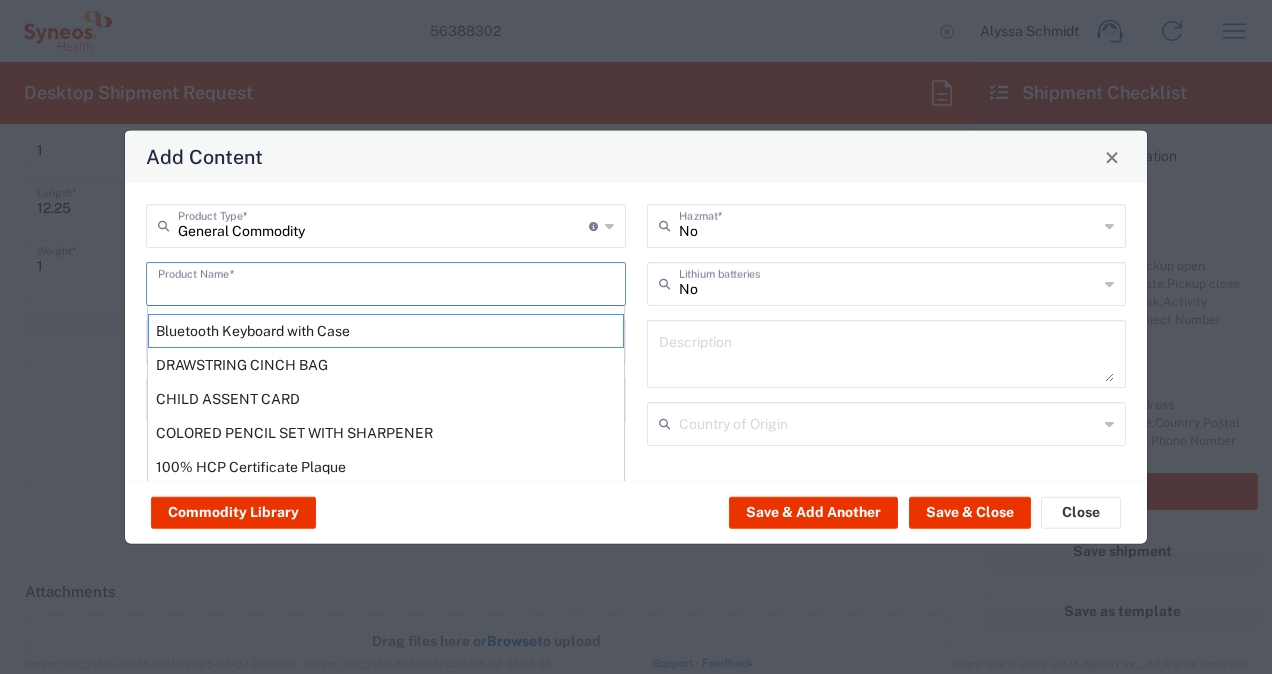 type on "P" 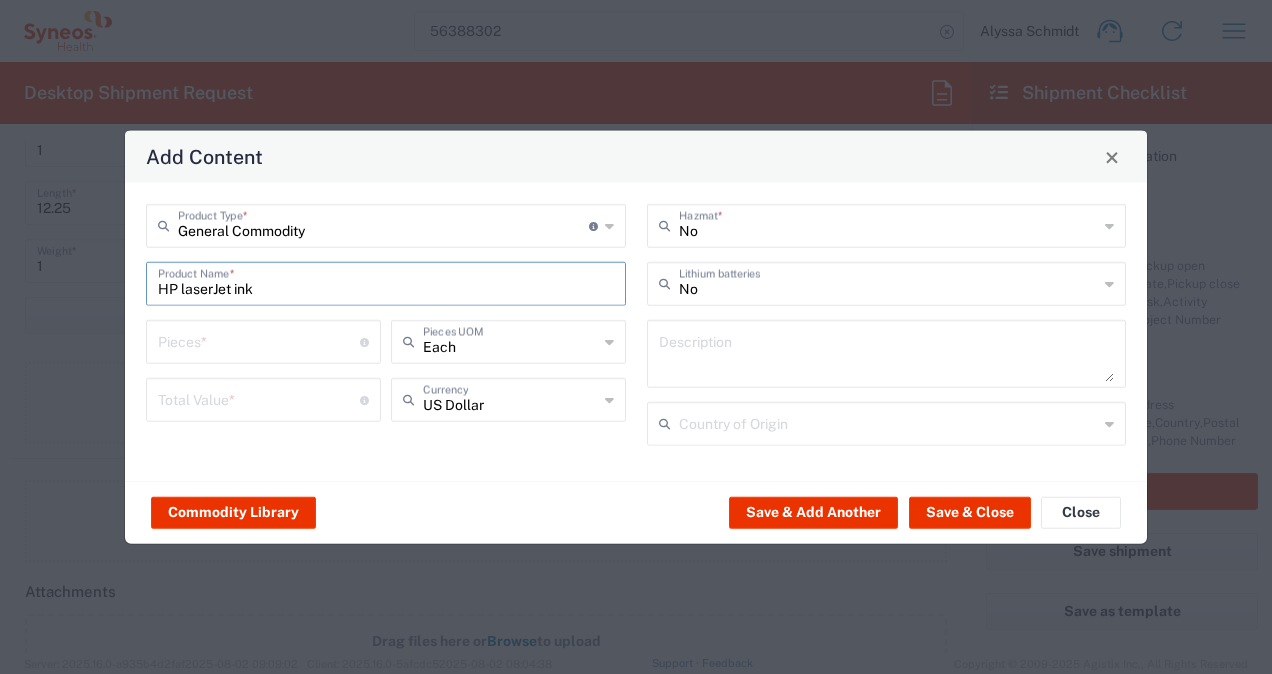 type on "HP laserJet ink" 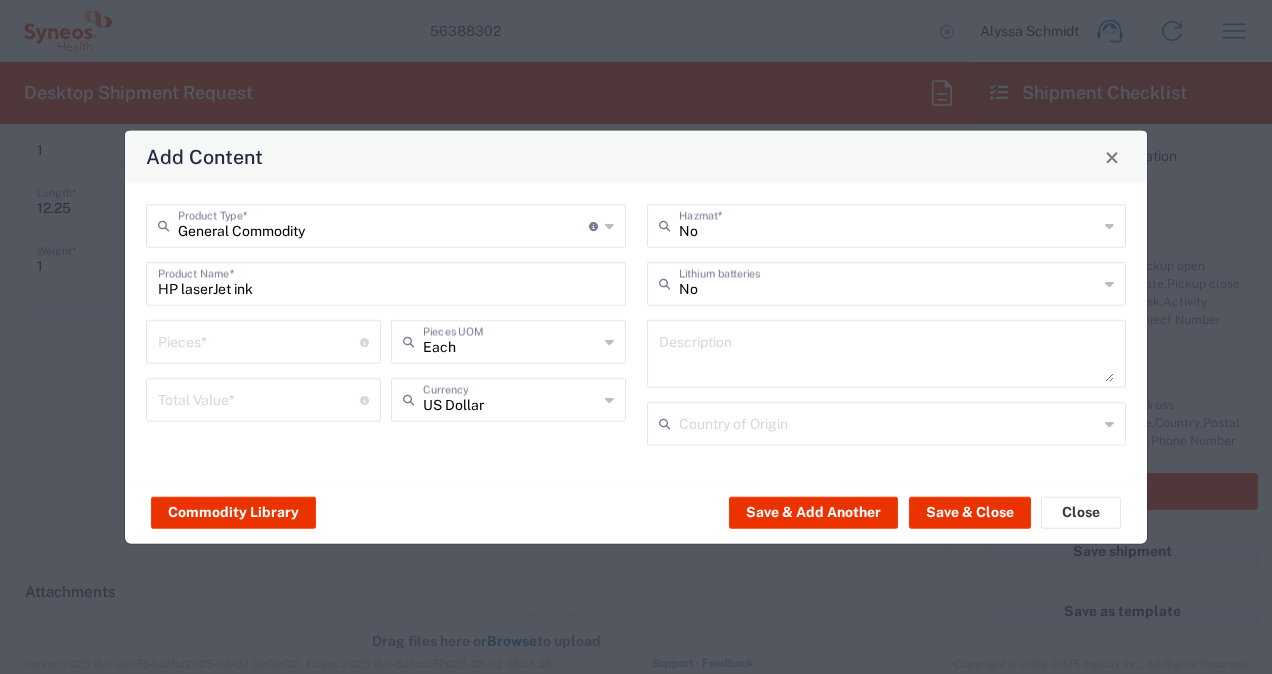 click at bounding box center [259, 340] 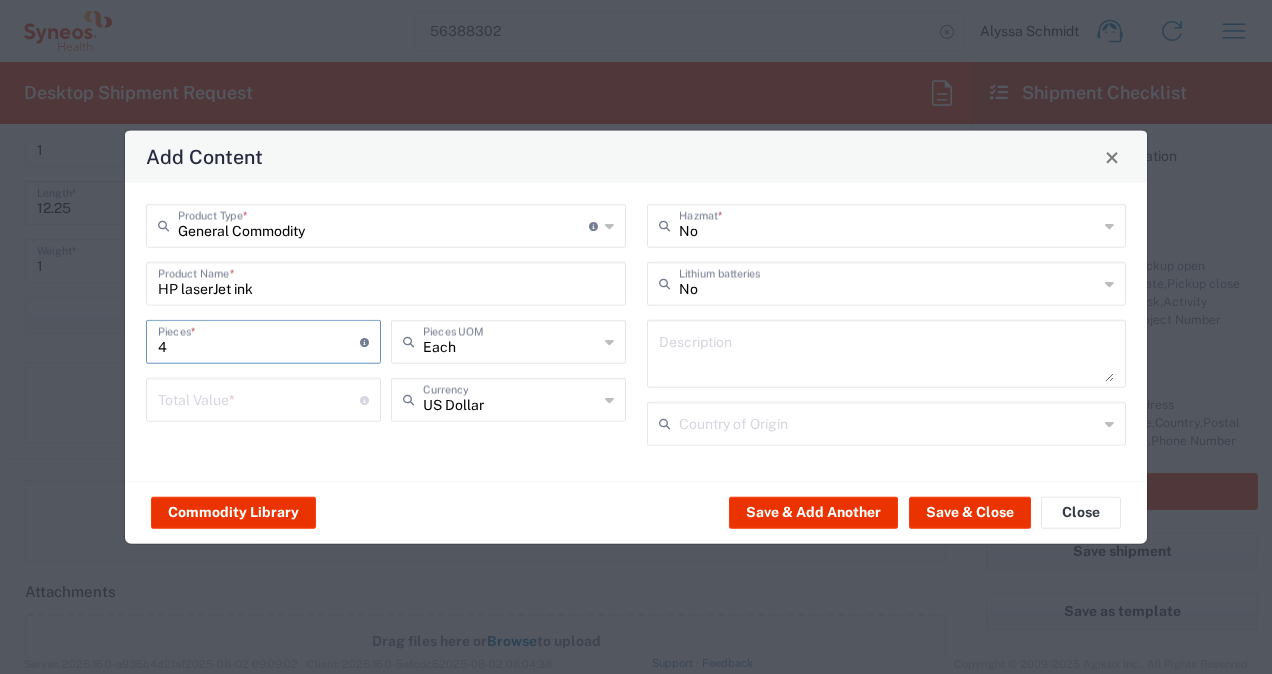 type on "4" 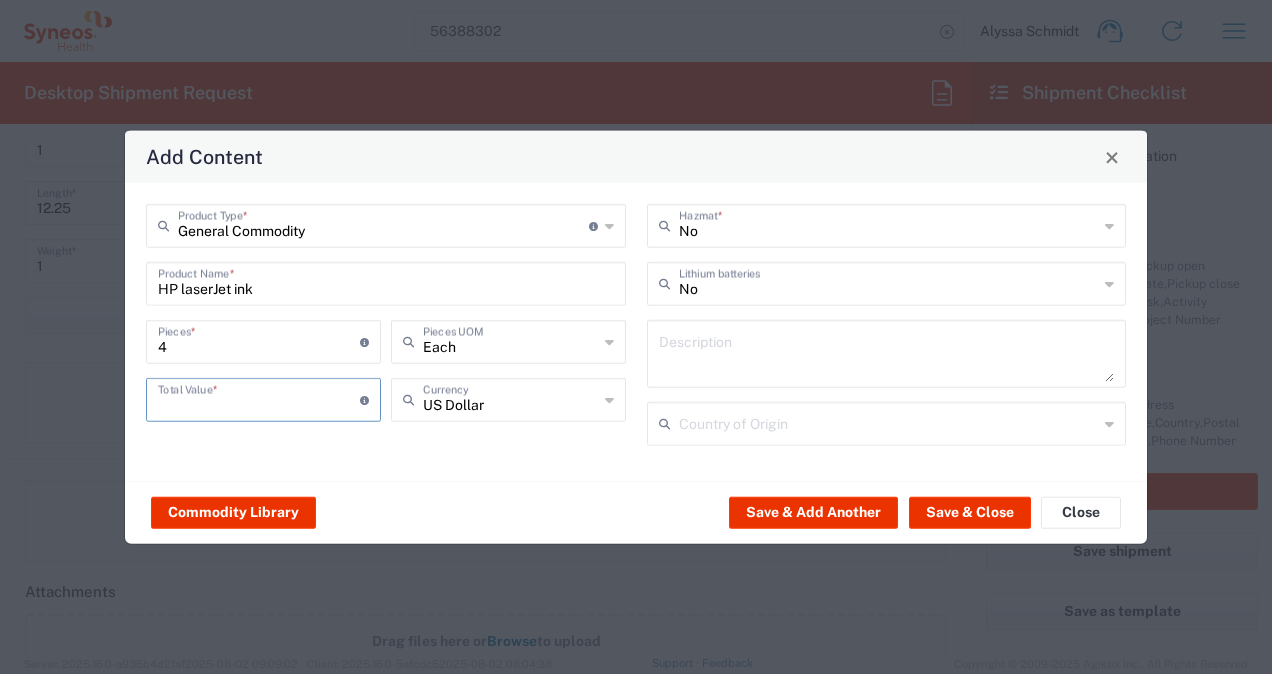 click at bounding box center [259, 398] 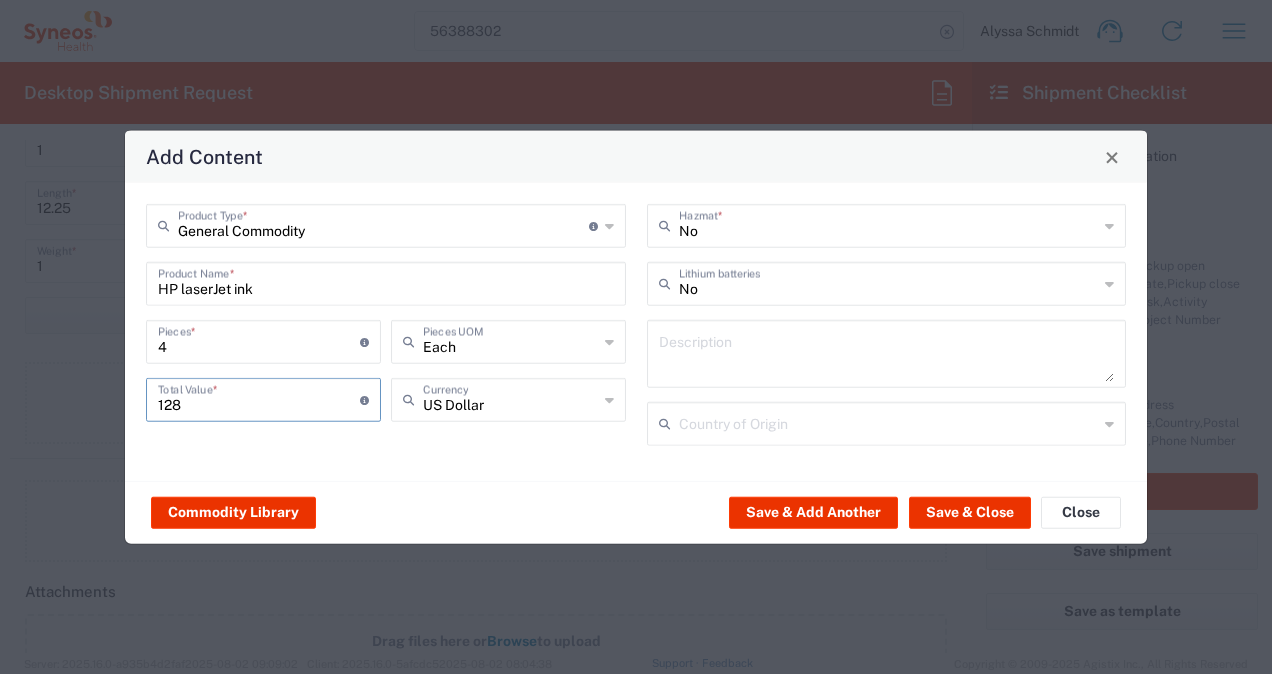 type on "128" 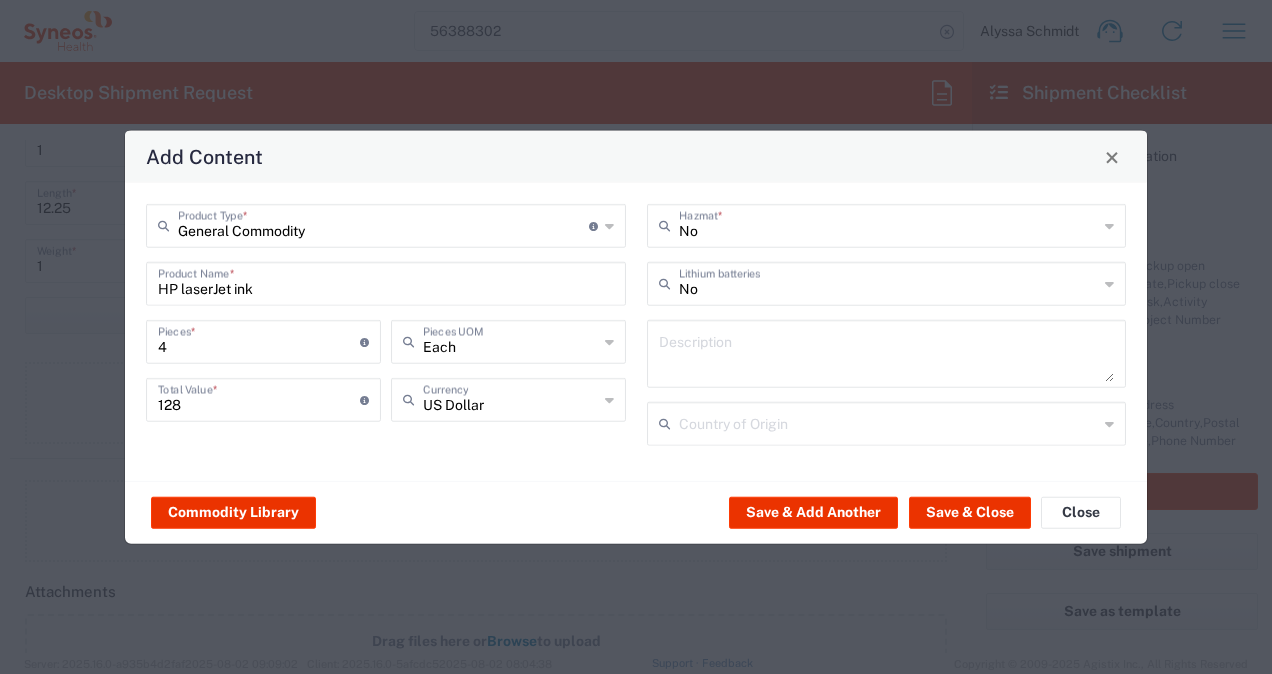 click on "General Commodity  Product Type  * Document: Paper document generated internally by Syneos, a client, or third-party partner for business purposes.  For example, a contract, agreement, procedure, policy, project documentation, legal document, purchase order, invoice, or other documentation or record.  Items such as study leaflets/brochures, posters, instruction booklets, patient guides, flowcharts, checklists, consent cards, reminder cards and other similar printed materials which will be used in a client project/trial are general commodities, not documents. HP laserJet ink  Product Name  * 4  Pieces  * Number of pieces inside all the packages Each  Pieces UOM  128  Total Value  * Total value of all the pieces US Dollar  Currency" 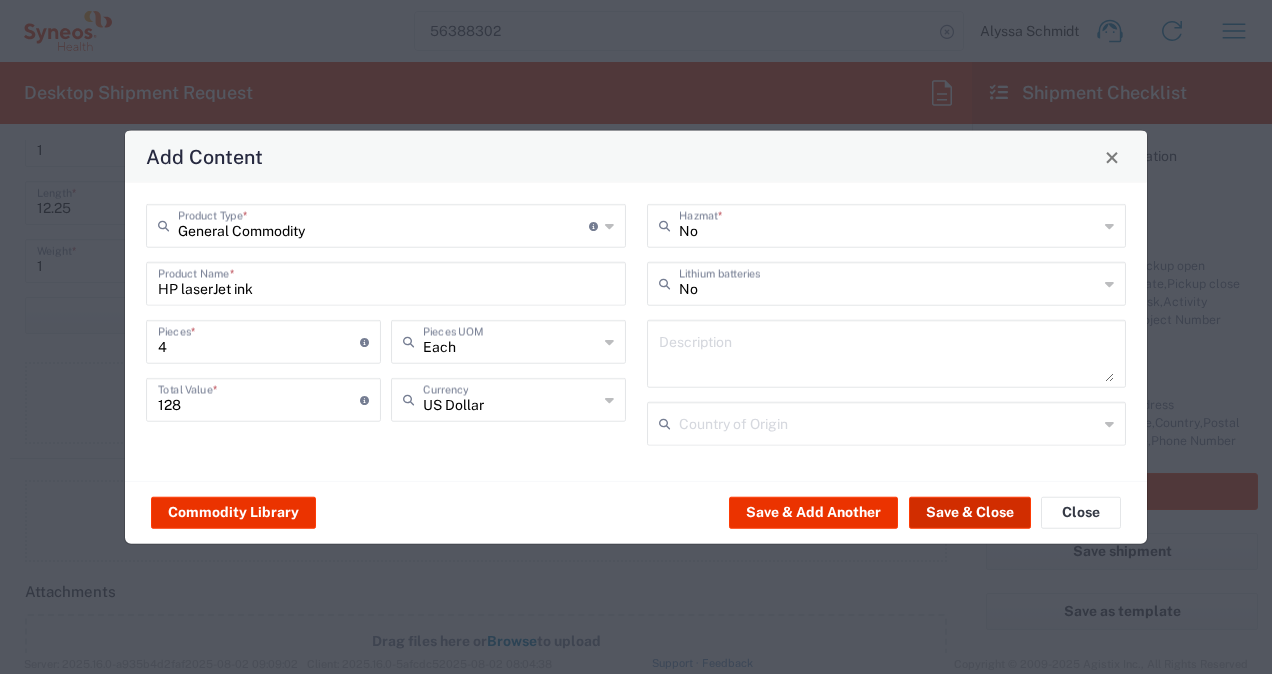 click on "Save & Close" 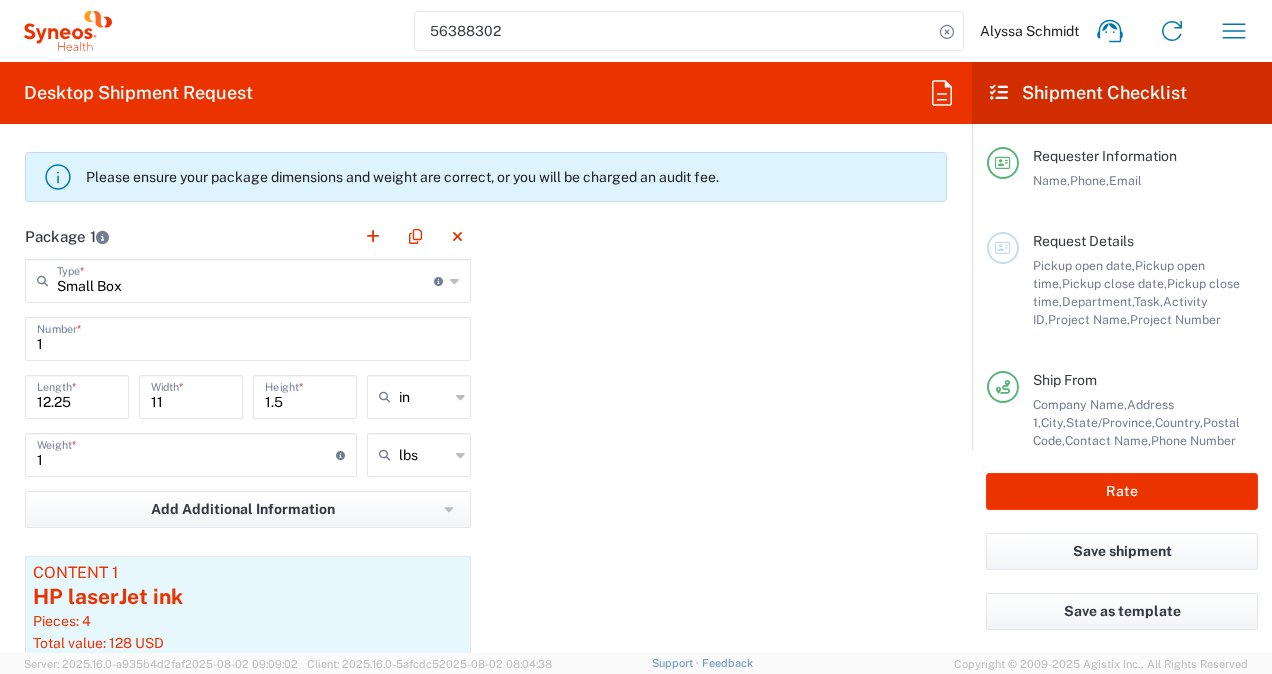 scroll, scrollTop: 1707, scrollLeft: 0, axis: vertical 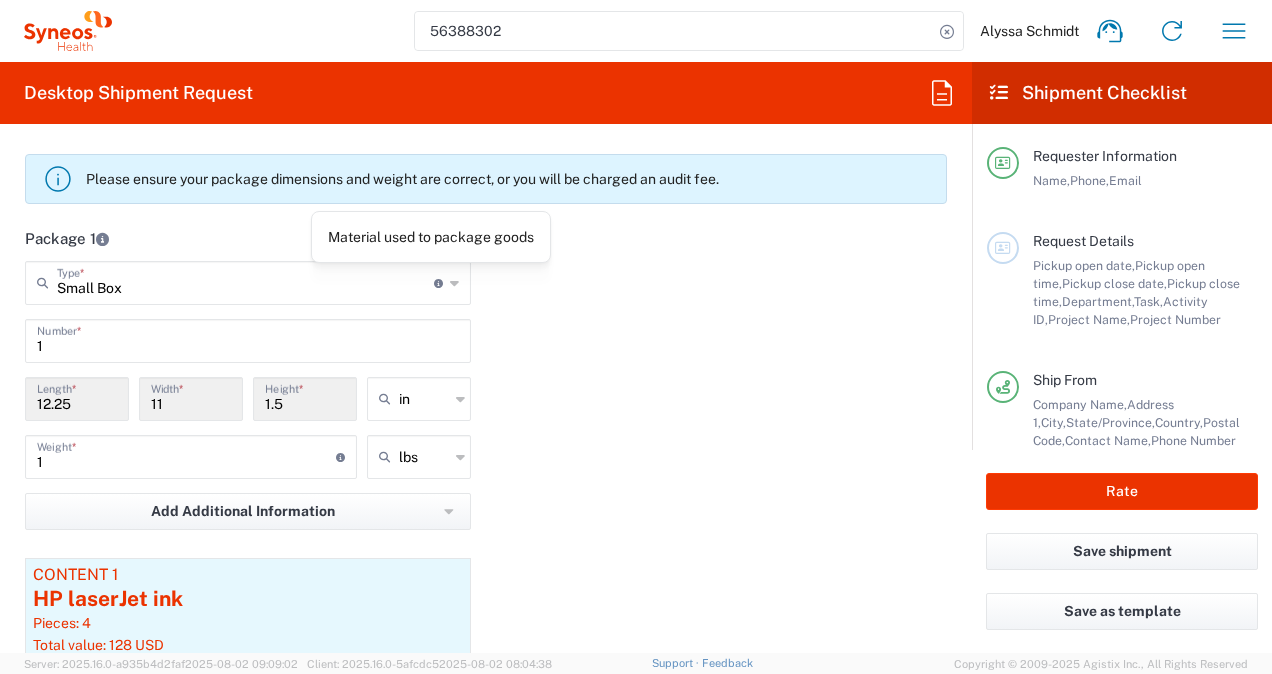 click 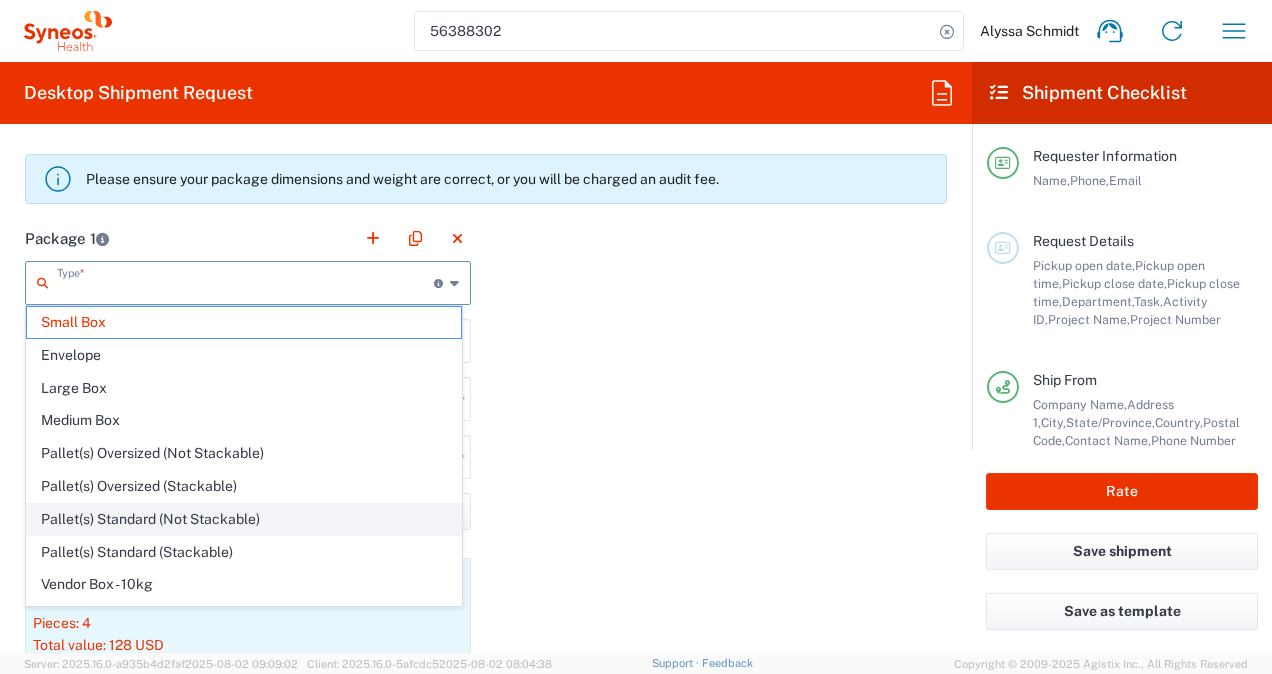 scroll, scrollTop: 53, scrollLeft: 0, axis: vertical 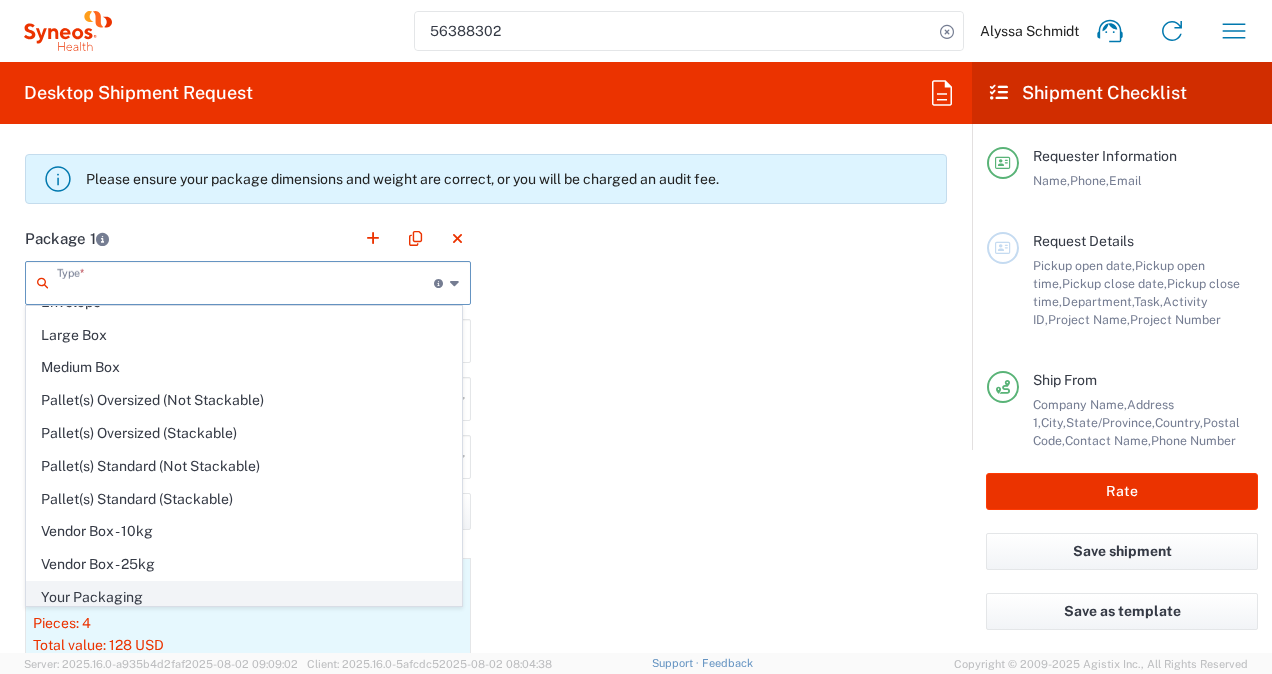 click on "Your Packaging" 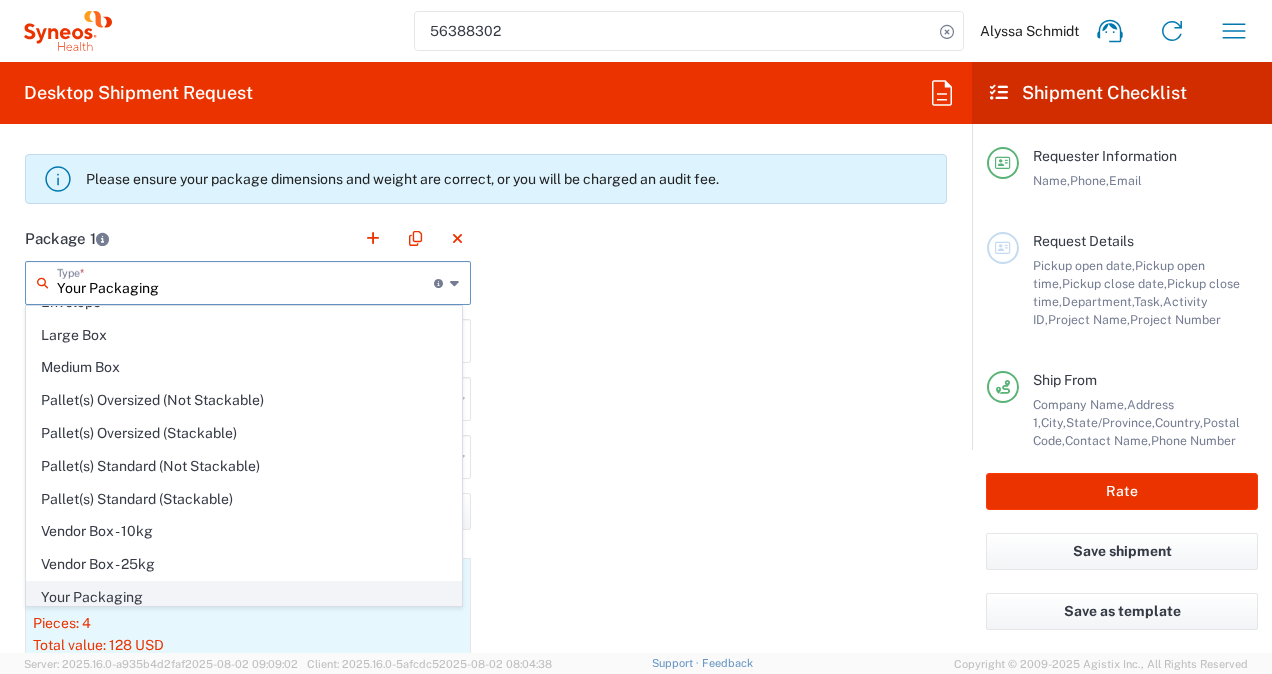 type 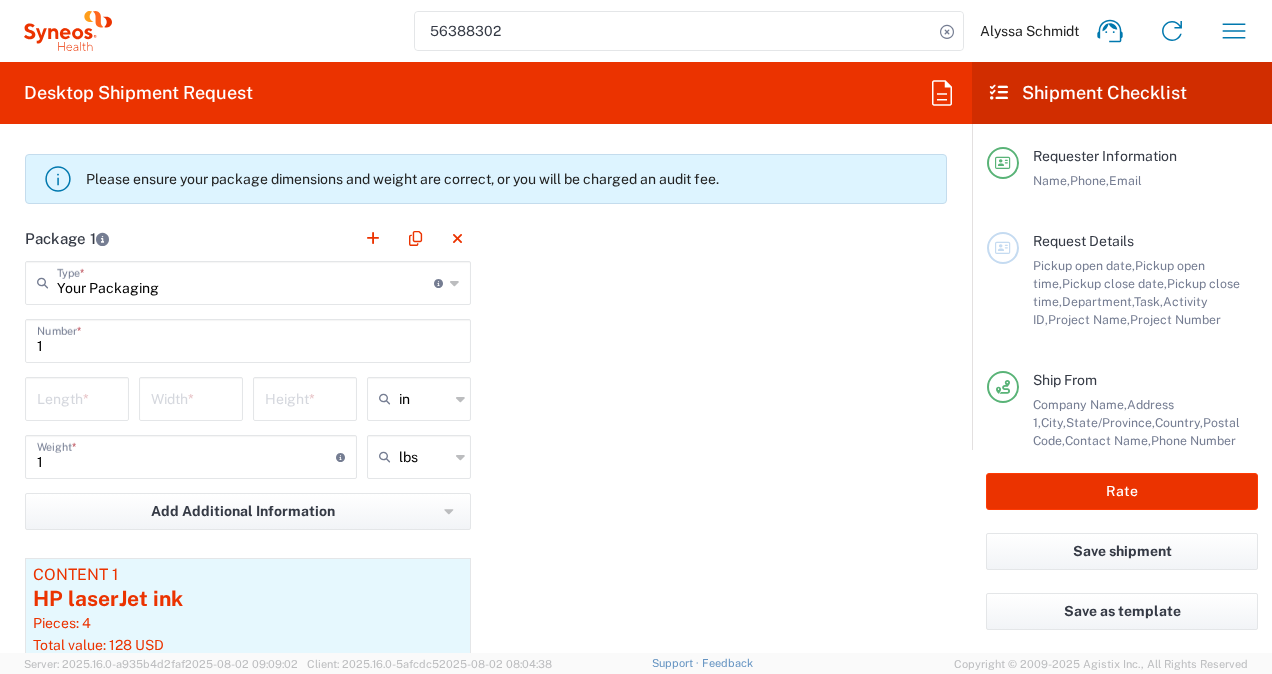 click at bounding box center (77, 397) 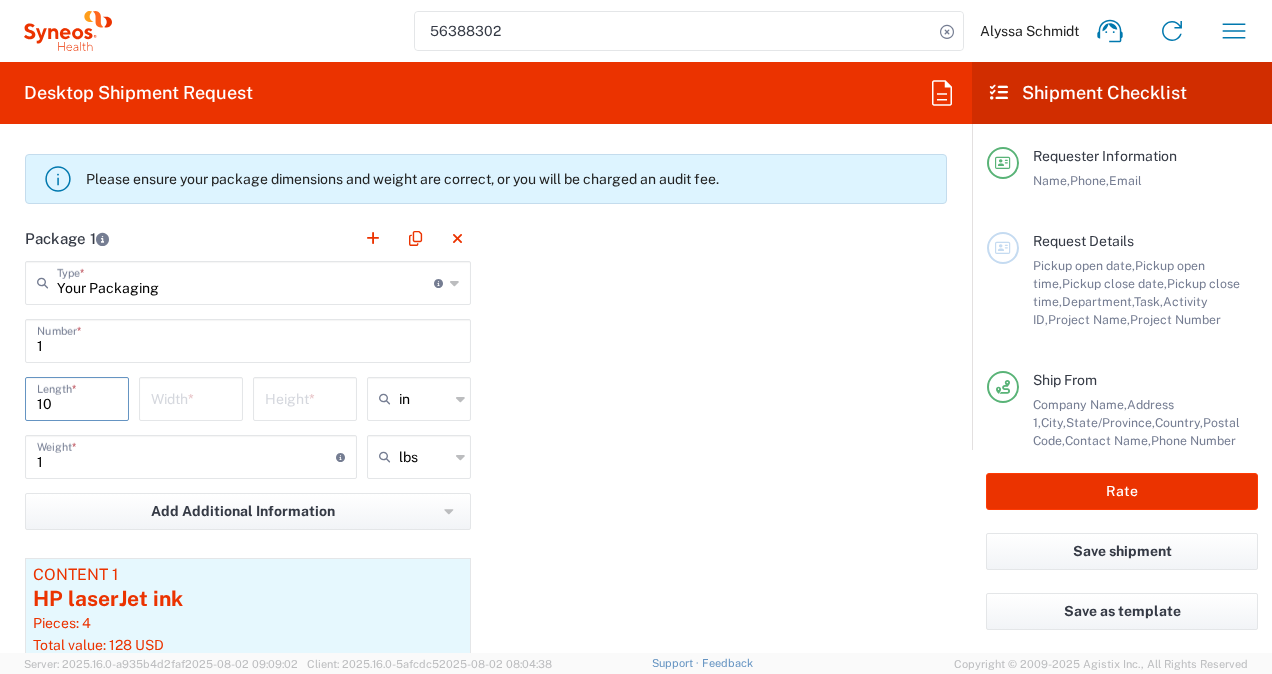 type on "10" 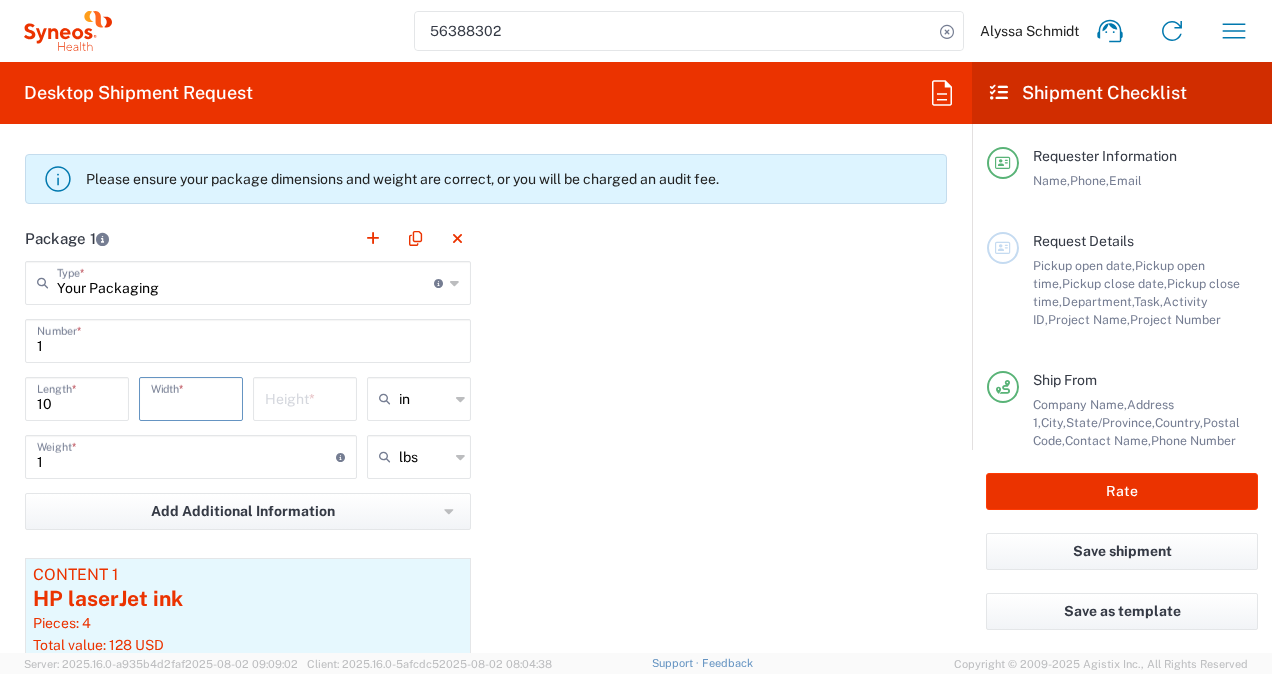 click at bounding box center (191, 397) 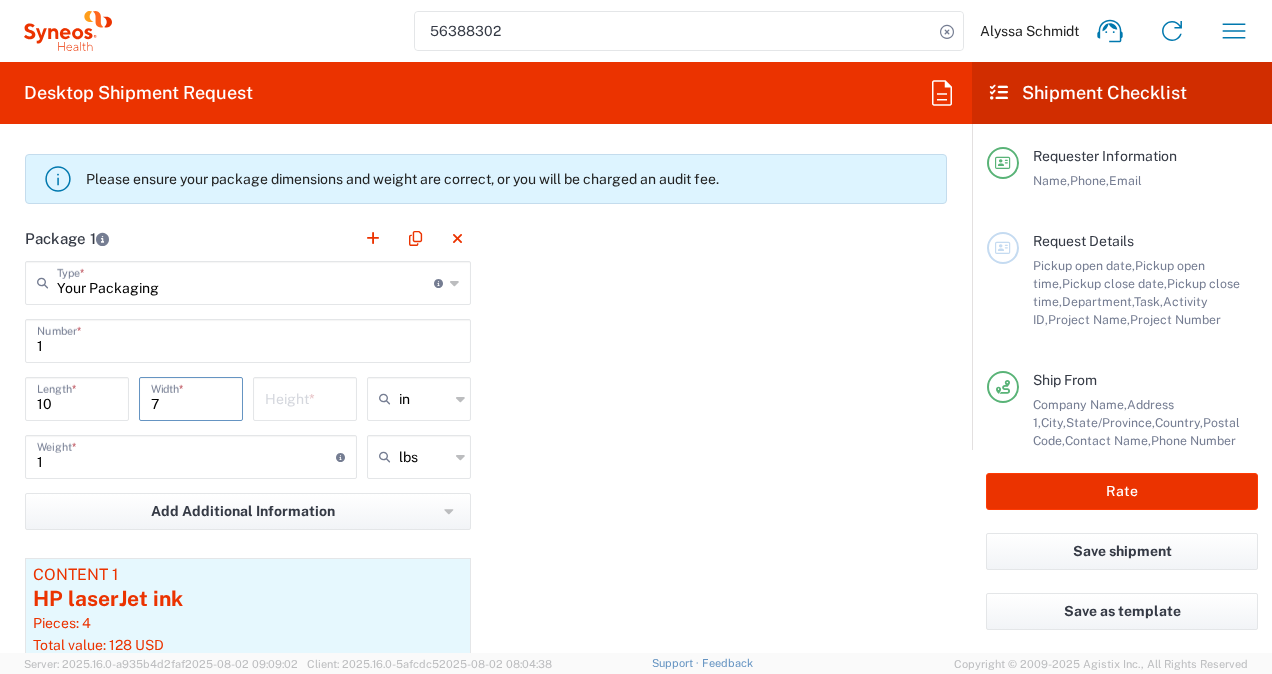 type on "7" 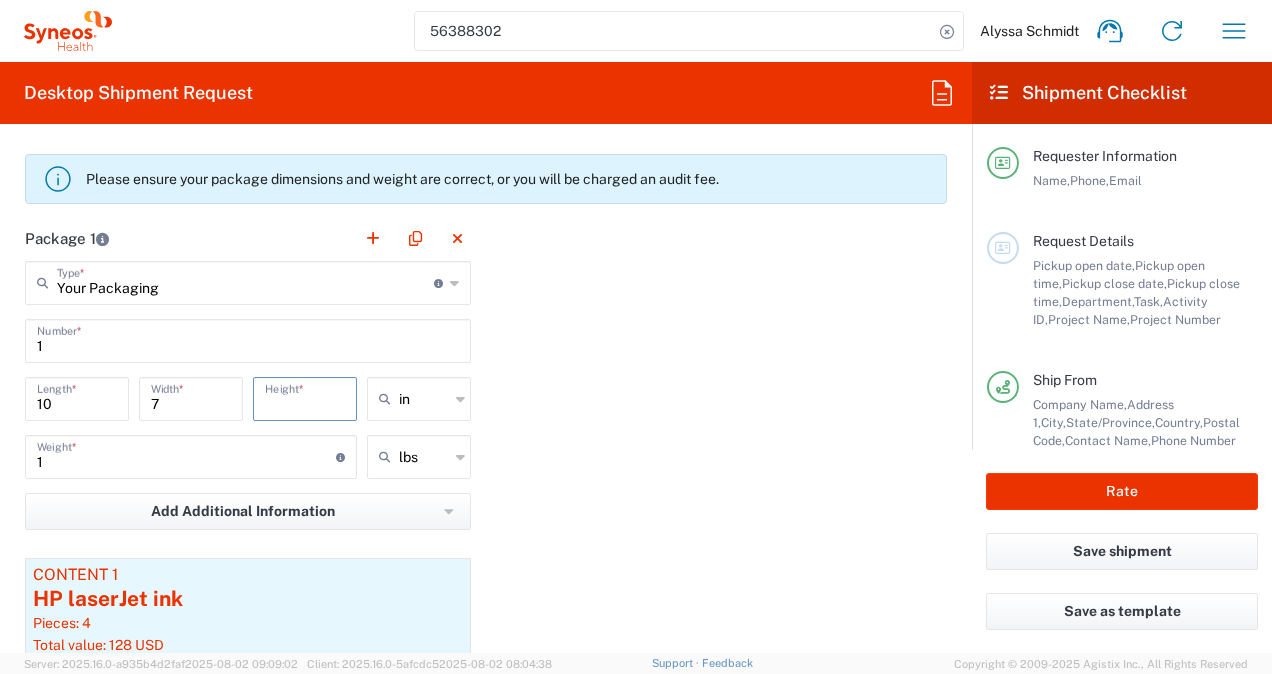 click at bounding box center (305, 397) 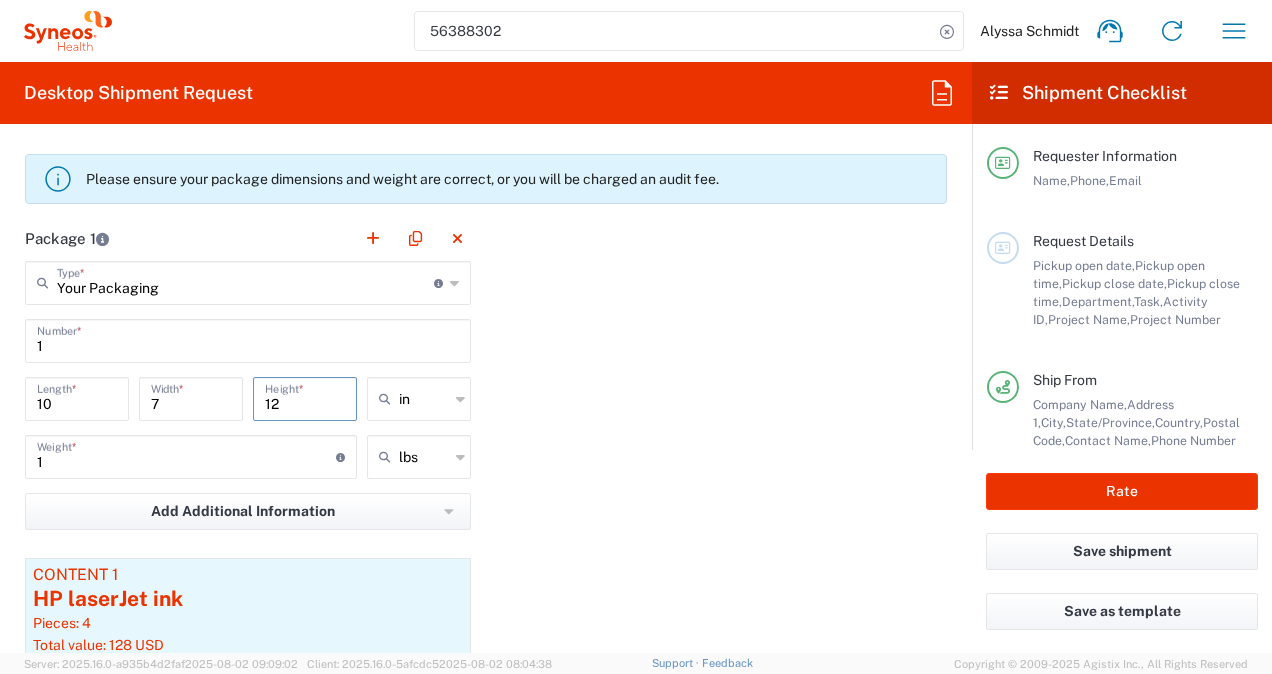 type on "12" 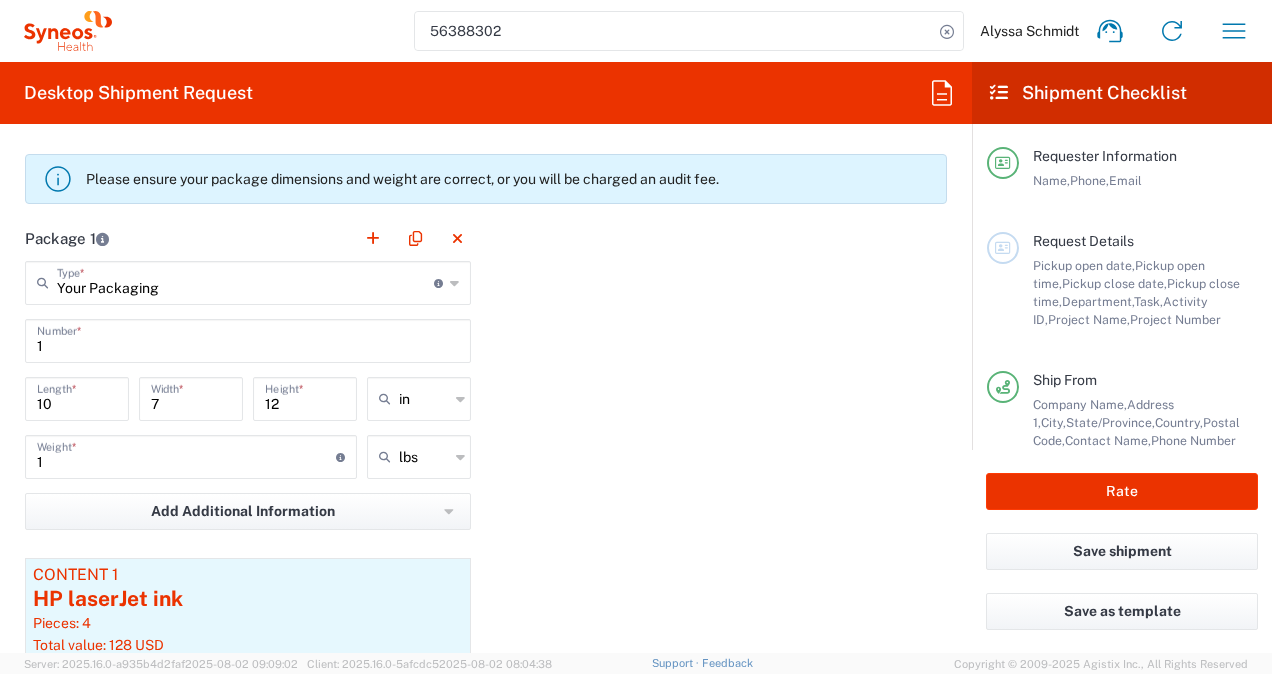 click on "Package 1  Your Packaging  Type  * Material used to package goods Small Box Envelope Large Box Medium Box Pallet(s) Oversized (Not Stackable) Pallet(s) Oversized (Stackable) Pallet(s) Standard (Not Stackable) Pallet(s) Standard (Stackable) Vendor Box - 10kg Vendor Box - 25kg Your Packaging 1  Number  * 10  Length  * 7  Width  * 12  Height  * in in cm ft 1  Weight  * Total weight of package(s) in pounds or kilograms lbs lbs kgs Add Additional Information  Package material   Package temperature   Temperature device  Content 1 HP laserJet ink Pieces: 4  Total value: 128 USD  Add Content *" 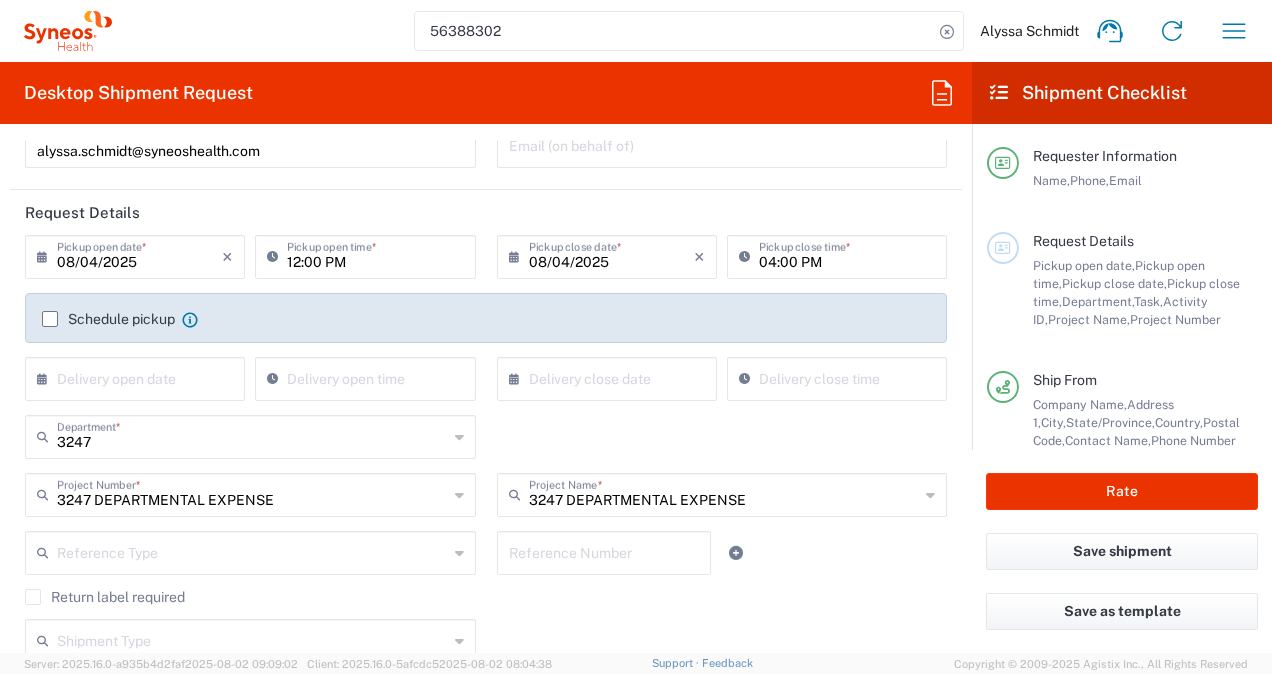 scroll, scrollTop: 162, scrollLeft: 0, axis: vertical 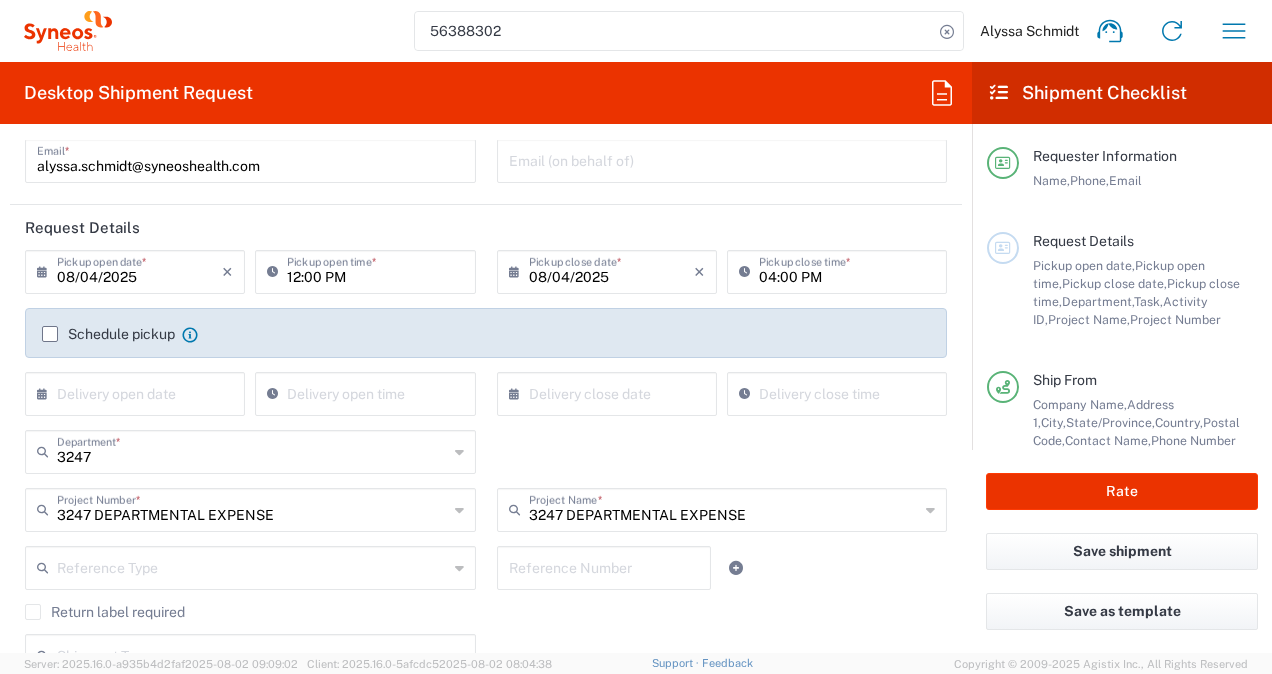 click on "3247 DEPARTMENTAL EXPENSE  Project Name  * 3247 DEPARTMENTAL EXPENSE (Canada) 3 Clinical Educ-00198 0000092391  BMS - MDO 01.0002.00344-Safety Academy 01lifetech 1 ISR-01372 1 PR Rep-01736 1 PR Rep-01737 1-2 Acct Activ Proj Mgrs-01983 10 Person FRM Team for Z-01808 10 person rebadge-01344 10020883 2021 work 10021324 - Case processing 10021324 - Quality Review 10021324 - Review 10021324 - Screening 10021324 - Submissions 1009565-Internal 104-13-302 Optima 10BMS- IVH005ZZ 14PFZ-IVH0371 160452 Isotretinoin 16KRKA0039-Internal 173E-51353 - Indication Overvi 1759 DE000005 17PFZ-0106 A5481092 17PFZ-0131 C3661001 1MUT-30970 - Xtoro AOE Forecas 2 Additional Tele Agents-00159 2 FTE EC Team; Managed M-01081 2 MSLs to support Oncolo-00528 2 Reps-00545 2 Year Operational Suppo-00232 200005 7009845   200006 7009846 200236 7017143 200420 7020837 2017 4510-IT Operations 2017 4520-Enterprise Architect 2017 4540-IT Analytics & Colla 2017 4550-IT Business Systems 2017 4560-IT Clinical Sys 2017 Facilities CAPEX" 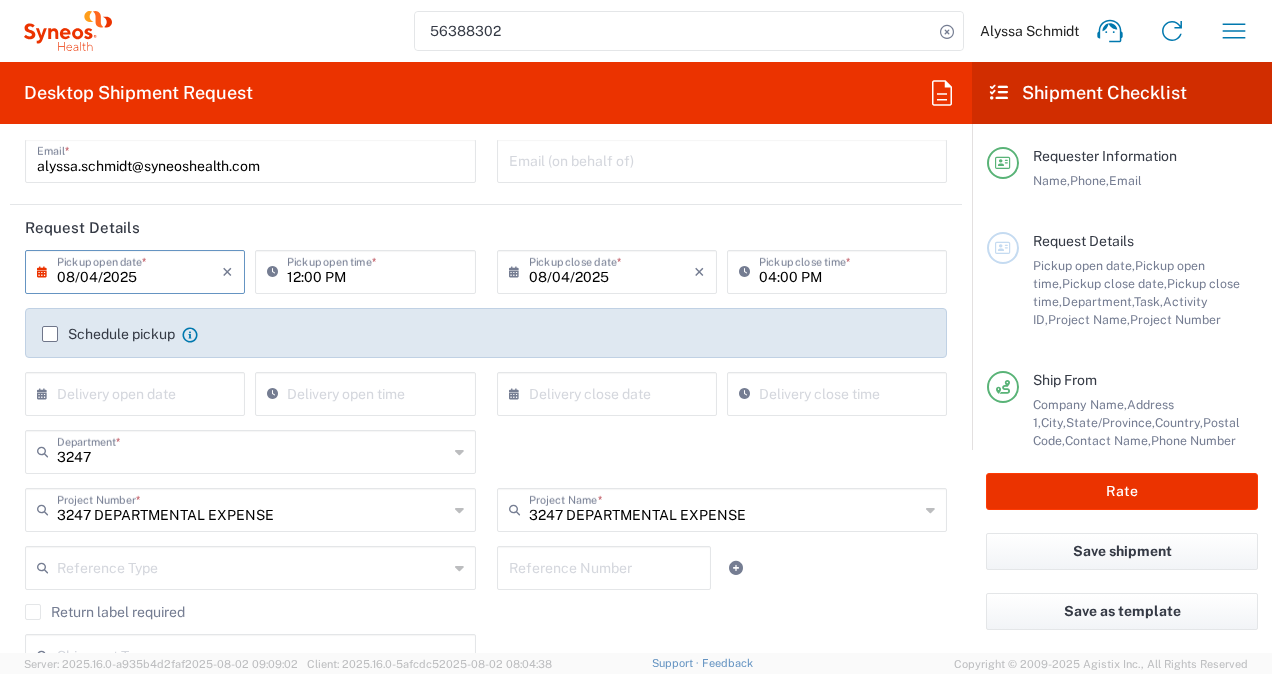 click on "08/04/2025" at bounding box center (139, 270) 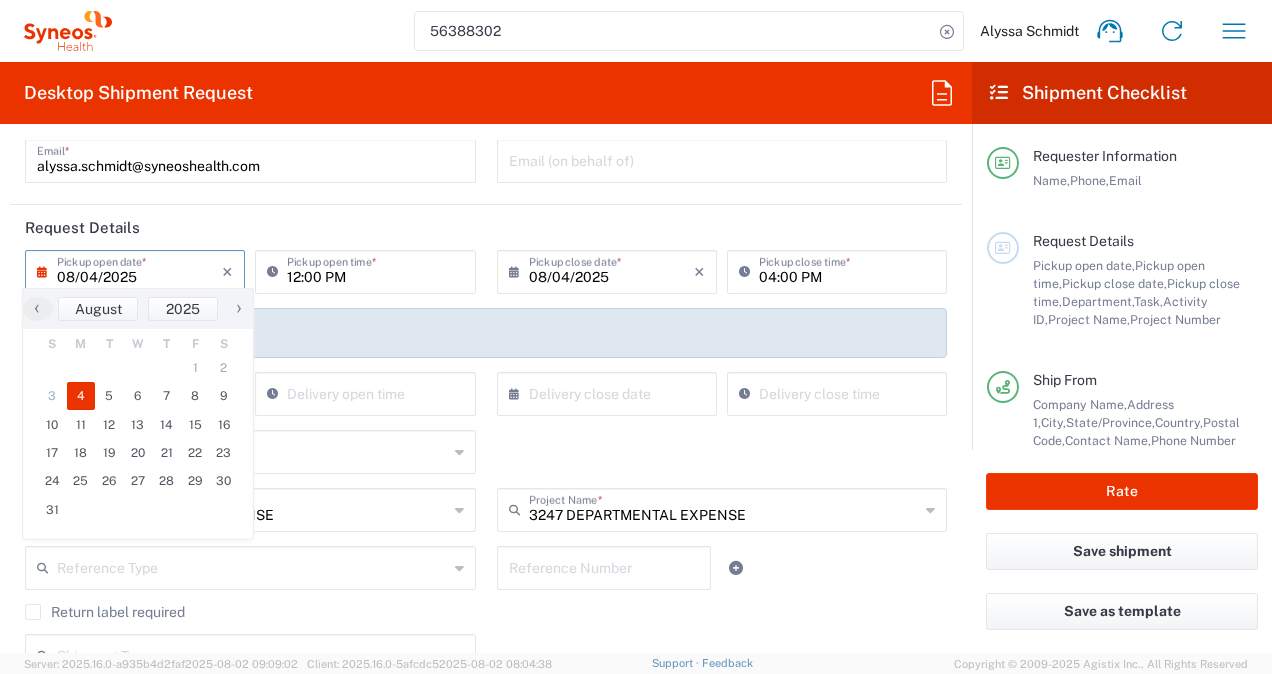 click on "08/04/2025" at bounding box center (139, 270) 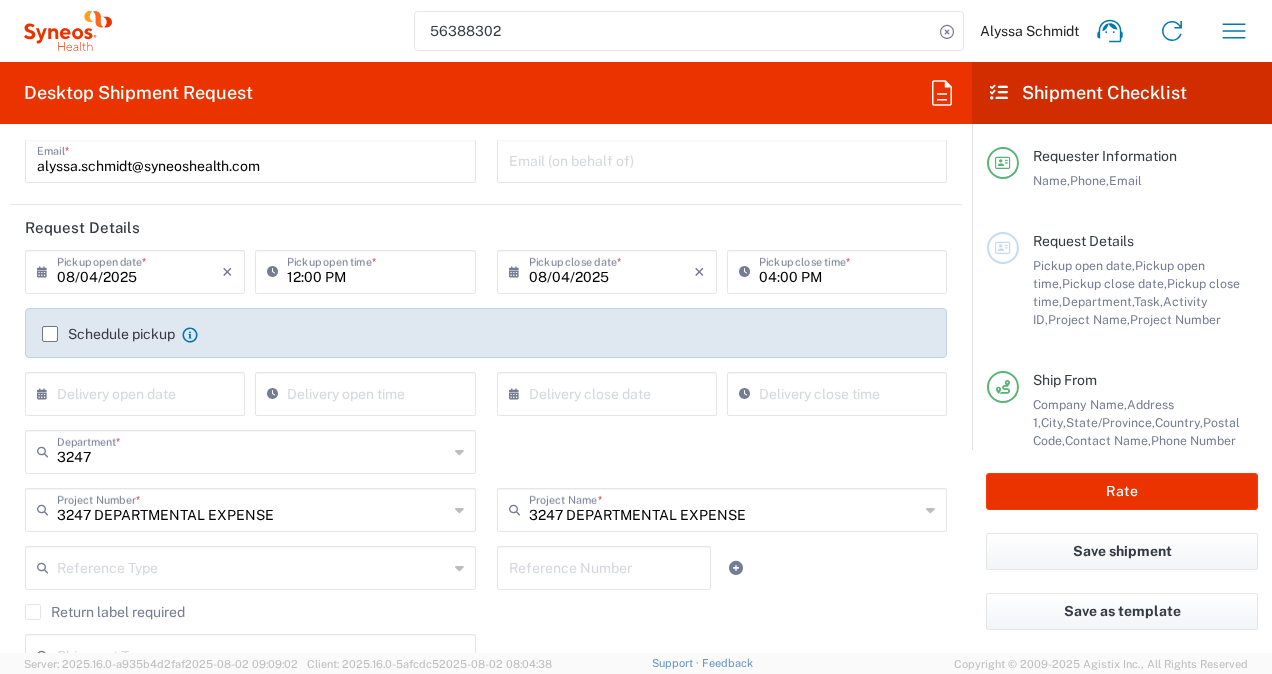 click on "08/04/2025" at bounding box center (139, 270) 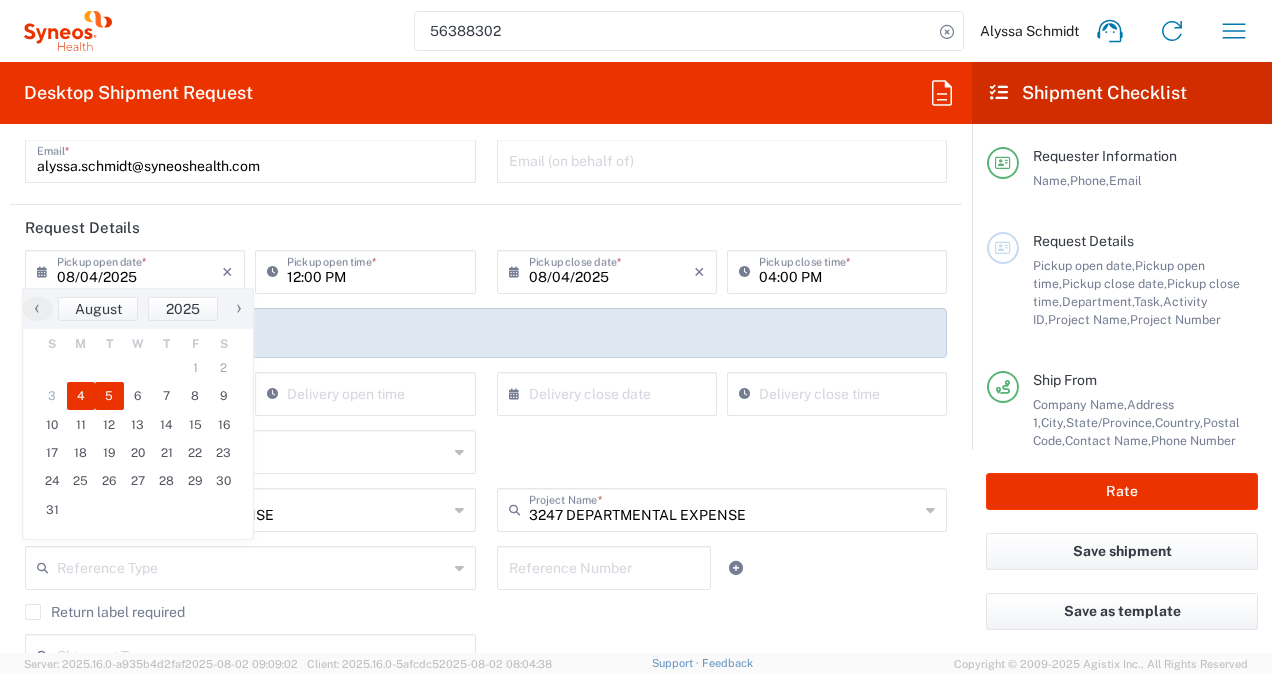 click on "5" 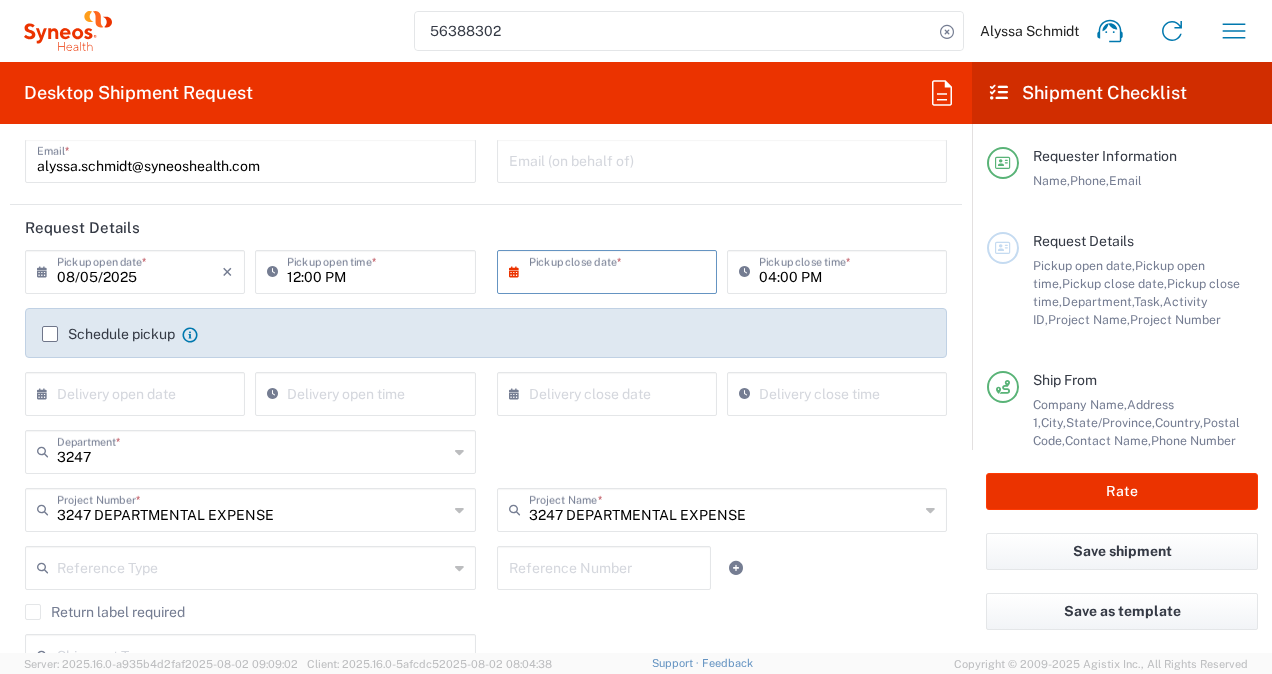 click at bounding box center (611, 270) 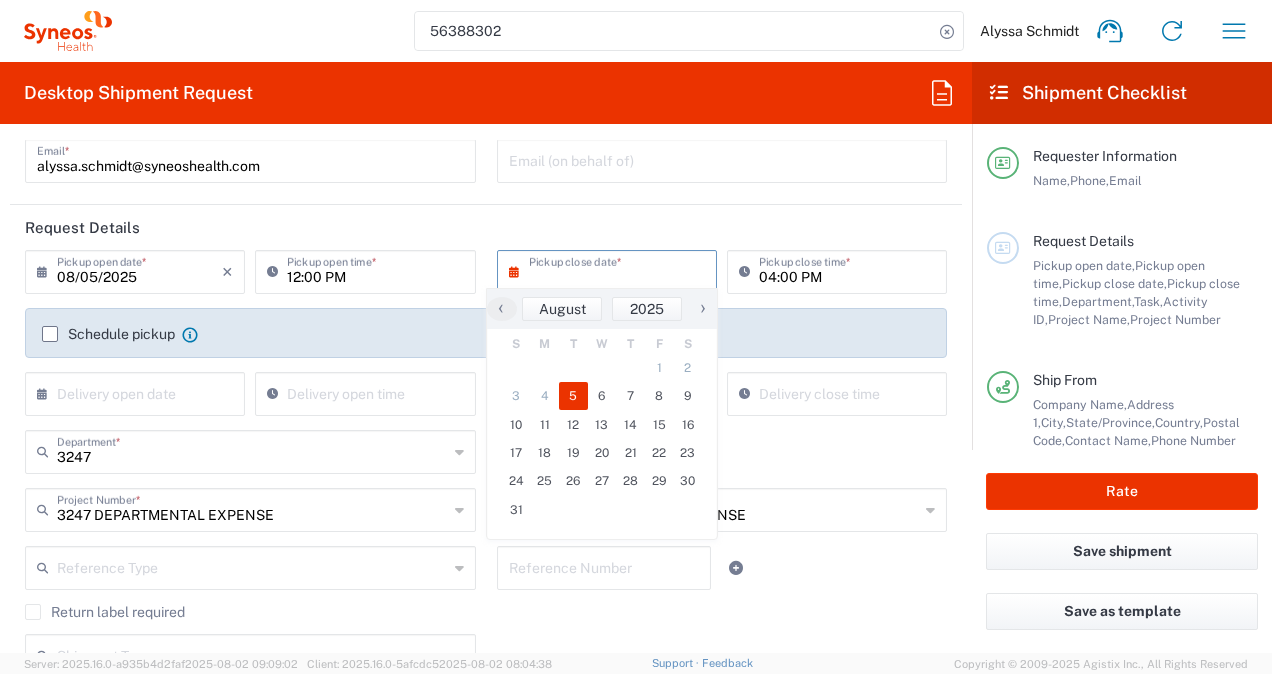 click on "5" 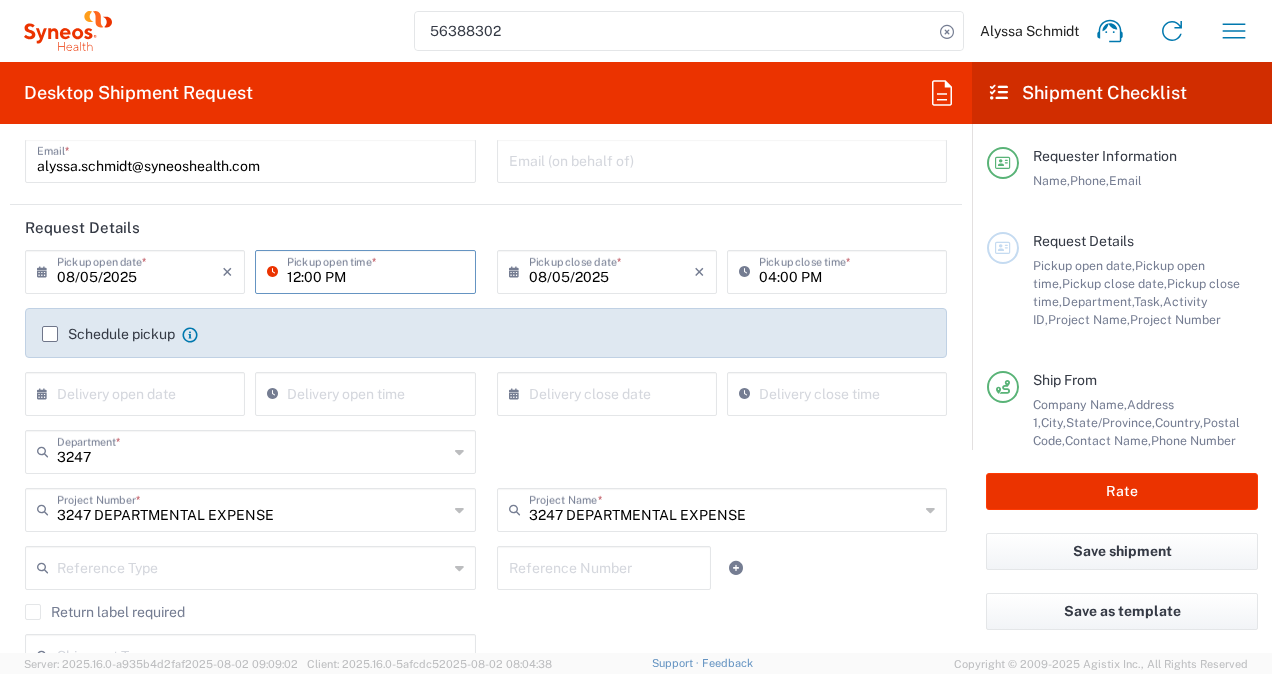 click on "12:00 PM" at bounding box center (375, 270) 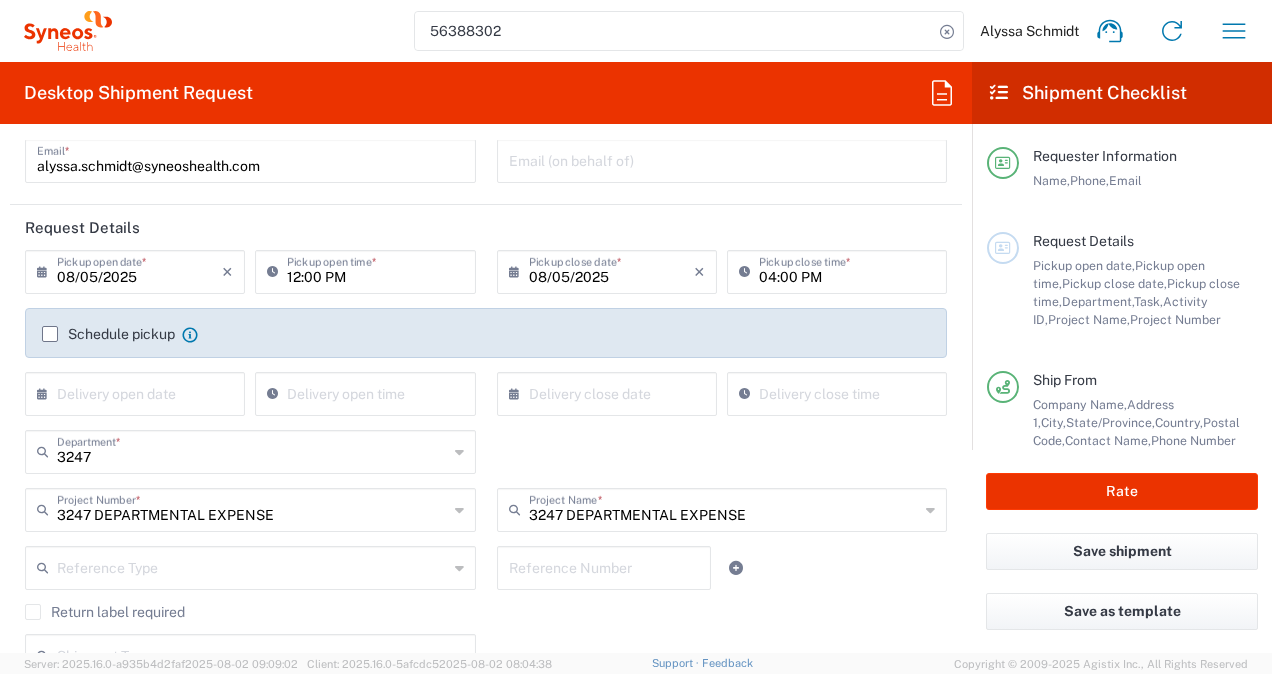 click on "Schedule pickup When scheduling a pickup please be sure to meet the following criteria:
1. Pickup window should start at least 2 hours after current time.
2.Pickup window needs to be at least 2 hours.
3.Pickup close time should not exceed business hours." 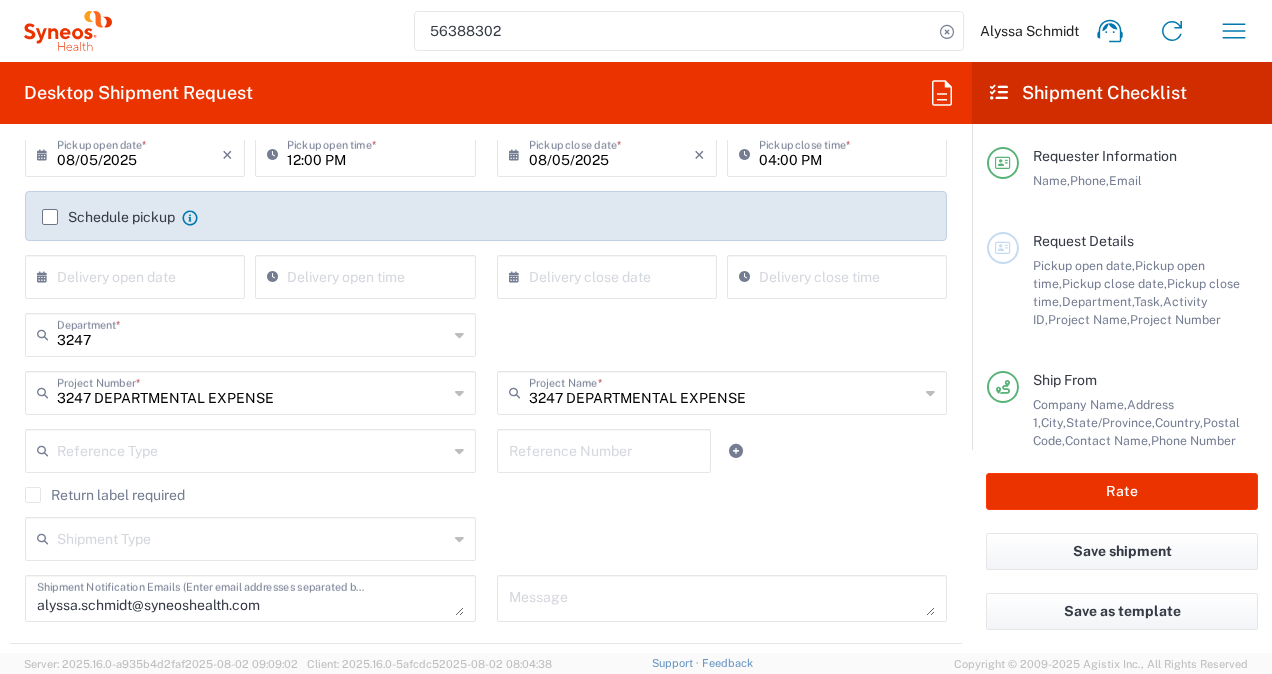 scroll, scrollTop: 0, scrollLeft: 0, axis: both 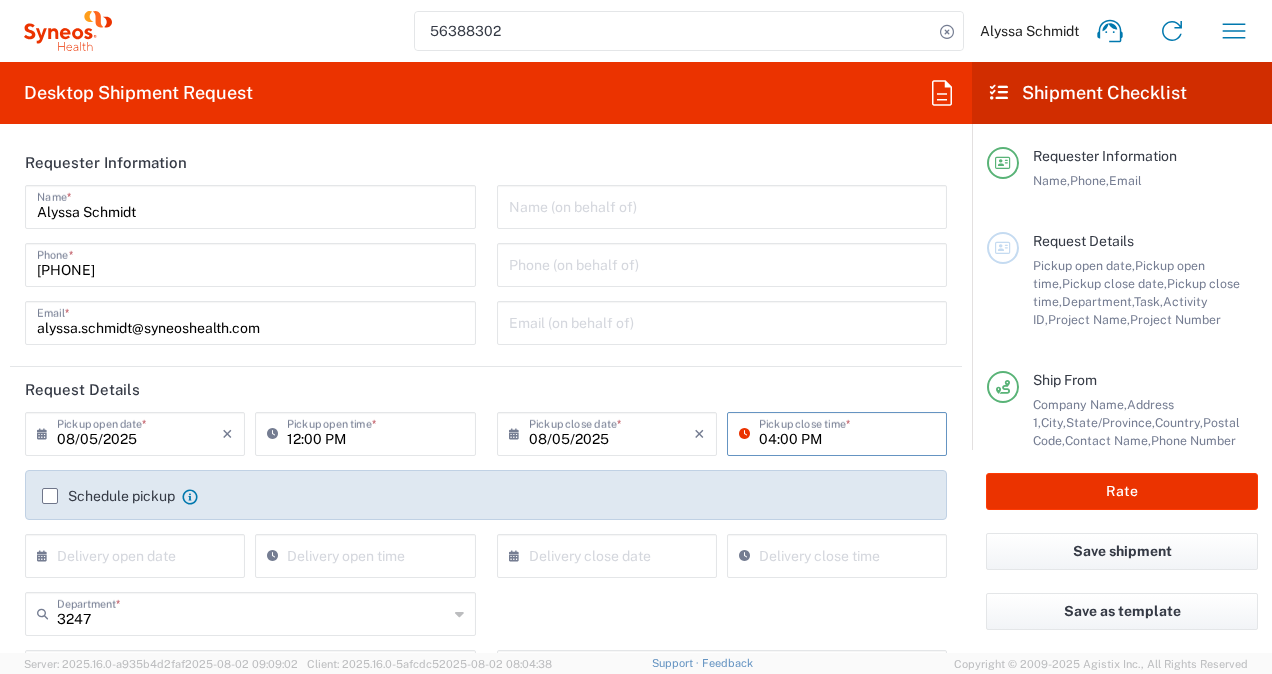 click on "04:00 PM" at bounding box center [847, 432] 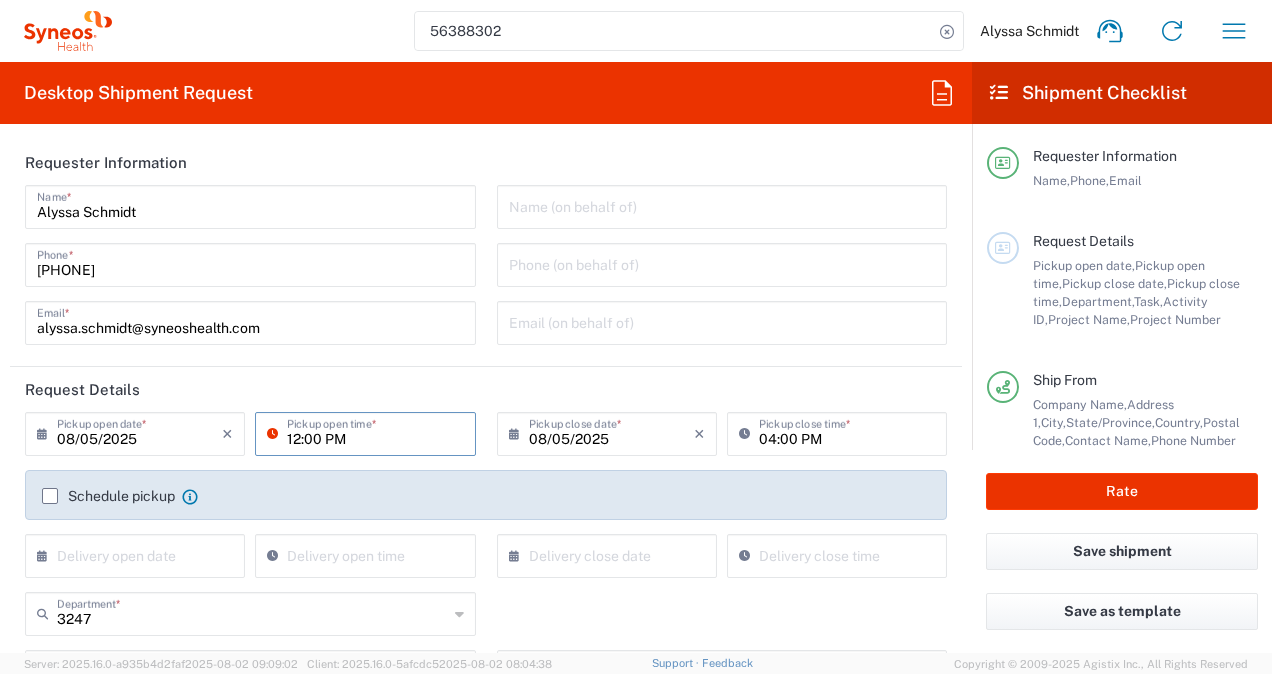 click on "12:00 PM" at bounding box center [375, 432] 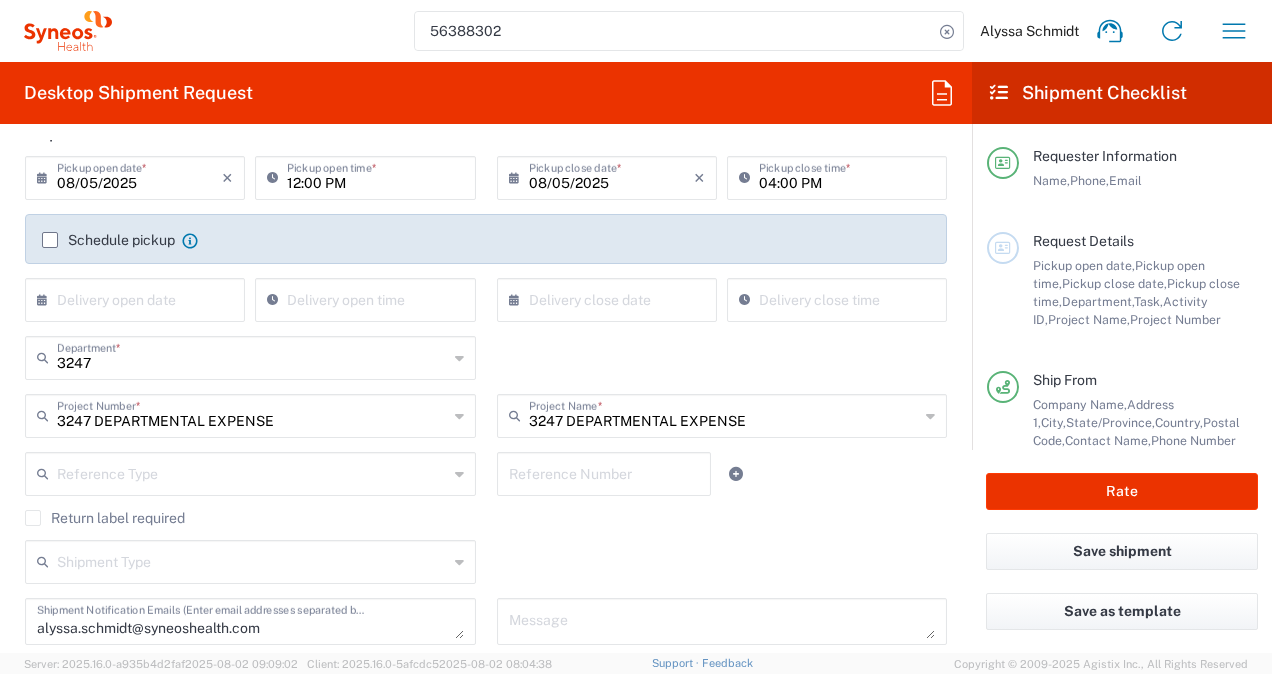 scroll, scrollTop: 244, scrollLeft: 0, axis: vertical 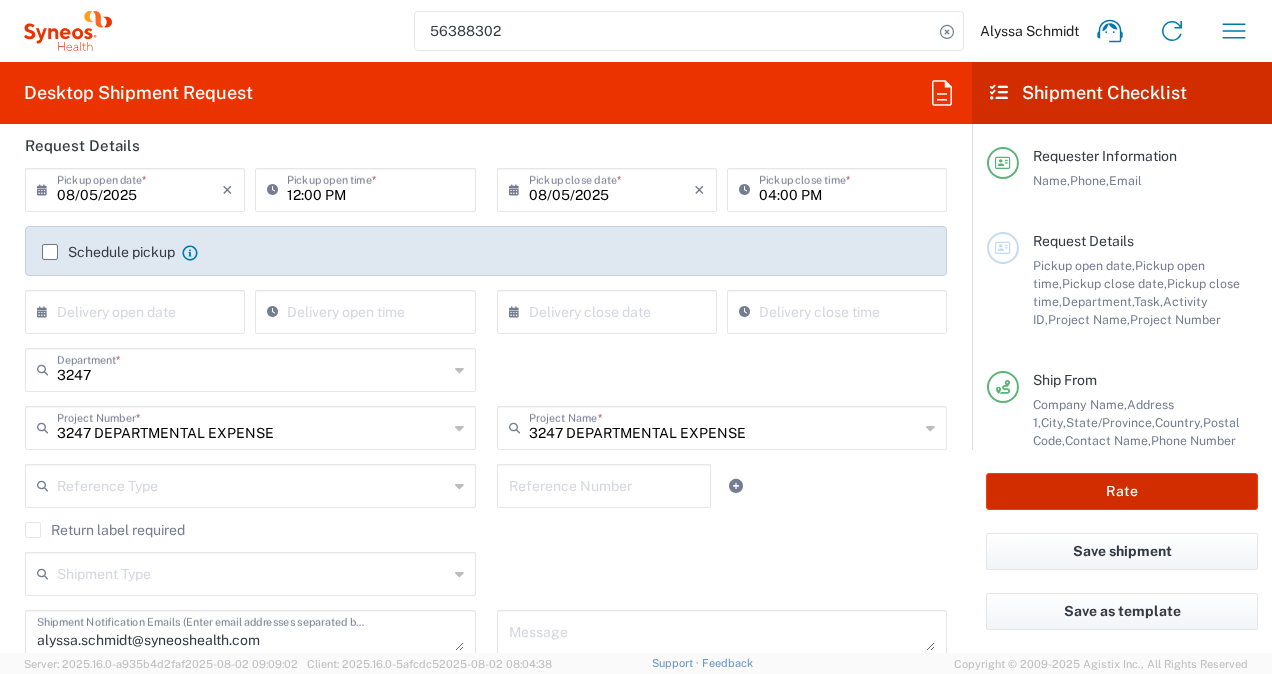click on "Rate" 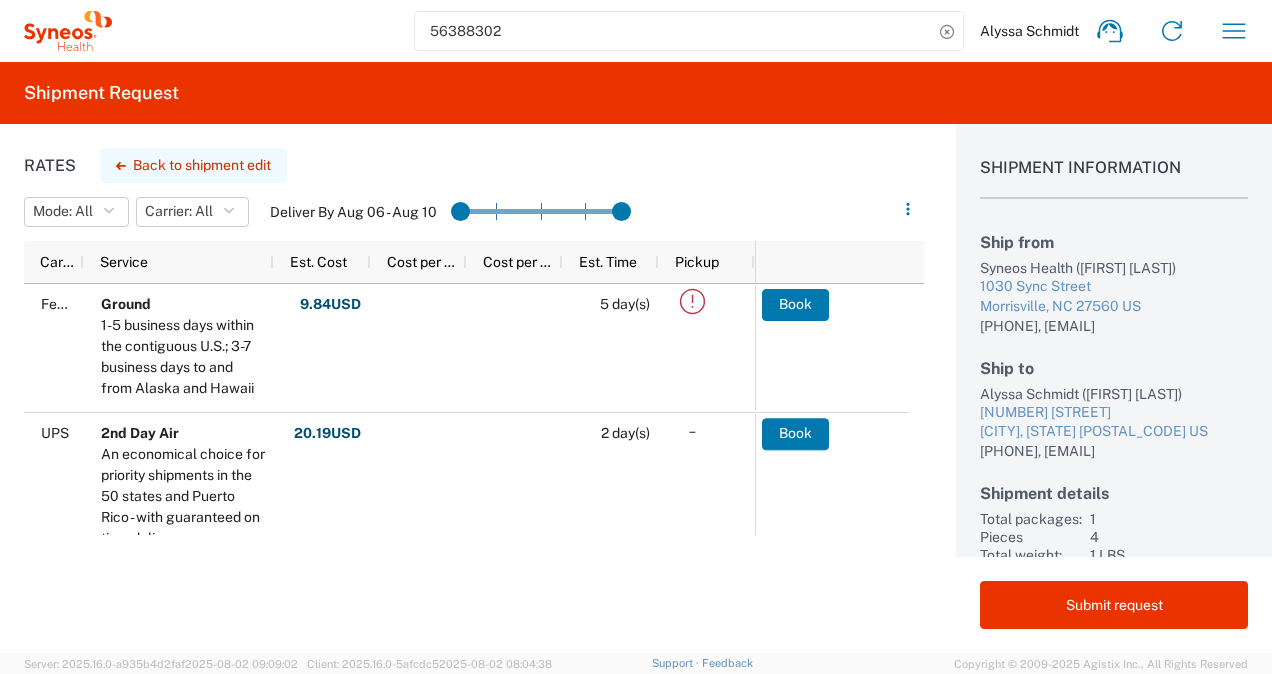 click on "Back to shipment edit" 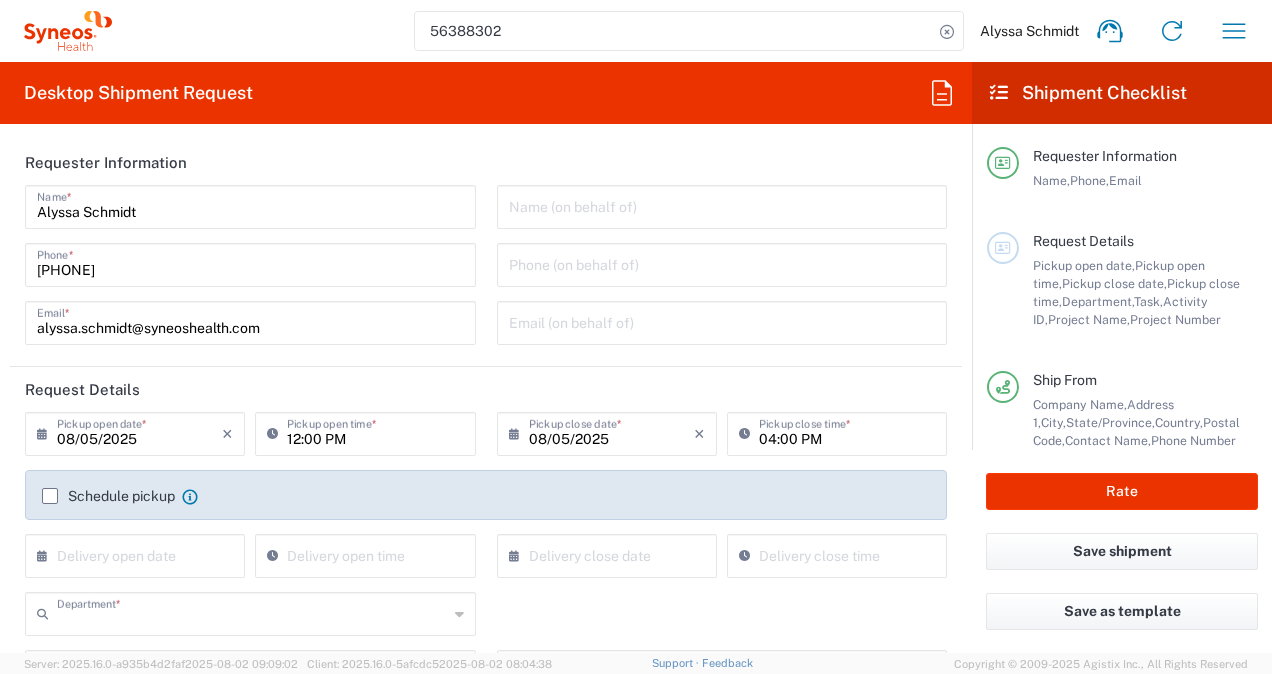 type on "3247" 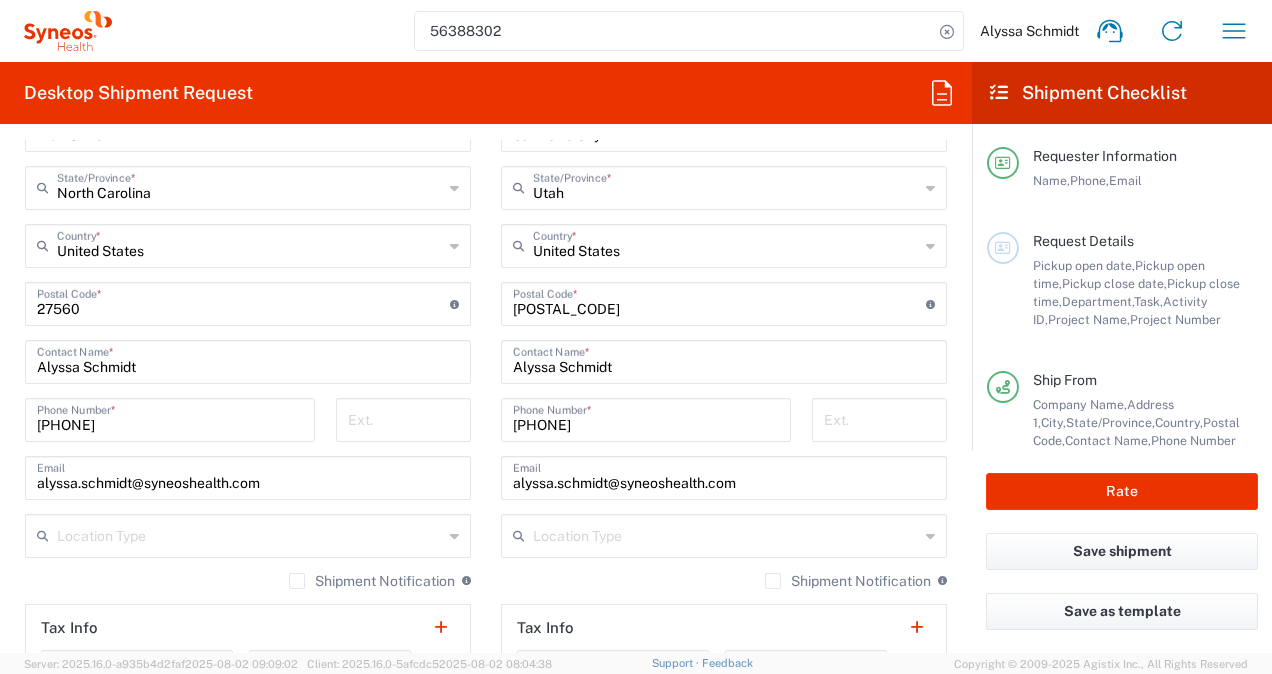 scroll, scrollTop: 1095, scrollLeft: 0, axis: vertical 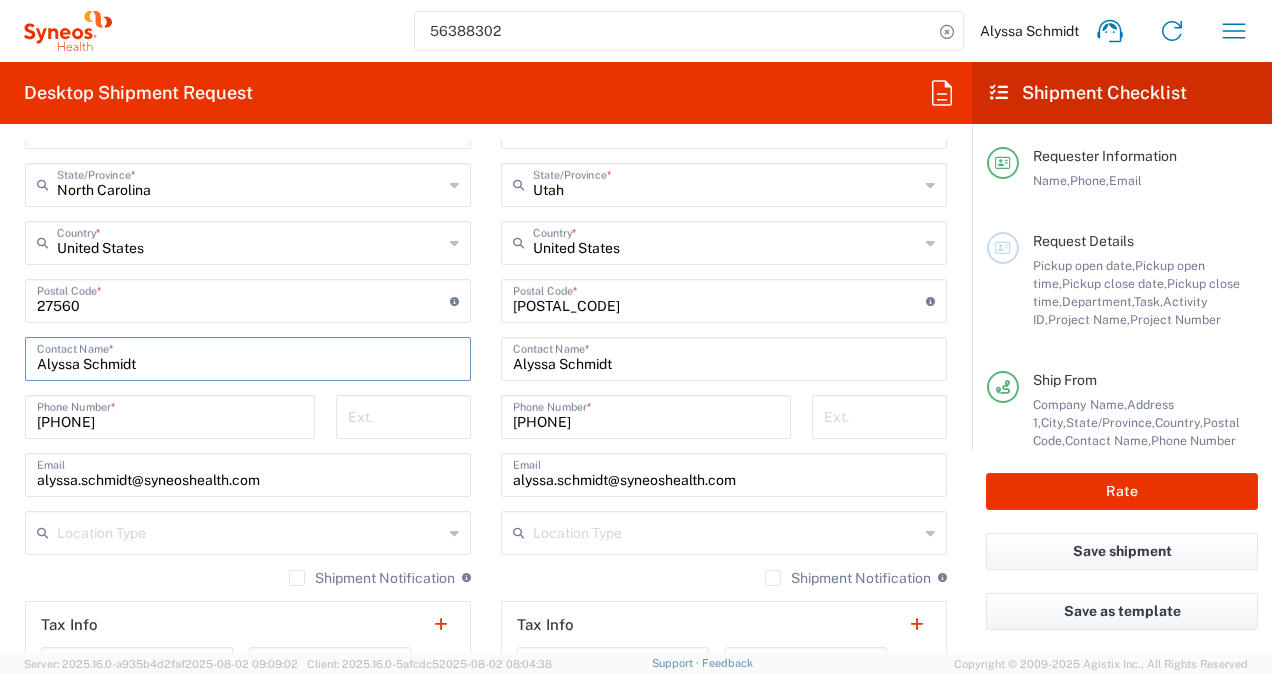 drag, startPoint x: 146, startPoint y: 362, endPoint x: 29, endPoint y: 372, distance: 117.426575 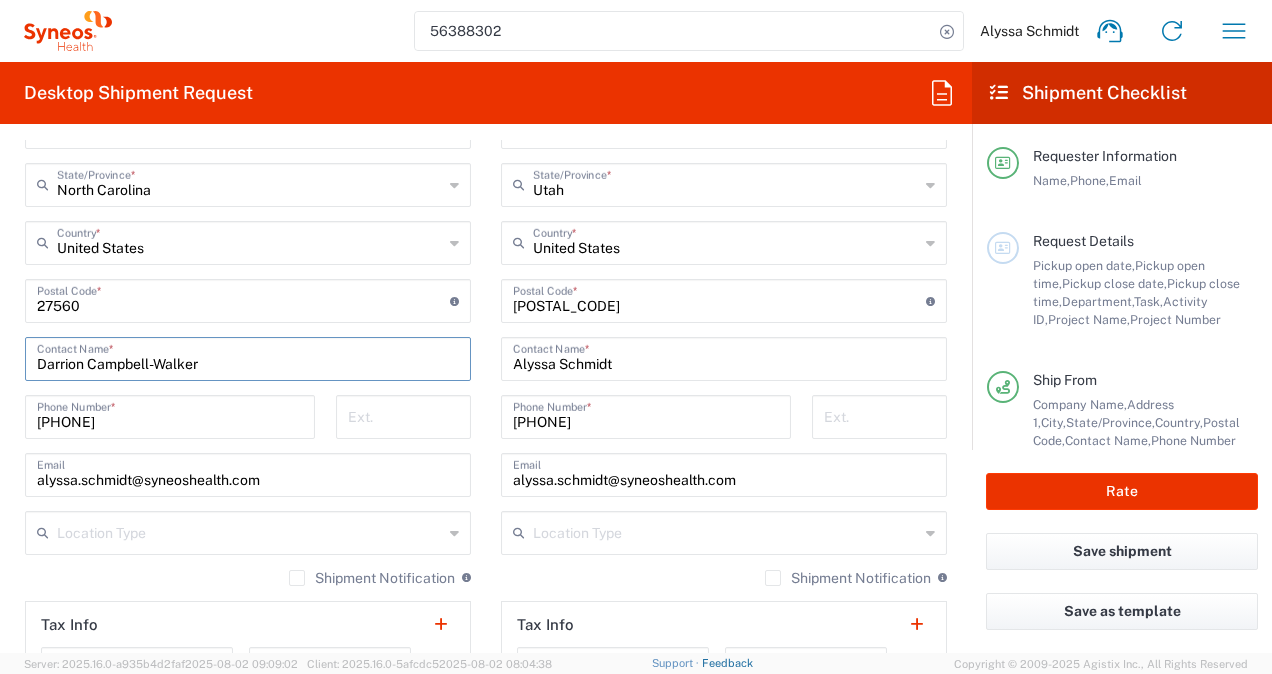 type on "Darrion Campbell-Walker" 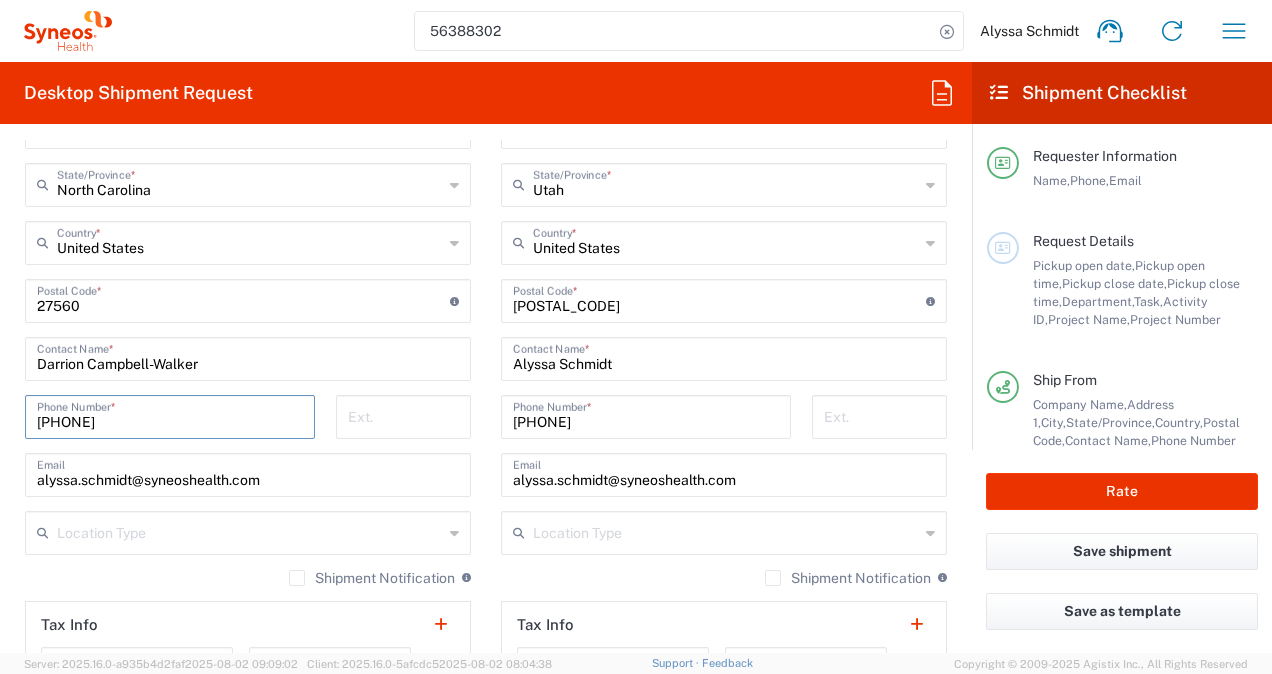 drag, startPoint x: 160, startPoint y: 428, endPoint x: 25, endPoint y: 423, distance: 135.09256 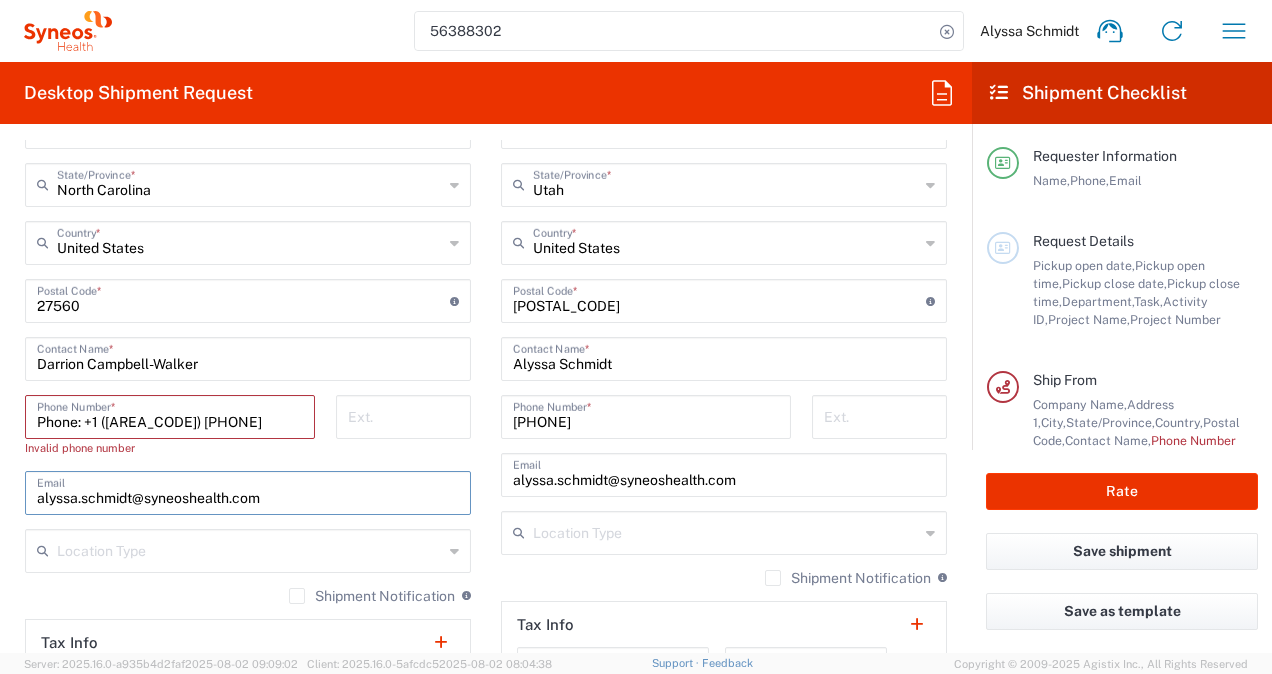click on "alyssa.schmidt@syneoshealth.com" at bounding box center [248, 491] 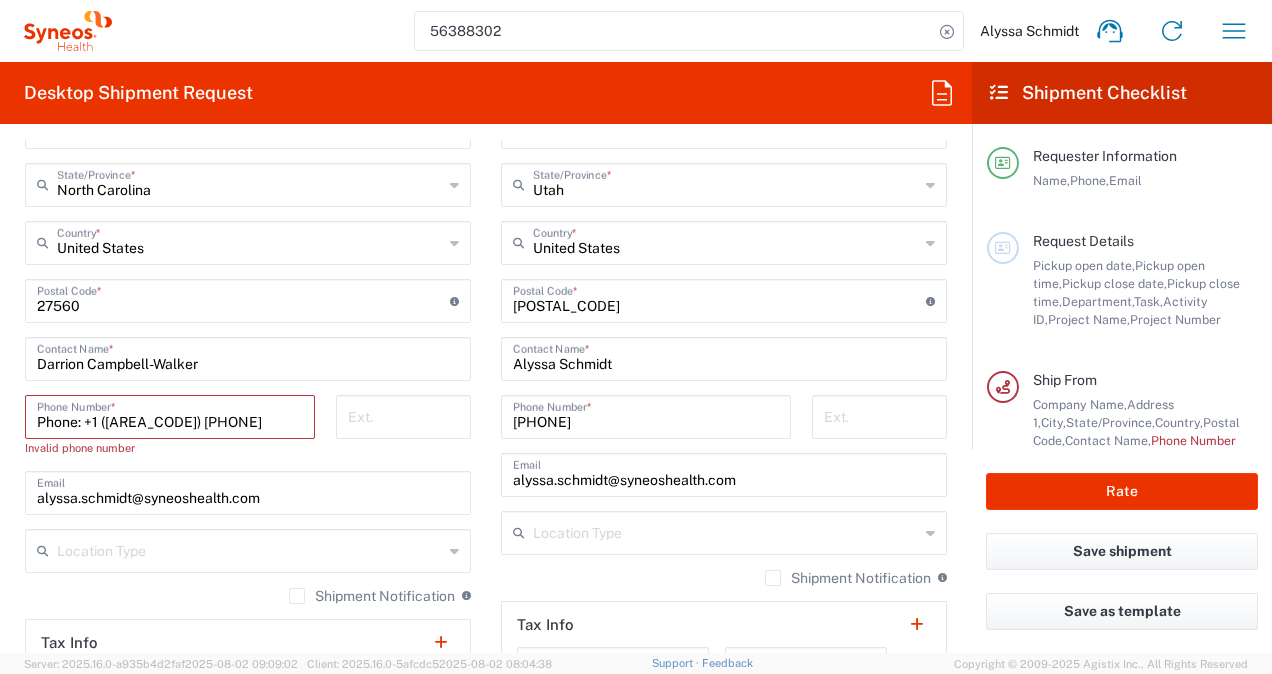 drag, startPoint x: 56, startPoint y: 416, endPoint x: -4, endPoint y: 414, distance: 60.033325 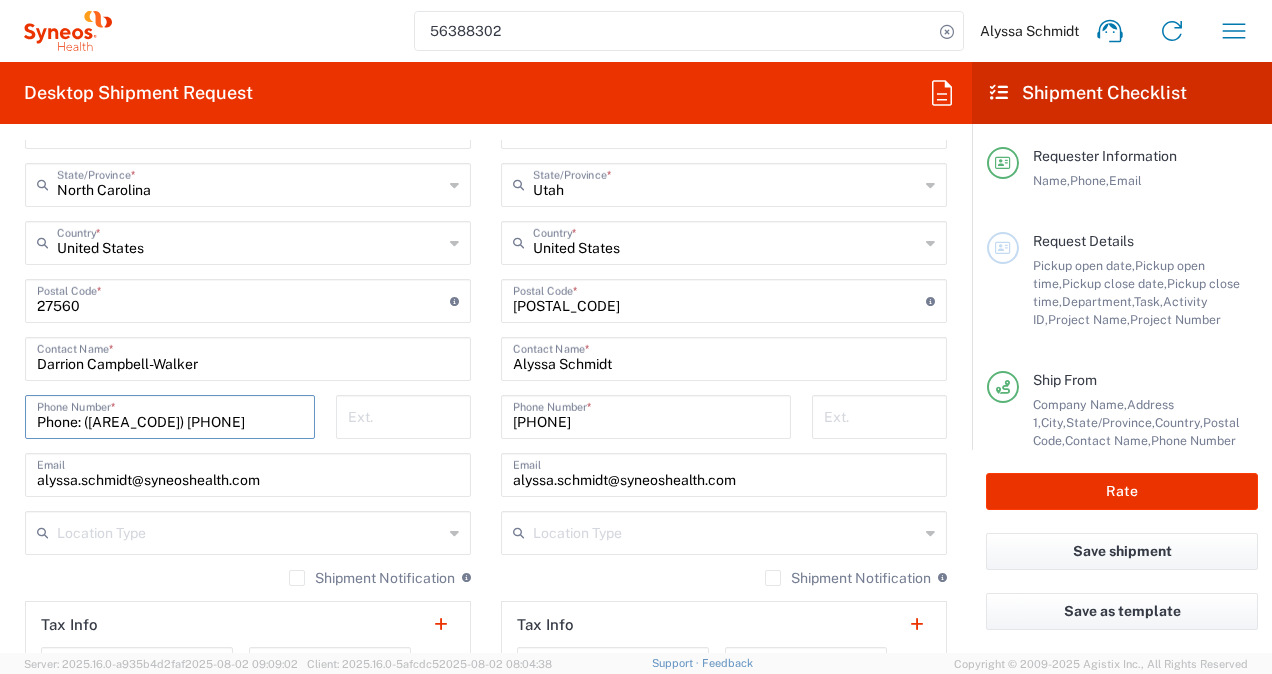 type on "Phone: ([AREA_CODE]) [PHONE]" 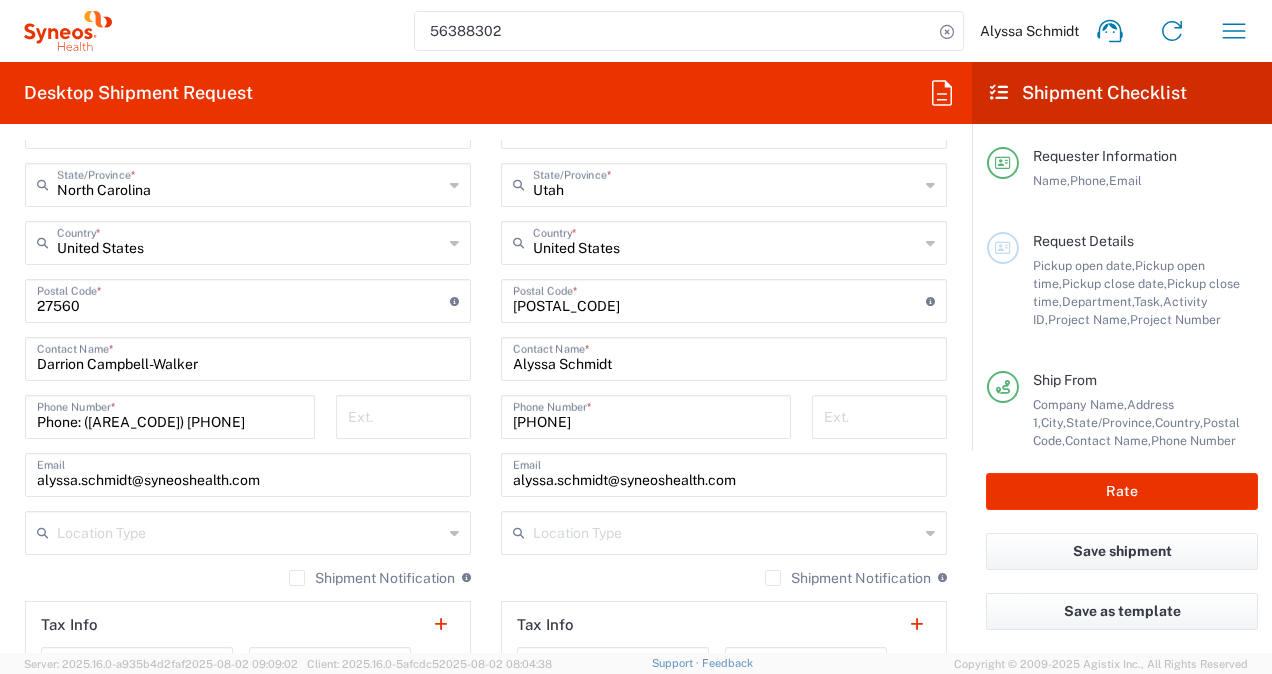 click on "Location  Addison Whitney LLC-Morrisvile NC US Barcelona-Syneos Health BioSector 2 LLC- New York US Boco Digital Media Caerus Marketing Group LLC-Morrisville NC US Chamberlain Communications LLC-New York US Chandler Chicco Agency, LLC-New York US Genico, LLC Gerbig Snell/Weisheimer Advert- Westerville OH Haas & Health Partner Public Relations GmbH Illingworth Research Group Ltd-Macclesfield UK Illingworth Rsrch Grp (France) Illingworth Rsrch Grp (Italy) Illingworth Rsrch Grp (Spain) Illingworth Rsrch Grp (USA) In Illingworth Rsrch Grp(Australi INC Research Clin Svcs Mexico inVentiv Health Philippines, Inc. IRG - Morrisville Warehouse IVH IPS Pvt Ltd- India IVH Mexico SA de CV NAVICOR GROUP, LLC- New York US PALIO + IGNITE, LLC- Westerville OH US Pharmaceutical Institute LLC- Morrisville NC US PT Syneos Health Indonesia Rx dataScience Inc-Morrisville NC US RxDataScience India Private Lt Syneos Health (Beijing) Inc.Lt Syneos Health (Shanghai) Inc. Ltd. Syneos Health (Thailand) Limit Syneos Health Argentina SA" 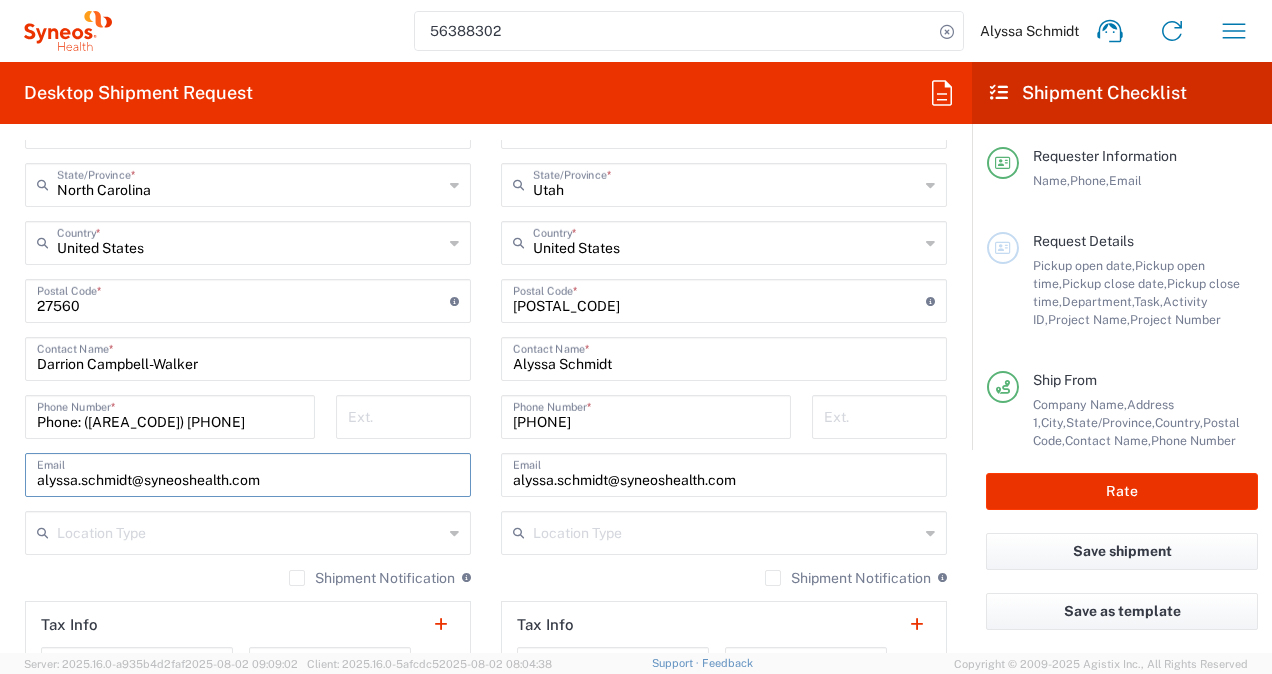 click on "alyssa.schmidt@syneoshealth.com" at bounding box center (248, 473) 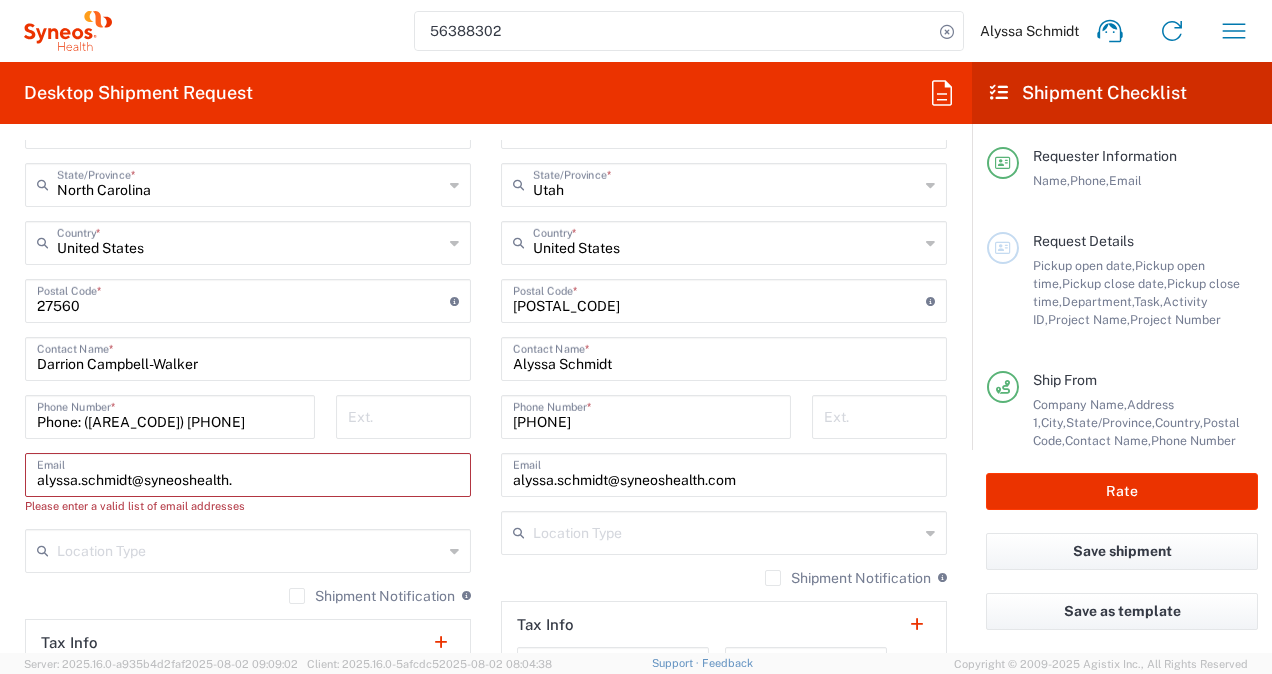 drag, startPoint x: 281, startPoint y: 480, endPoint x: -4, endPoint y: 426, distance: 290.07068 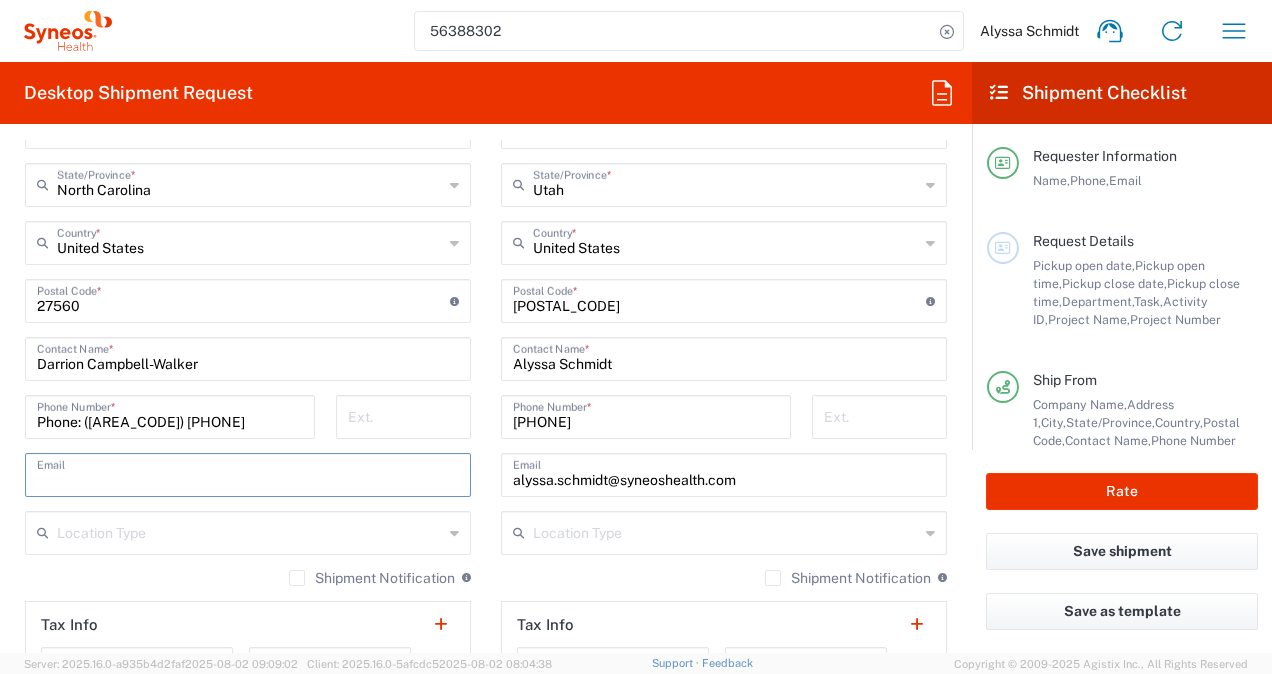 paste on "darrion.campbellwalker@syneoshealth.com" 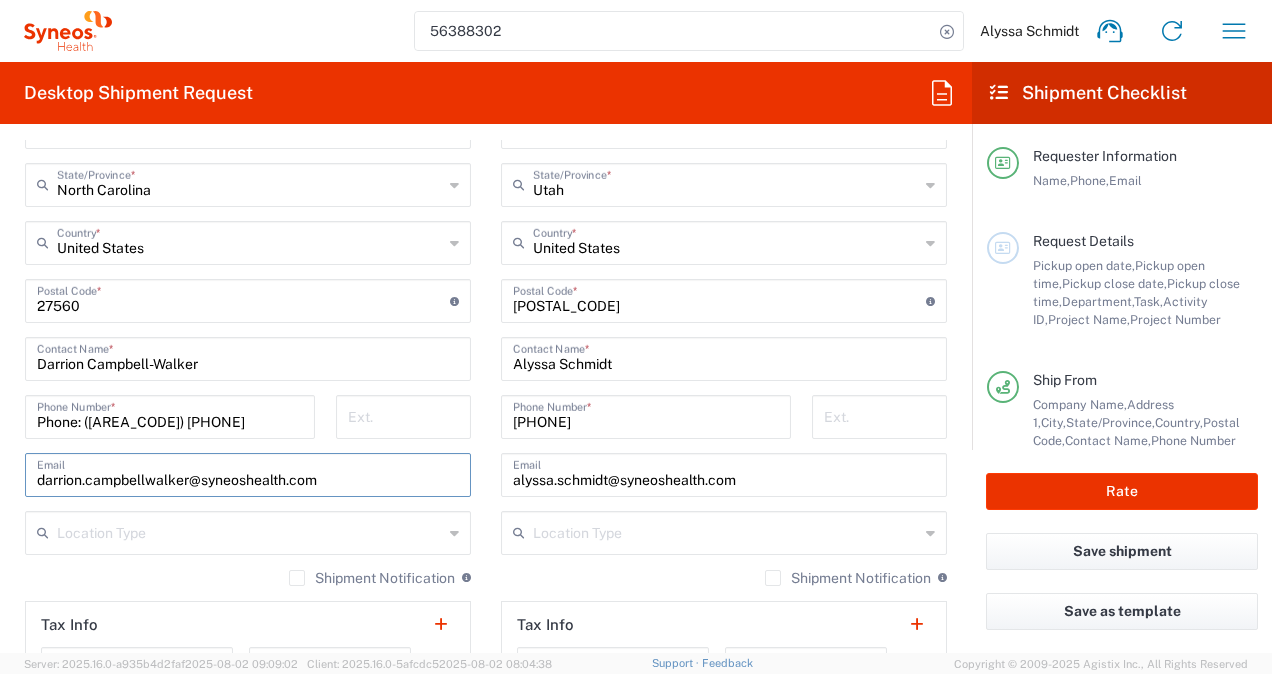type on "darrion.campbellwalker@syneoshealth.com" 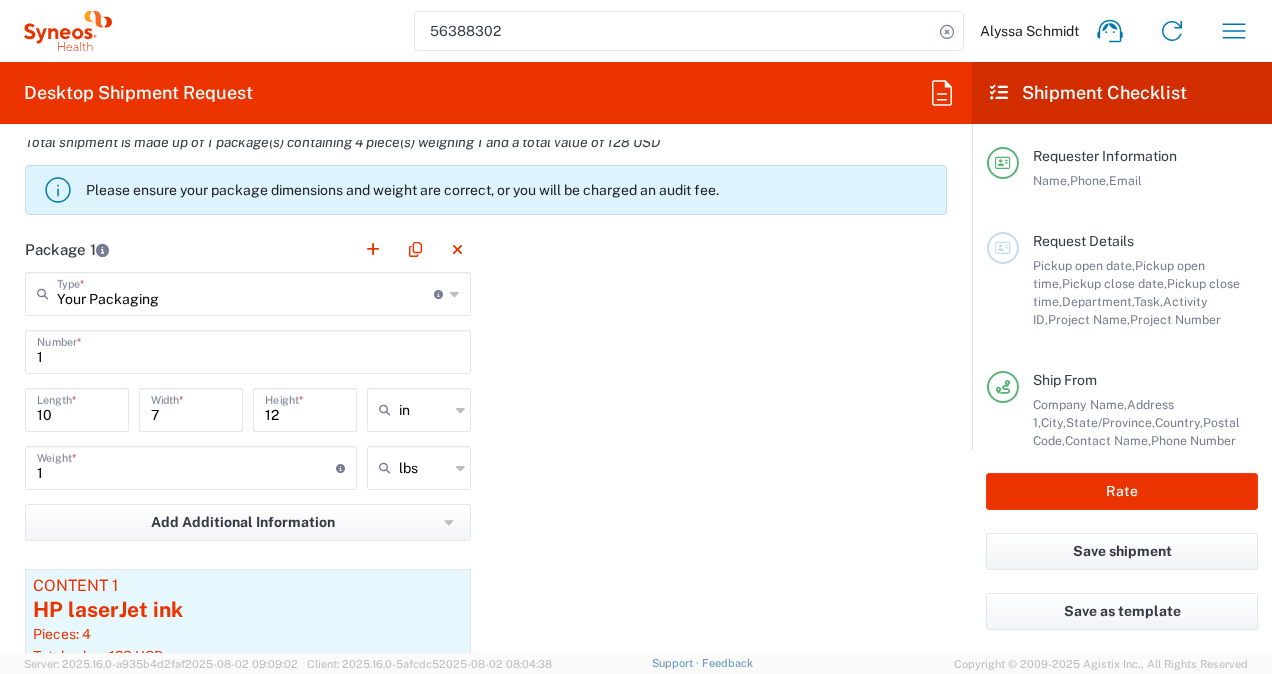 scroll, scrollTop: 1679, scrollLeft: 0, axis: vertical 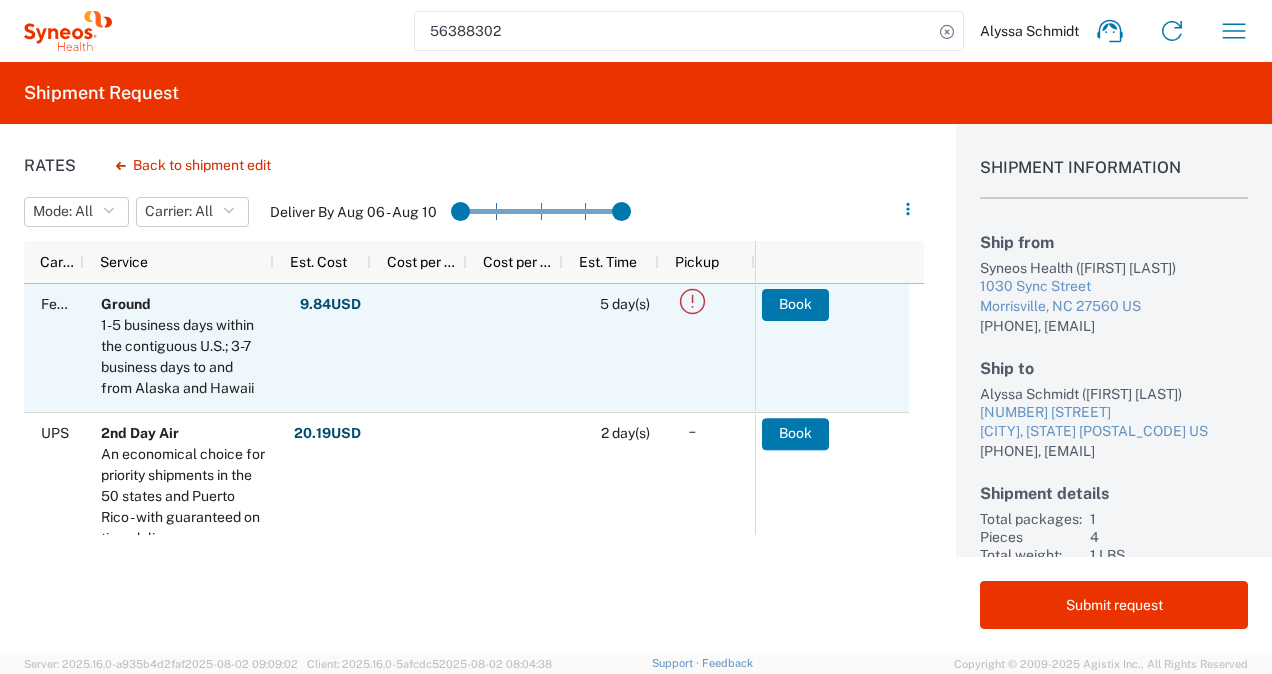 click 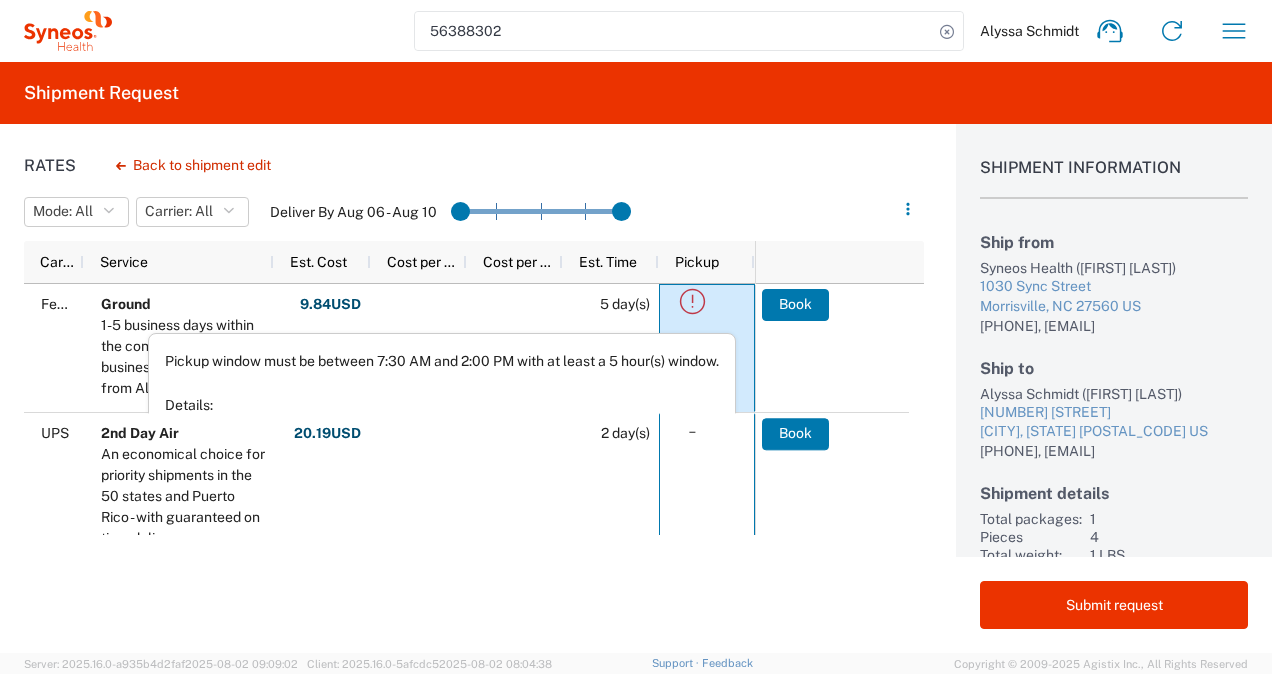 drag, startPoint x: 682, startPoint y: 436, endPoint x: 611, endPoint y: 374, distance: 94.26028 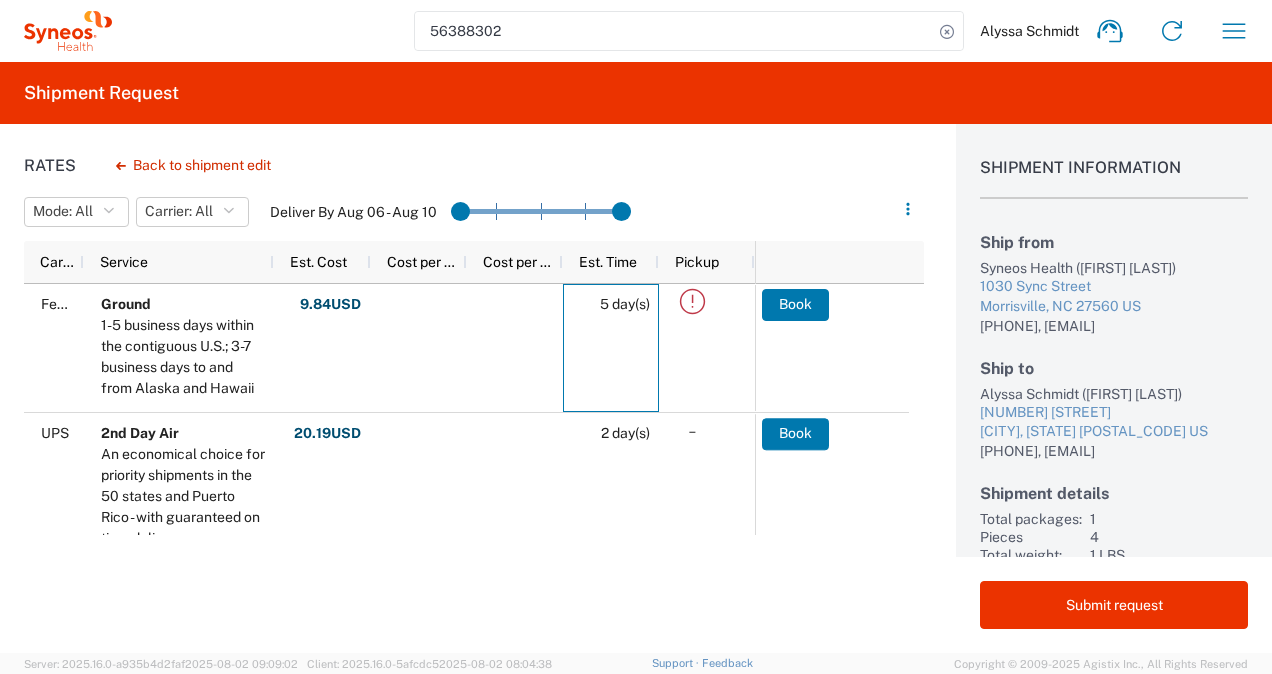 click on "5 day(s)" 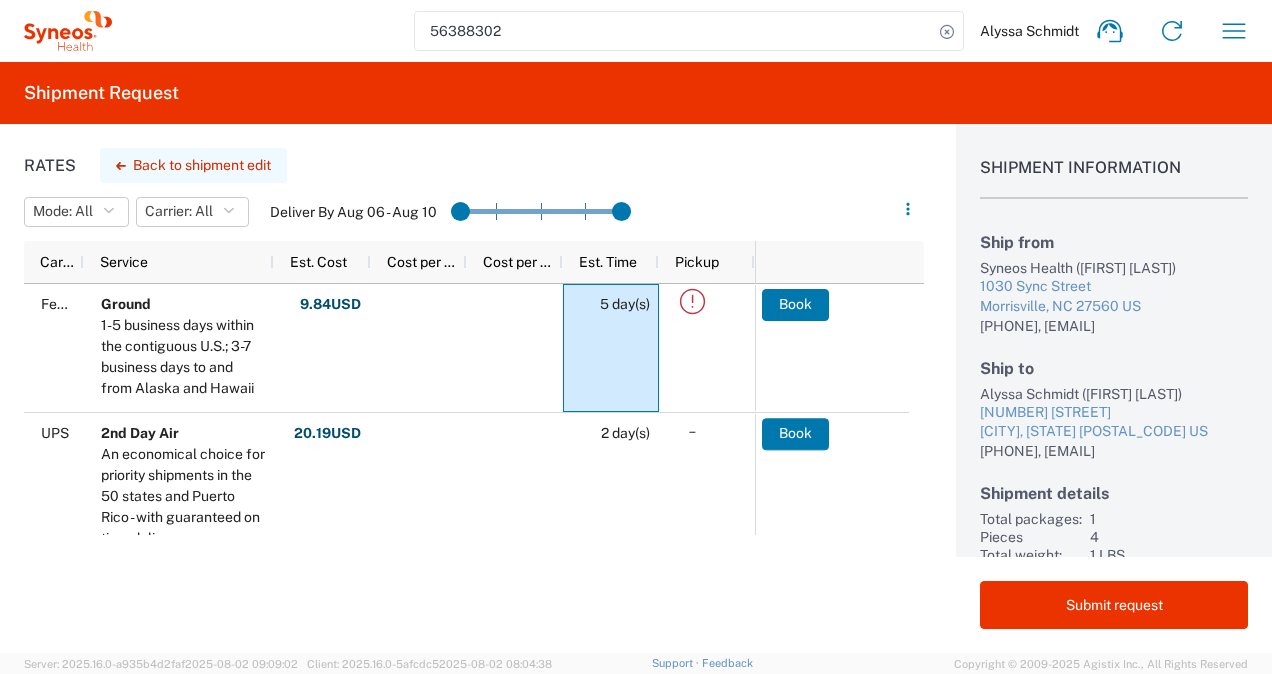 click on "Back to shipment edit" 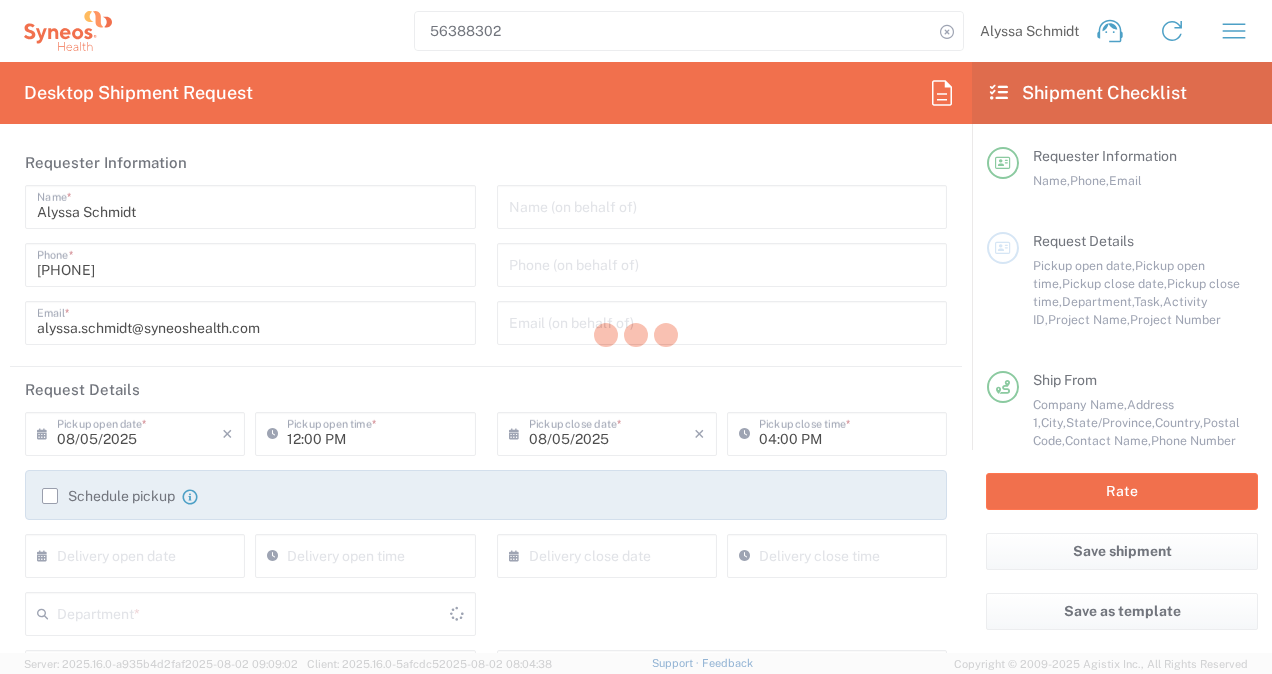 type on "3247" 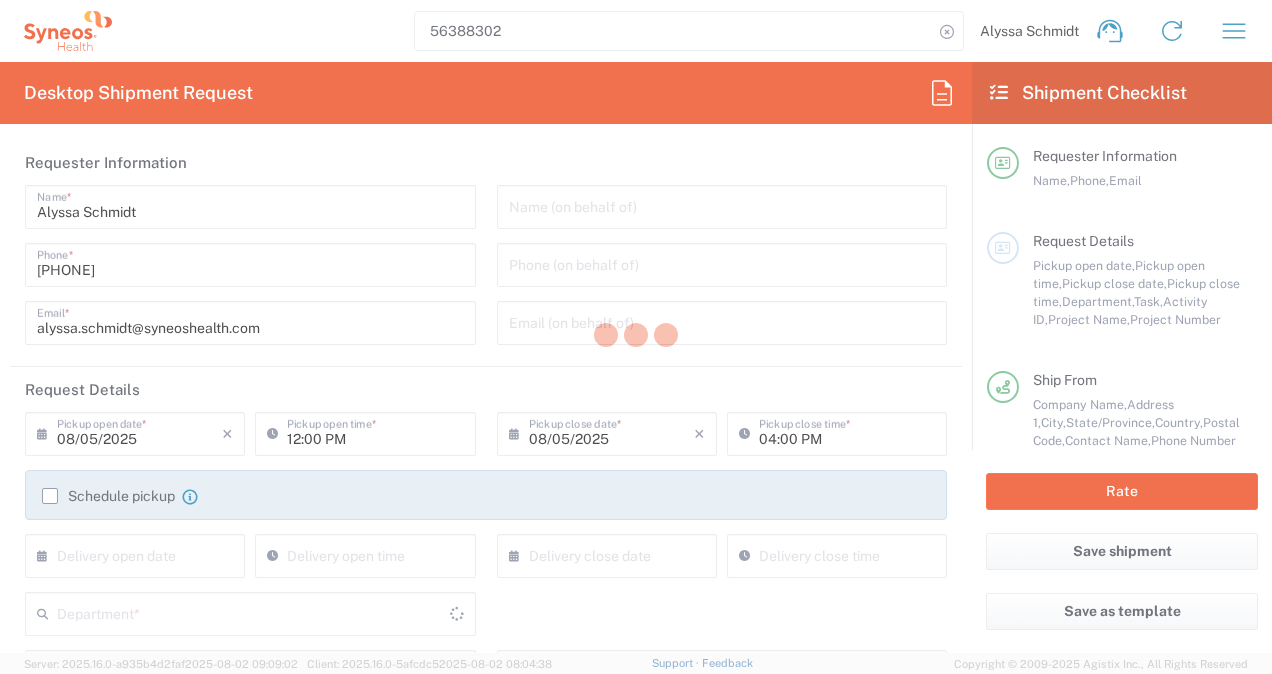 type on "Utah" 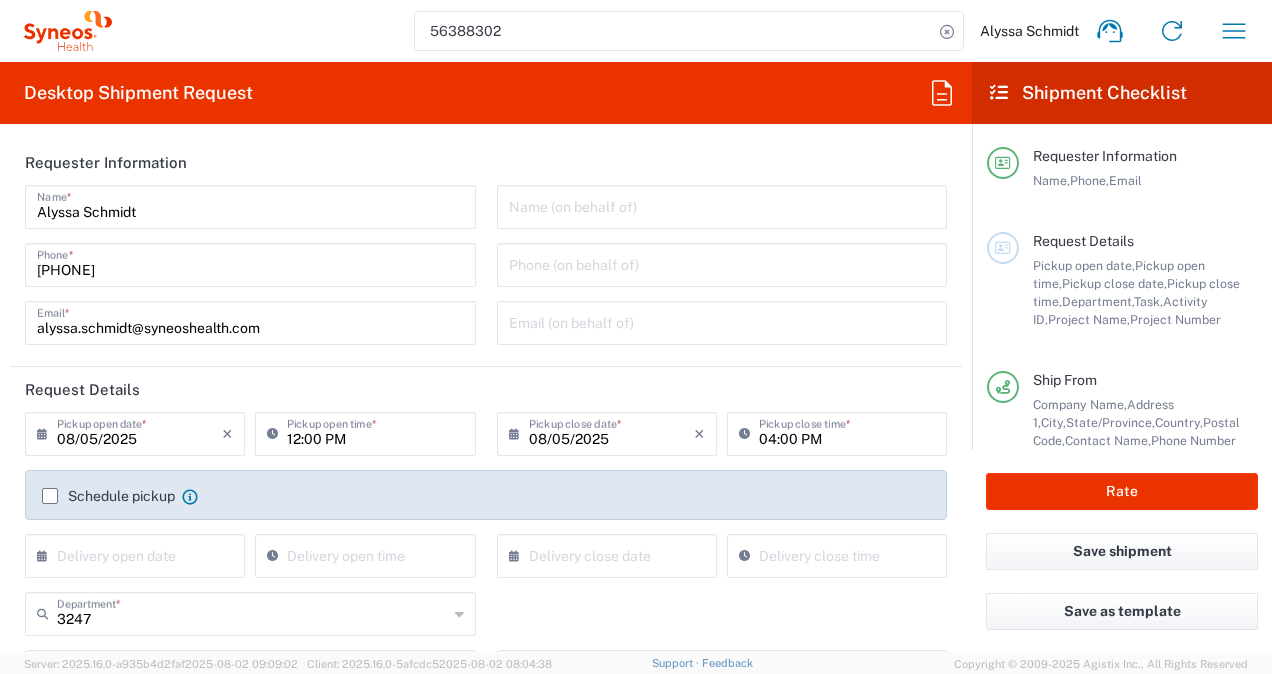click on "12:00 PM Pickup open time *" 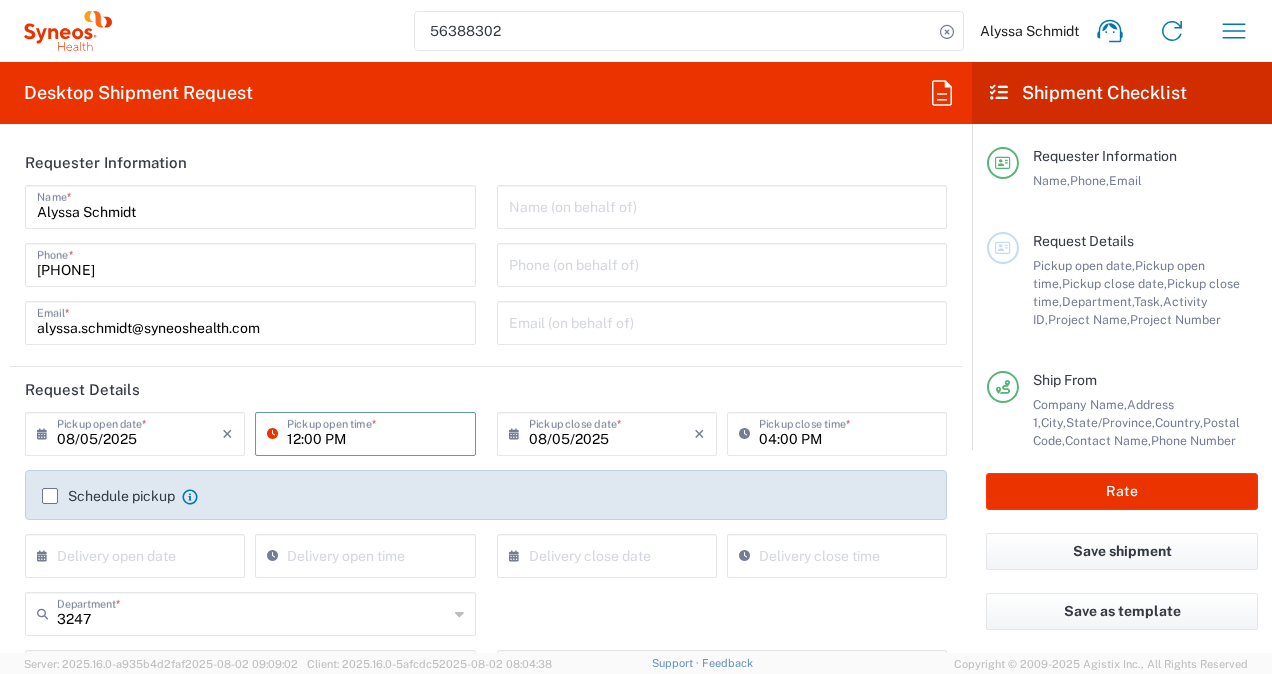 click on "12:00 PM" at bounding box center (375, 432) 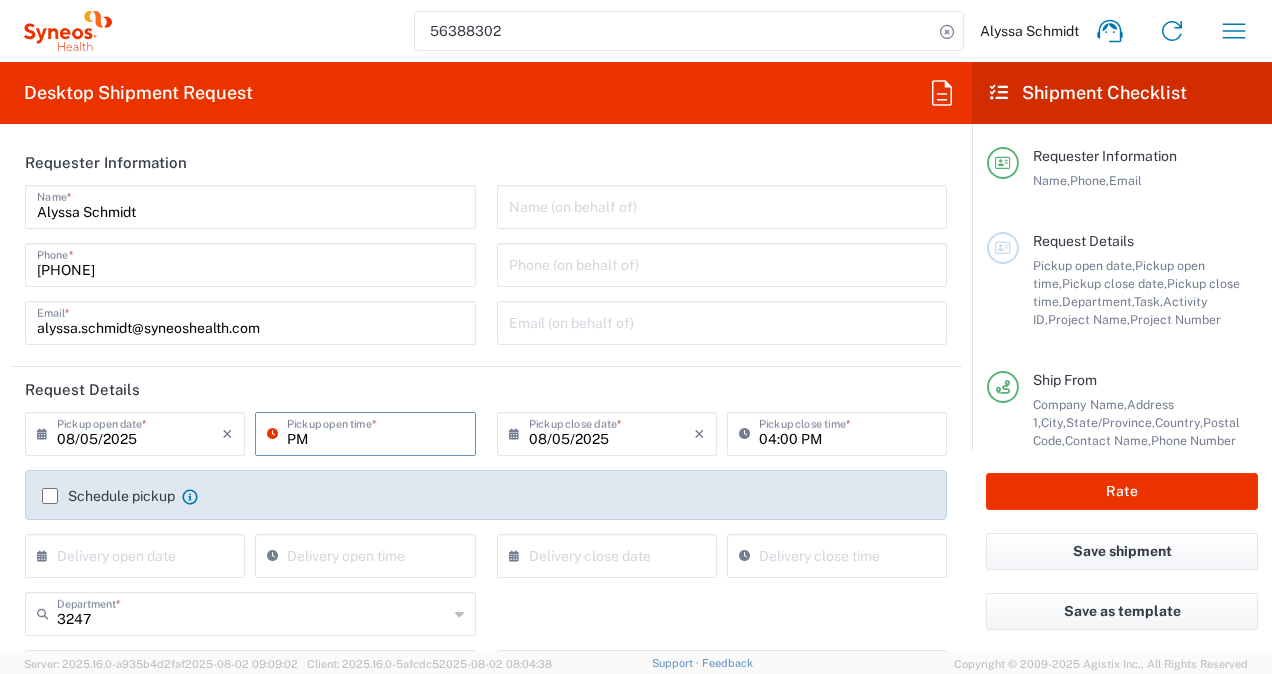 click on "PM" at bounding box center [375, 432] 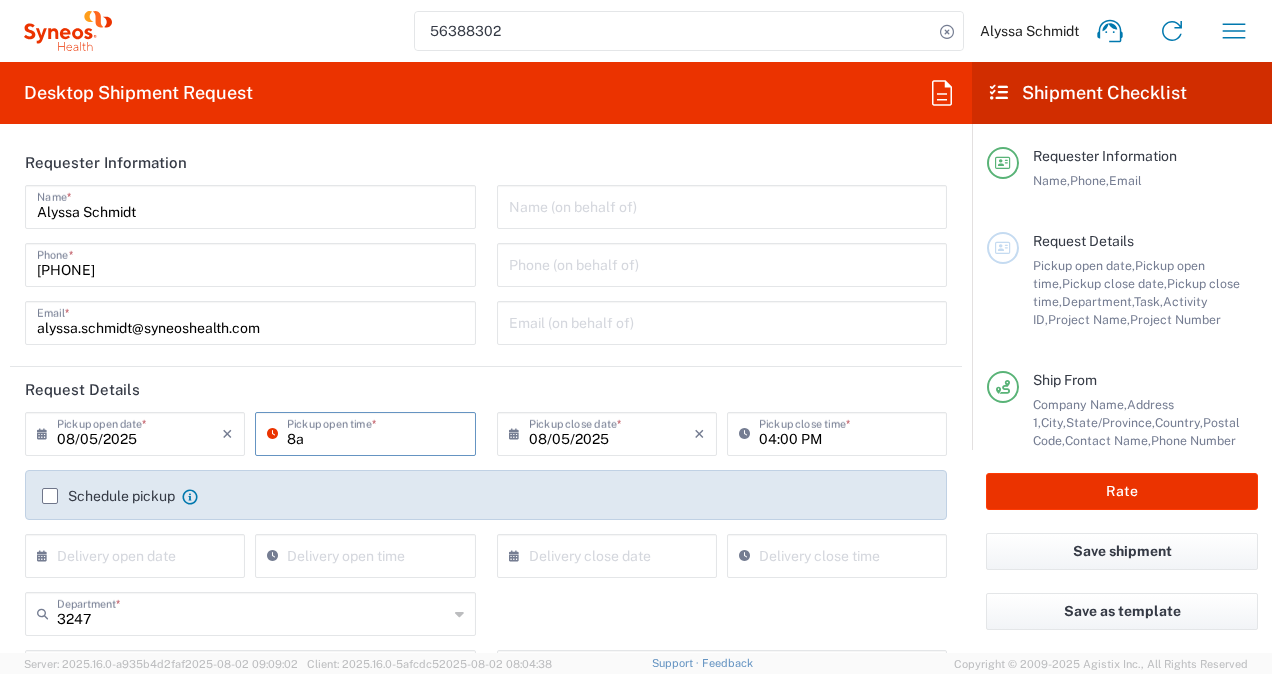type on "8" 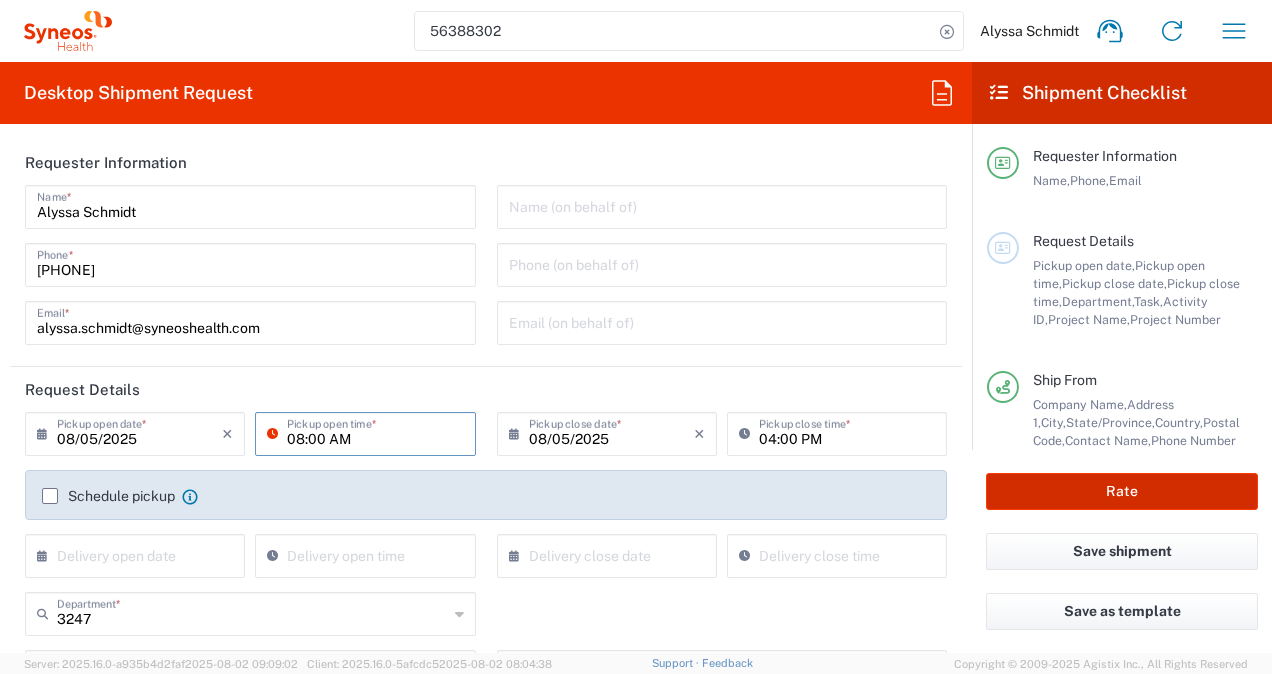 type on "08:00 AM" 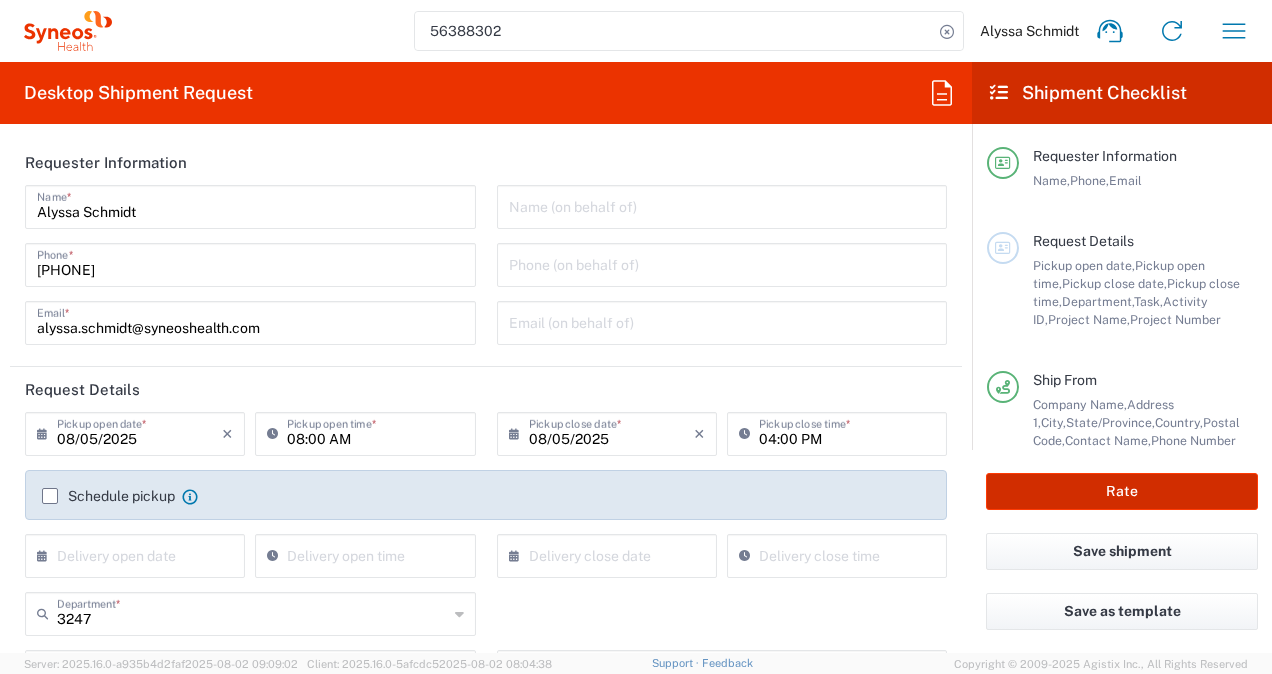 click on "Rate" 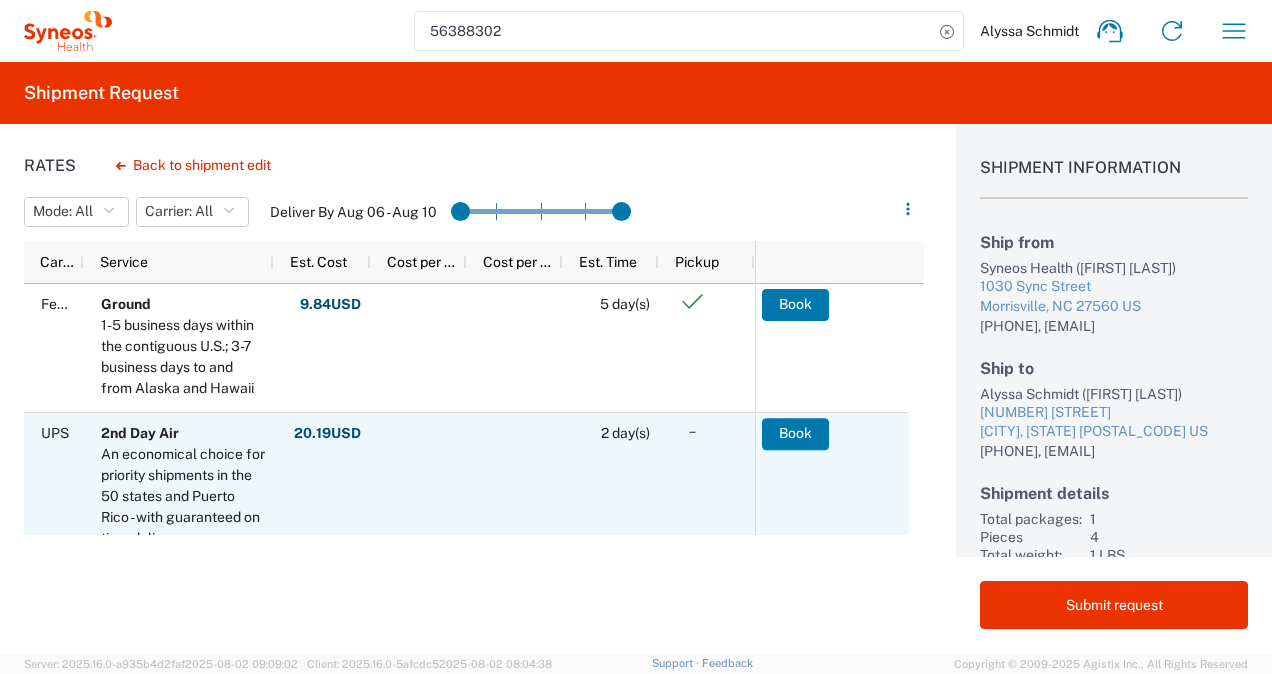 scroll, scrollTop: 580, scrollLeft: 0, axis: vertical 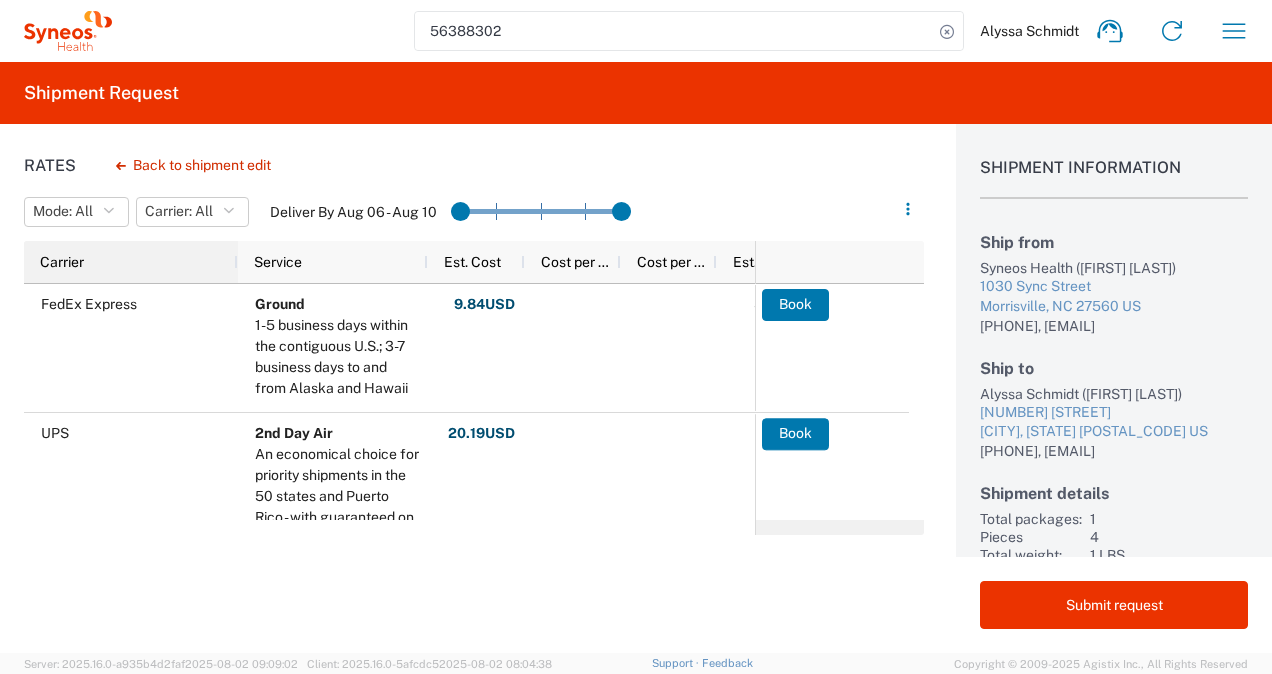 drag, startPoint x: 78, startPoint y: 264, endPoint x: 232, endPoint y: 290, distance: 156.17938 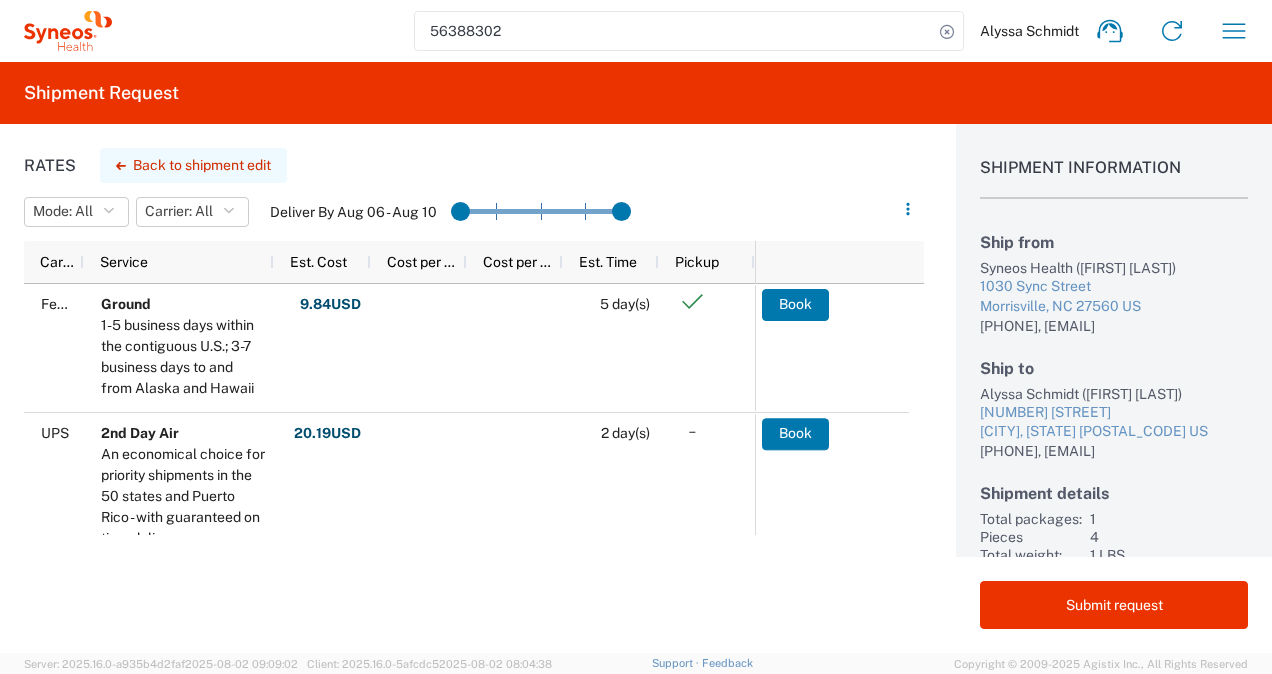 click on "Back to shipment edit" 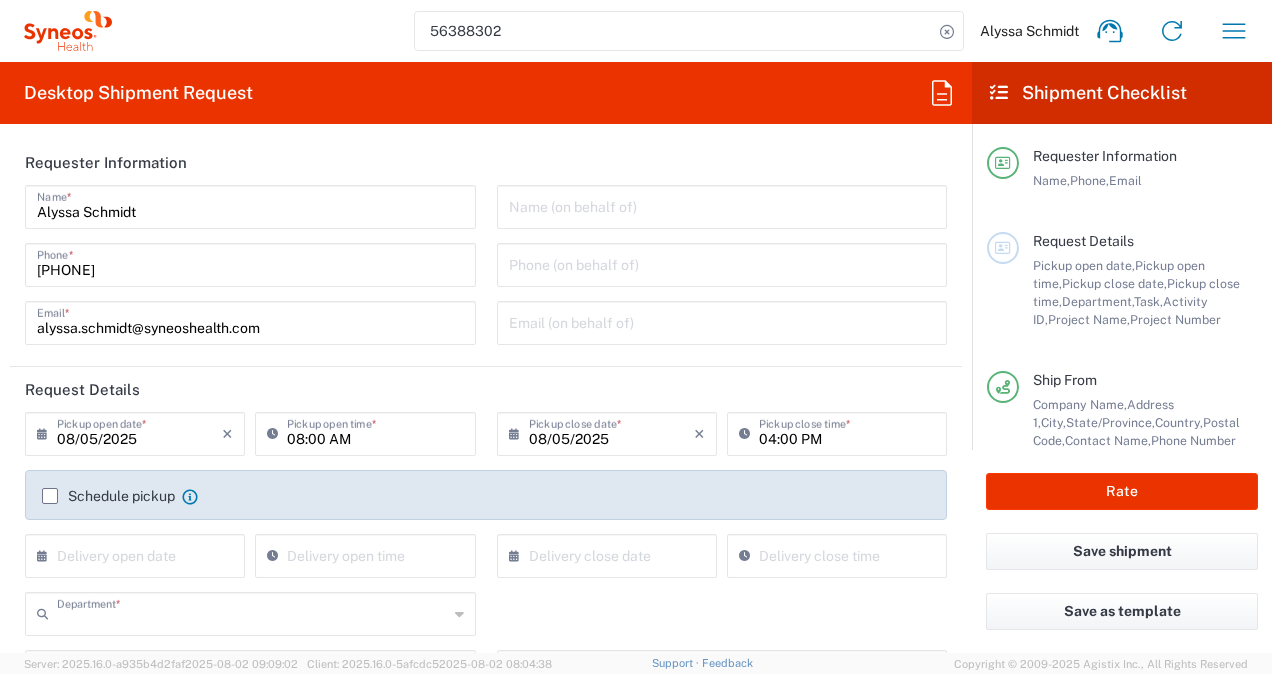 type on "3247" 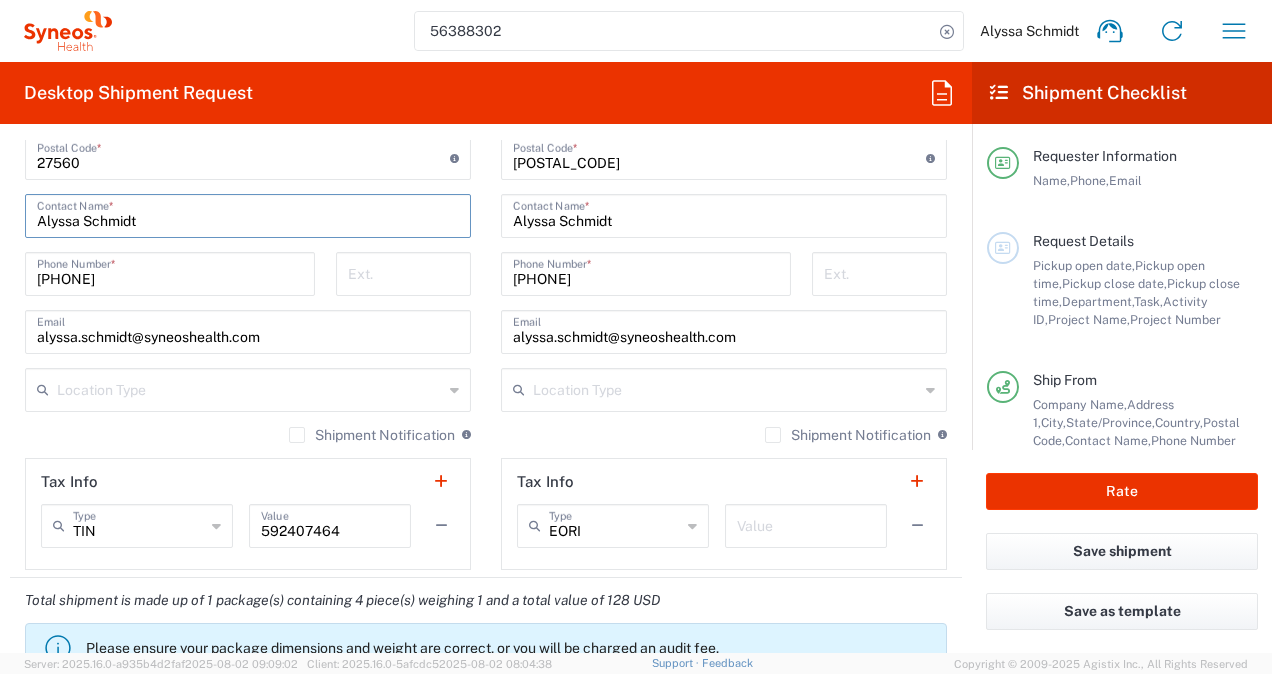 drag, startPoint x: 242, startPoint y: 220, endPoint x: -4, endPoint y: 215, distance: 246.05081 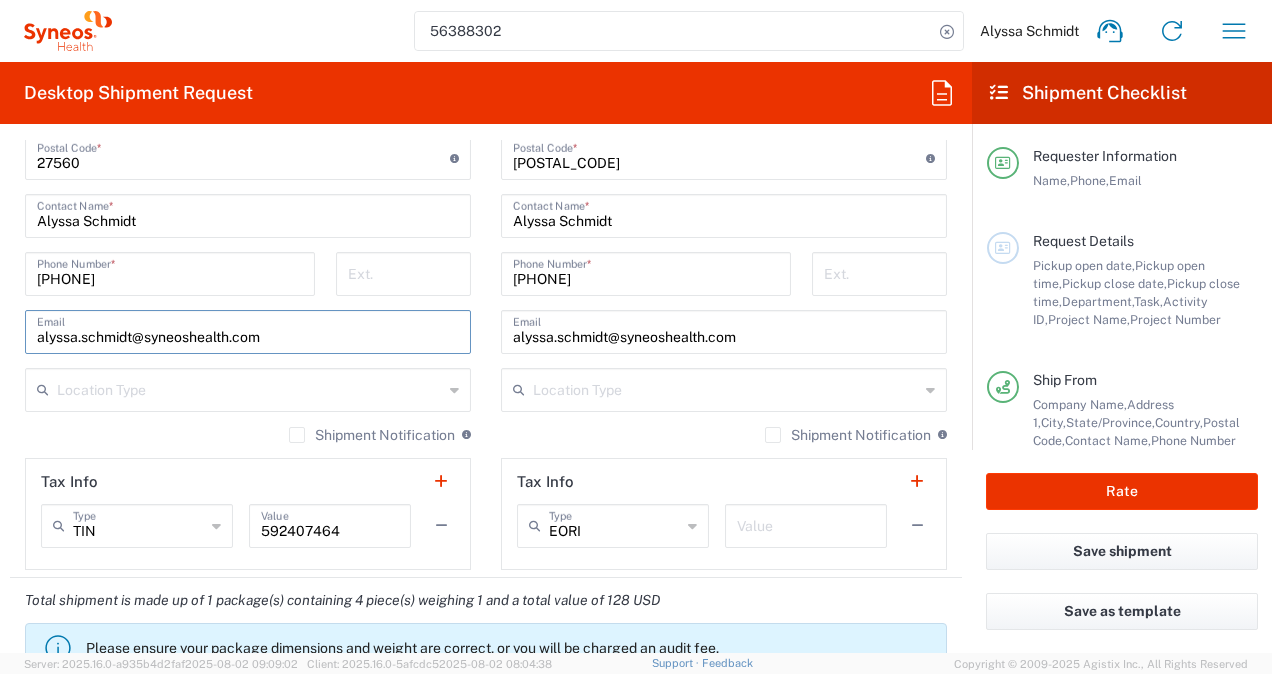 drag, startPoint x: 304, startPoint y: 332, endPoint x: -4, endPoint y: 308, distance: 308.93365 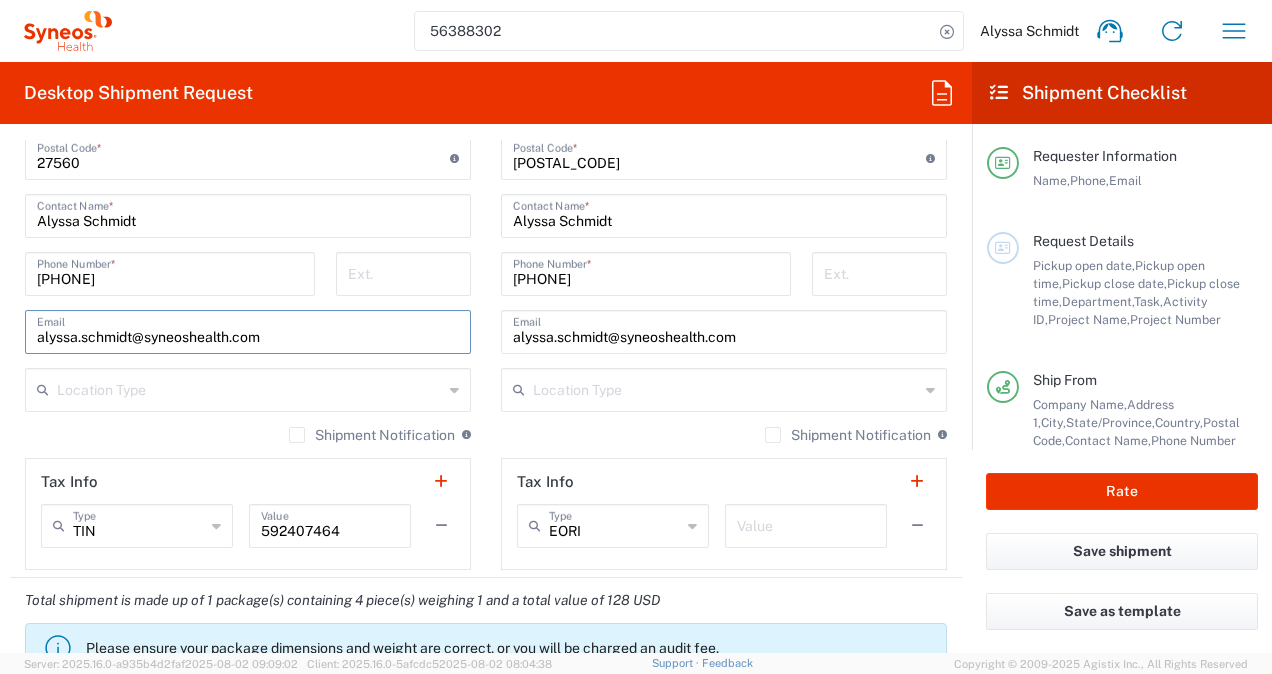 paste on "darrion.campbellwalker" 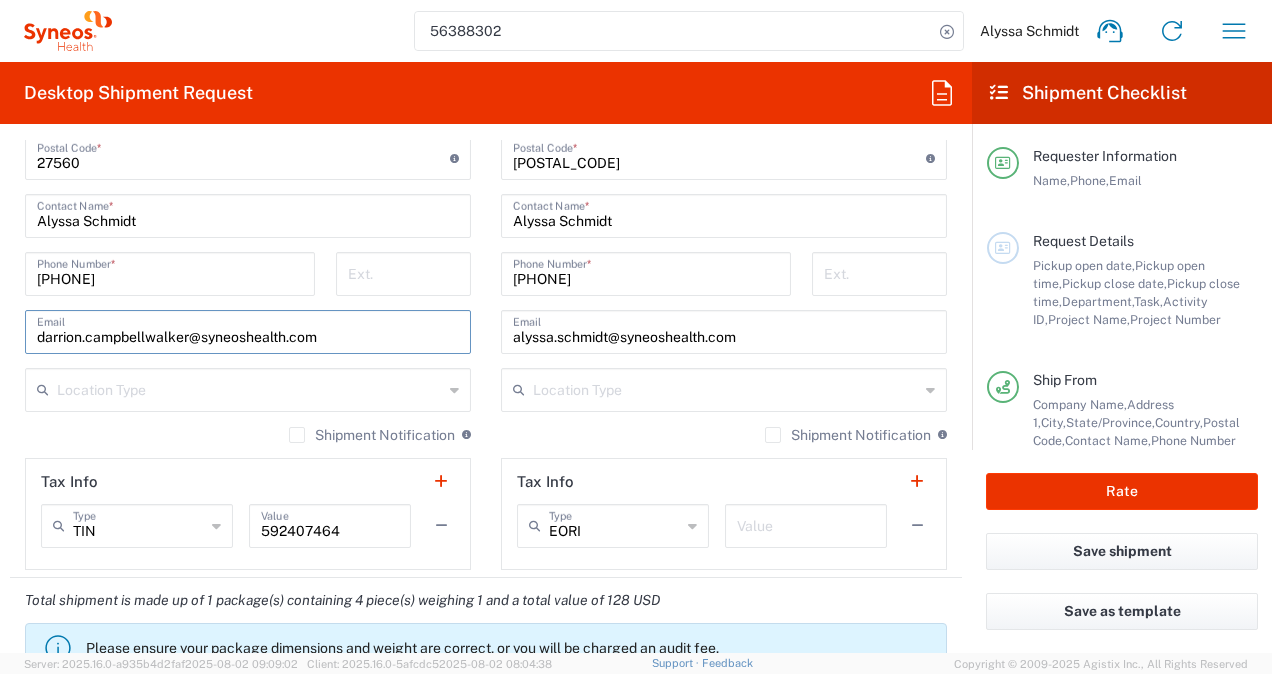 type on "darrion.campbellwalker@syneoshealth.com" 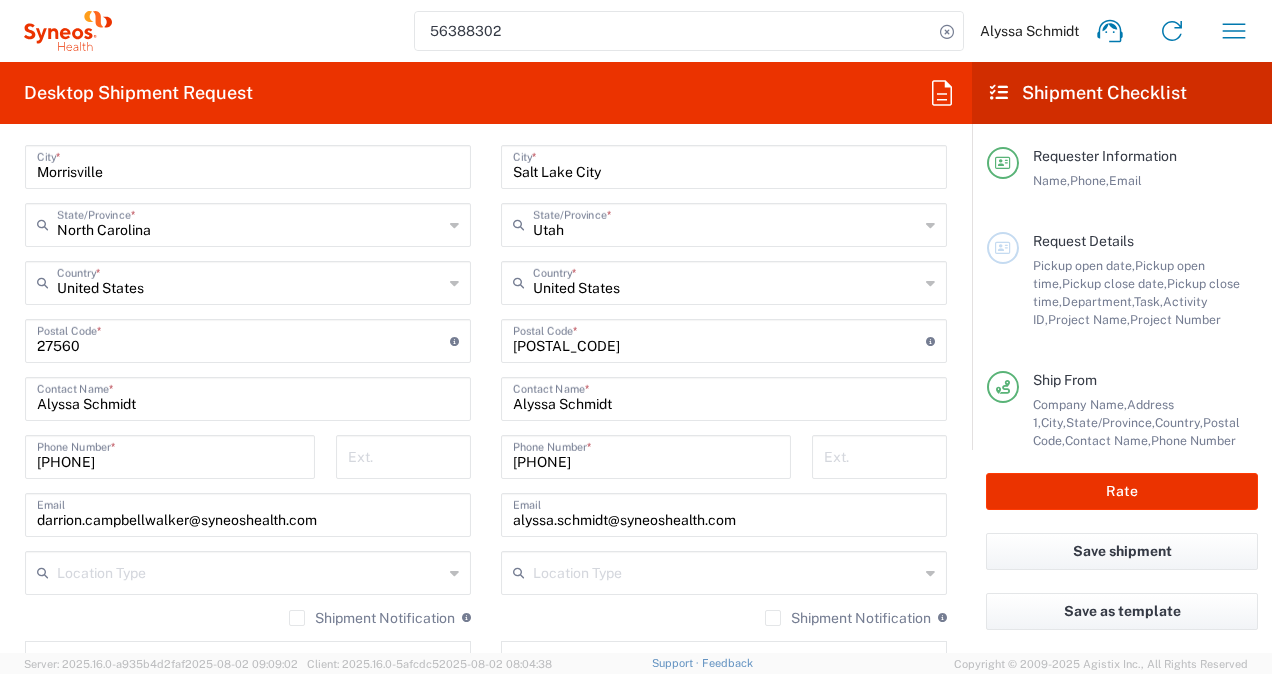 scroll, scrollTop: 1054, scrollLeft: 0, axis: vertical 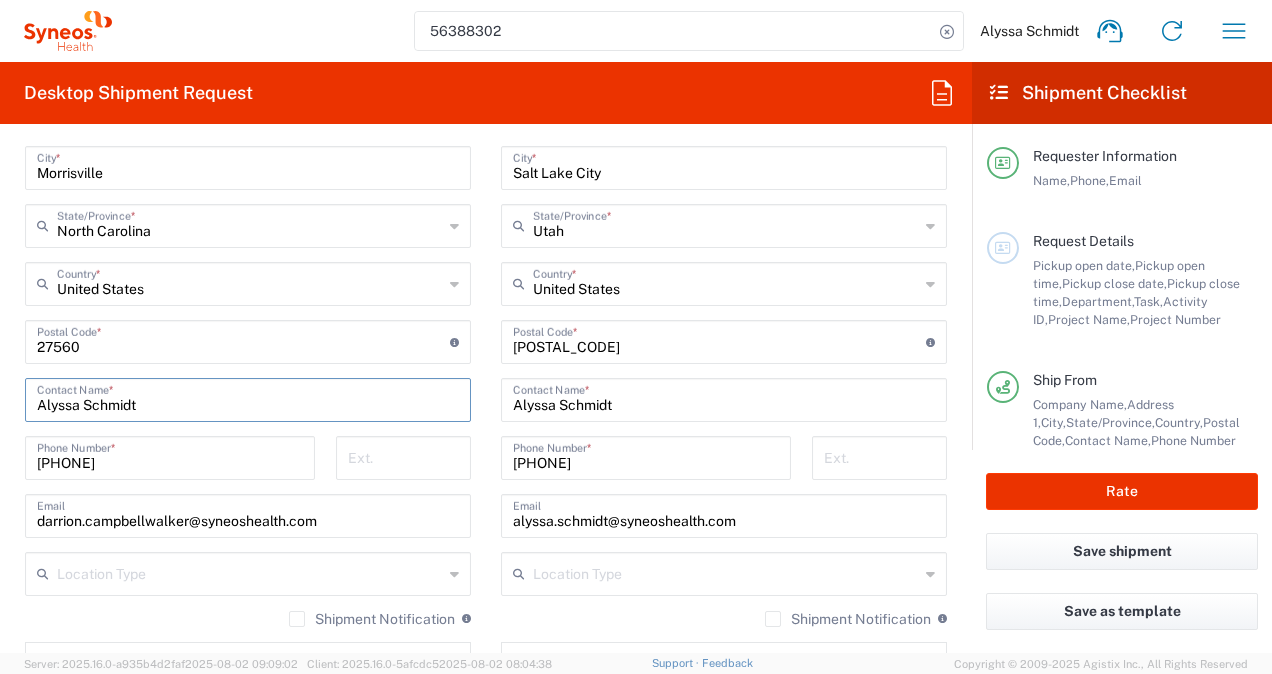 drag, startPoint x: 210, startPoint y: 397, endPoint x: -4, endPoint y: 386, distance: 214.28252 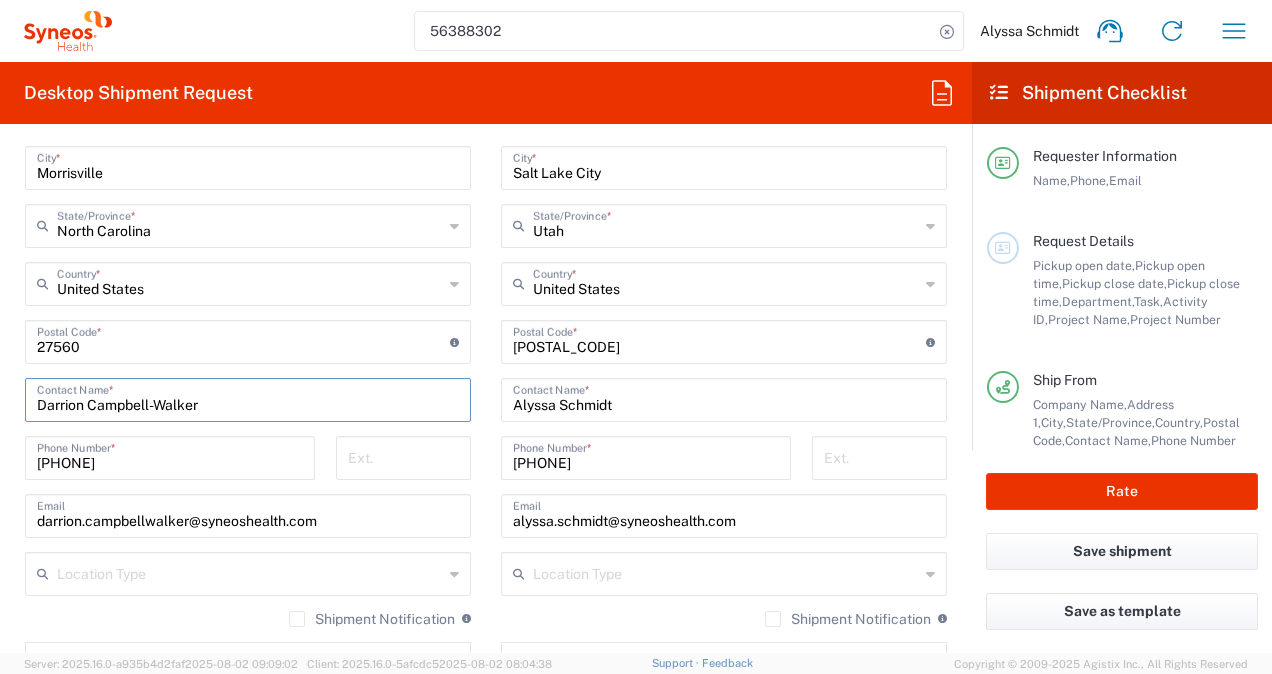 type on "Darrion Campbell-Walker" 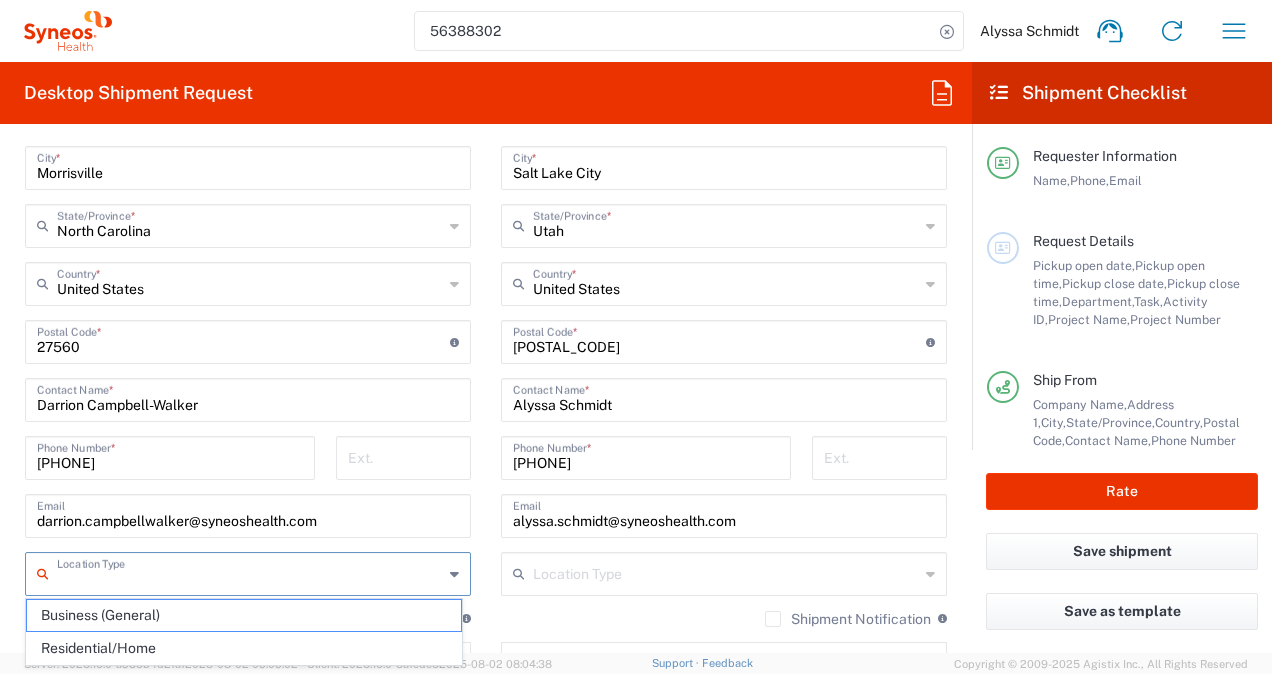 click at bounding box center (250, 572) 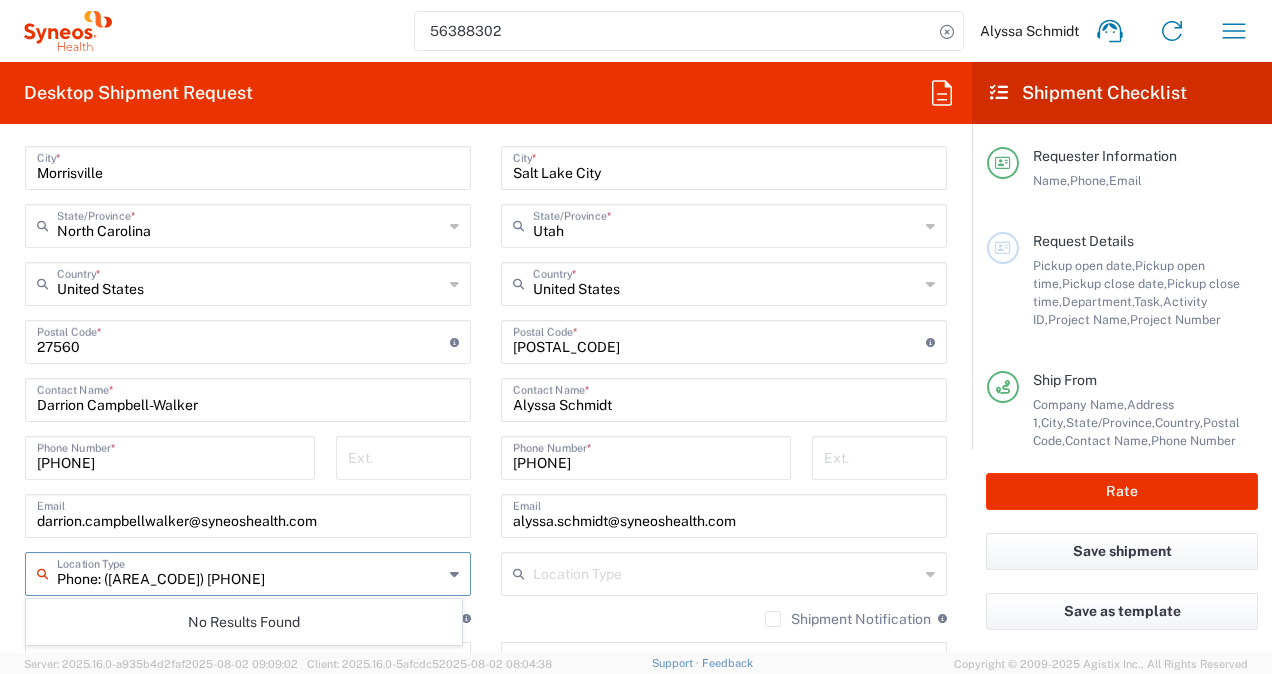 drag, startPoint x: 270, startPoint y: 570, endPoint x: -4, endPoint y: 539, distance: 275.74808 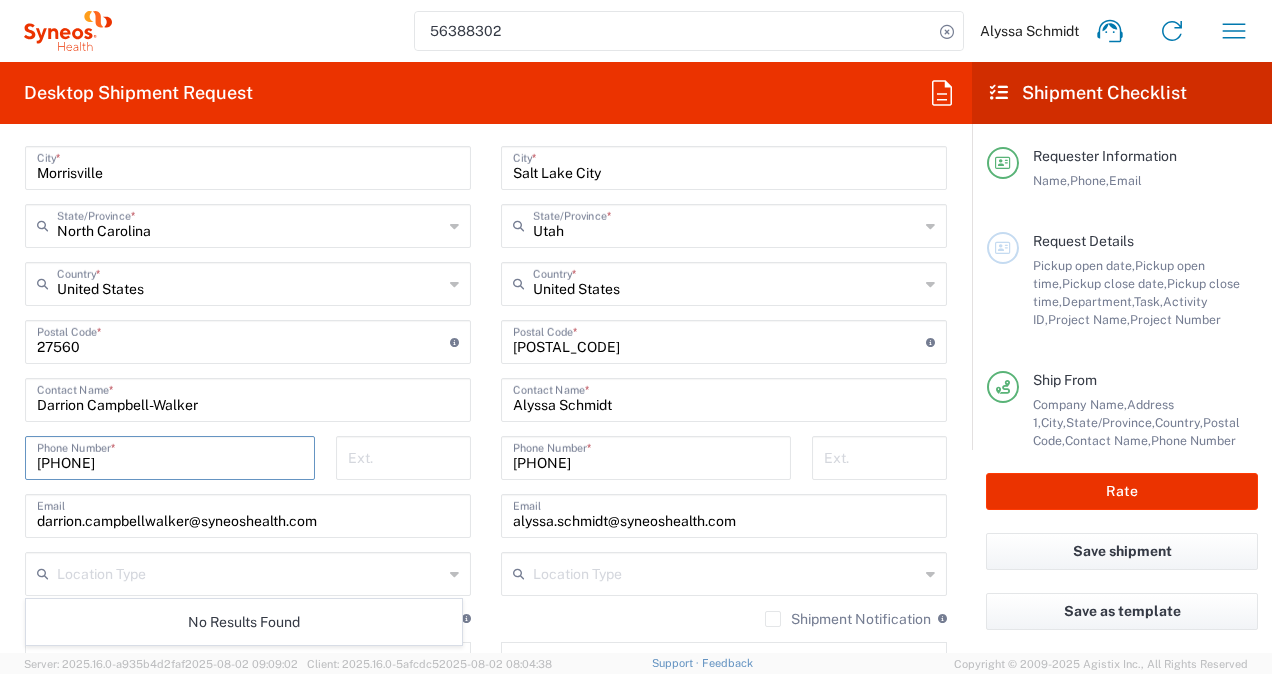 drag, startPoint x: 186, startPoint y: 460, endPoint x: 4, endPoint y: 470, distance: 182.27452 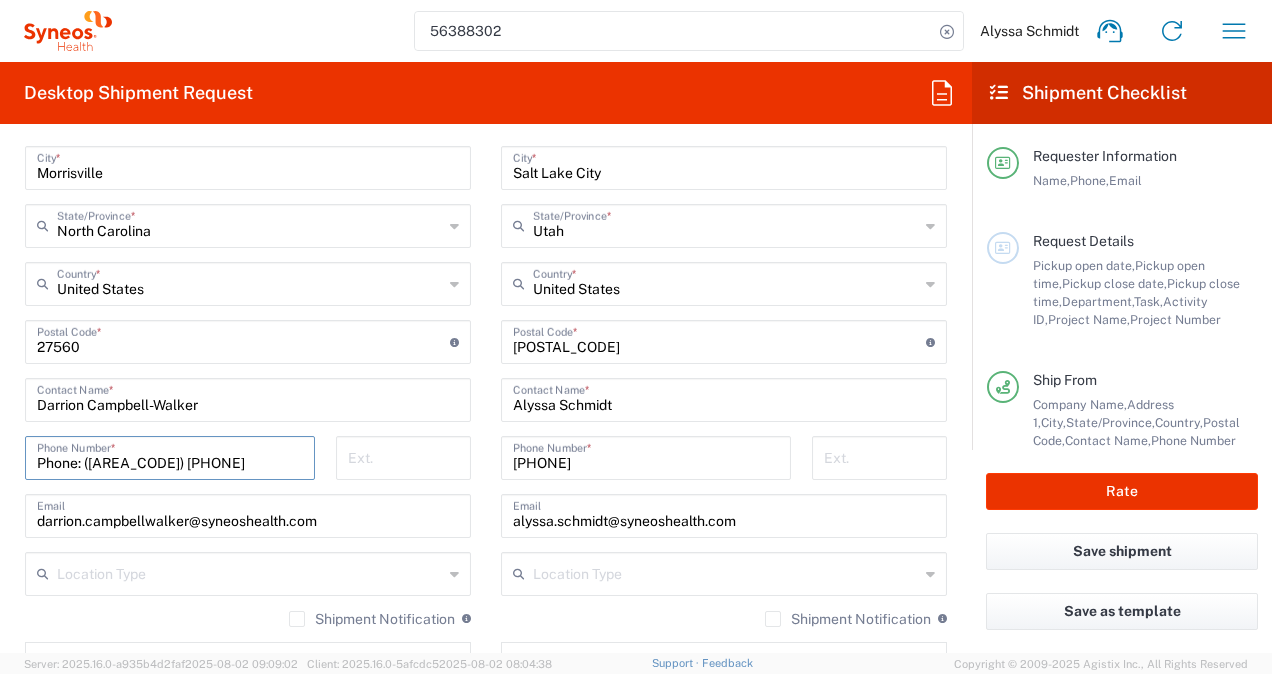 type on "Phone: ([AREA_CODE]) [PHONE]" 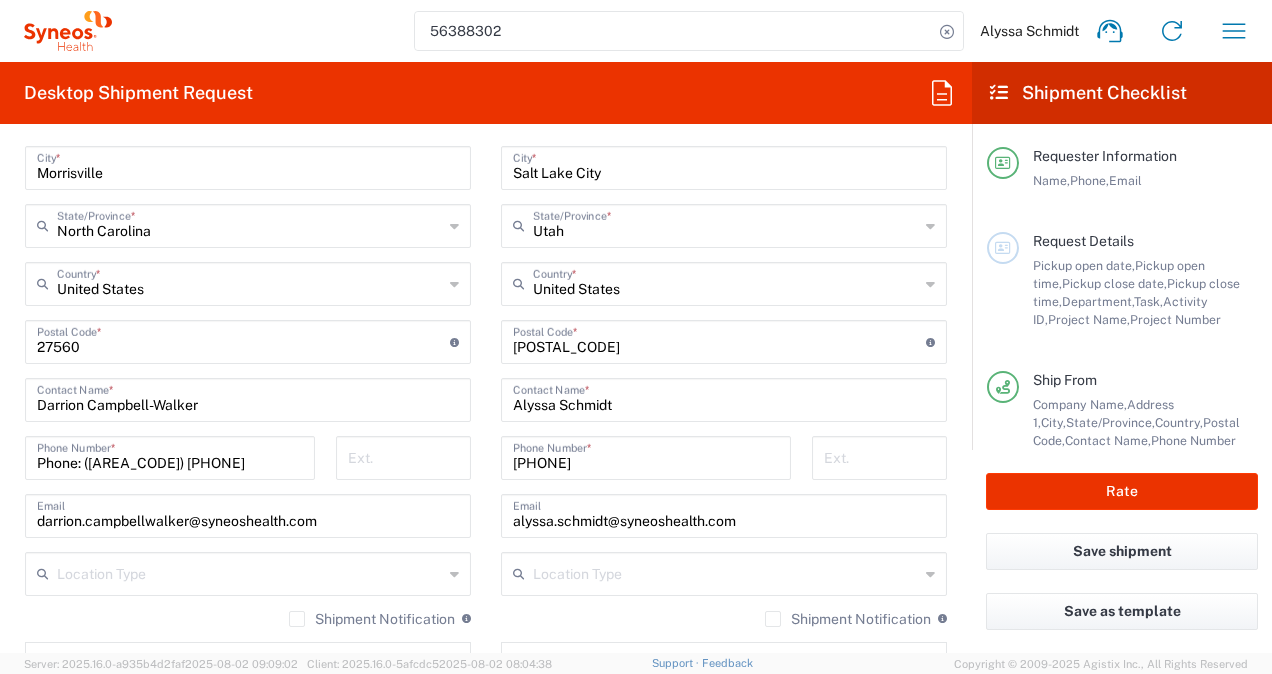 click on "Requester Information Alyssa Schmidt Name * [PHONE] Phone * alyssa.schmidt@syneoshealth.com Email * Name (on behalf of) Phone (on behalf of) Email (on behalf of) Request Details 08/05/2025 × Pickup open date * Cancel Apply 08:00 AM Pickup open time * 08/05/2025 × Pickup close date * Cancel Apply 04:00 PM Pickup close time * Schedule pickup When scheduling a pickup please be sure to meet the following criteria:
1. Pickup window should start at least 2 hours after current time.
2.Pickup window needs to be at least 2 hours.
3.Pickup close time should not exceed business hours.
× Delivery open date Cancel Apply Delivery open time × Delivery close date Cancel Apply Delivery close time 3247 Department * 3247 3000 3100 3109 3110 3111 3112 3125 3130 3135 3136 3150 3155 3165 3171 3172 3190 3191 3192 3193 3194 3200 3201 3202 3210 3211 Dept 3212 3213 3214 3215 3216 3218 3220 3221 3222 3223 3225 3226 3227 3228 3229 3230 3231 3232 3233 3234 3235 3236 3237 3238 3240 * * ASN *" 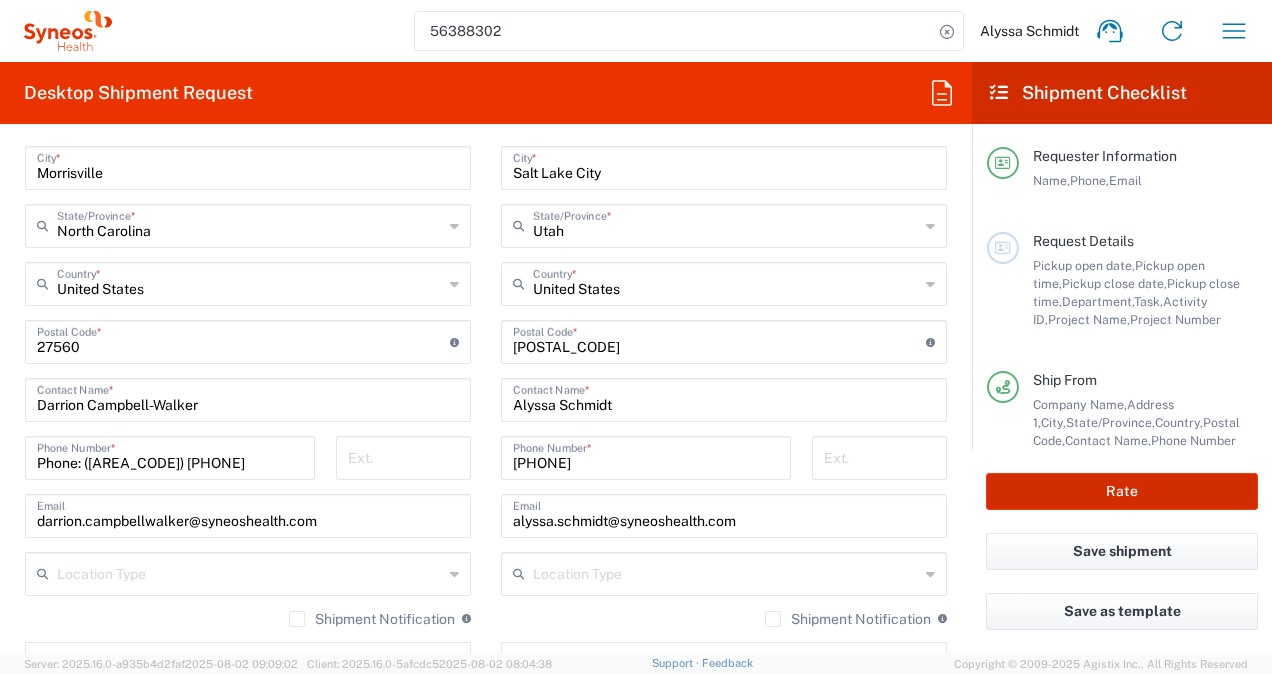 click on "Rate" 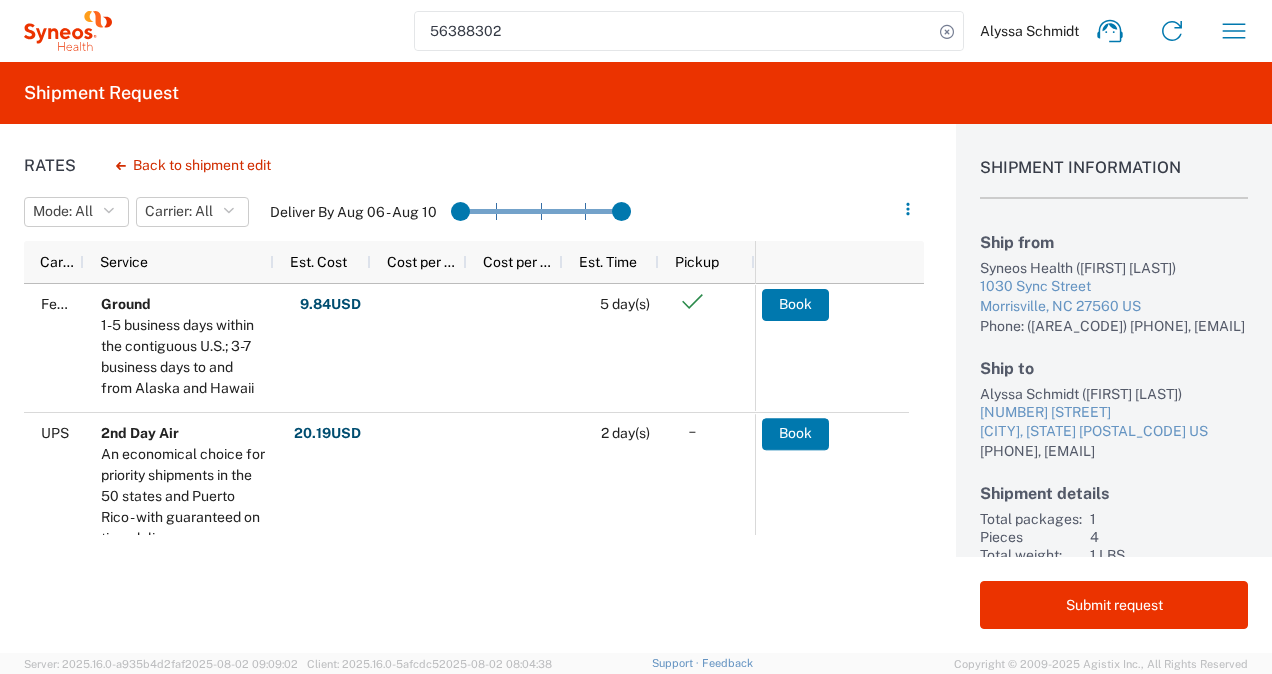 scroll, scrollTop: 166, scrollLeft: 0, axis: vertical 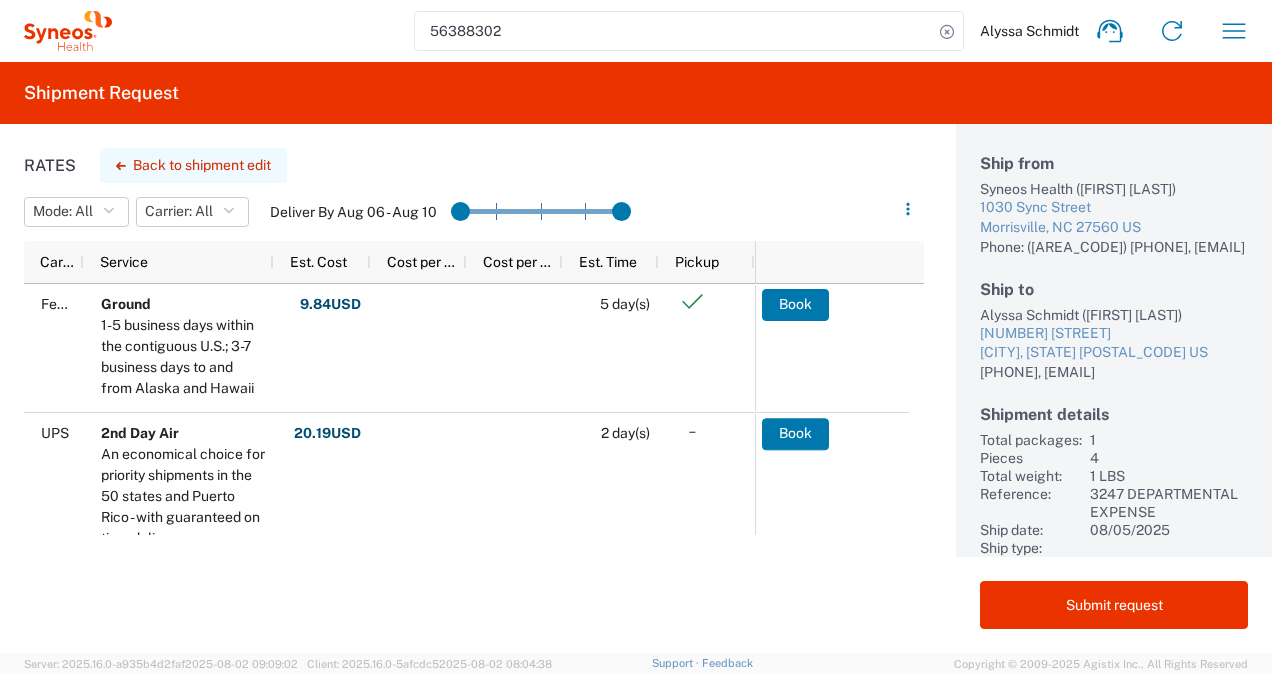 click on "Back to shipment edit" 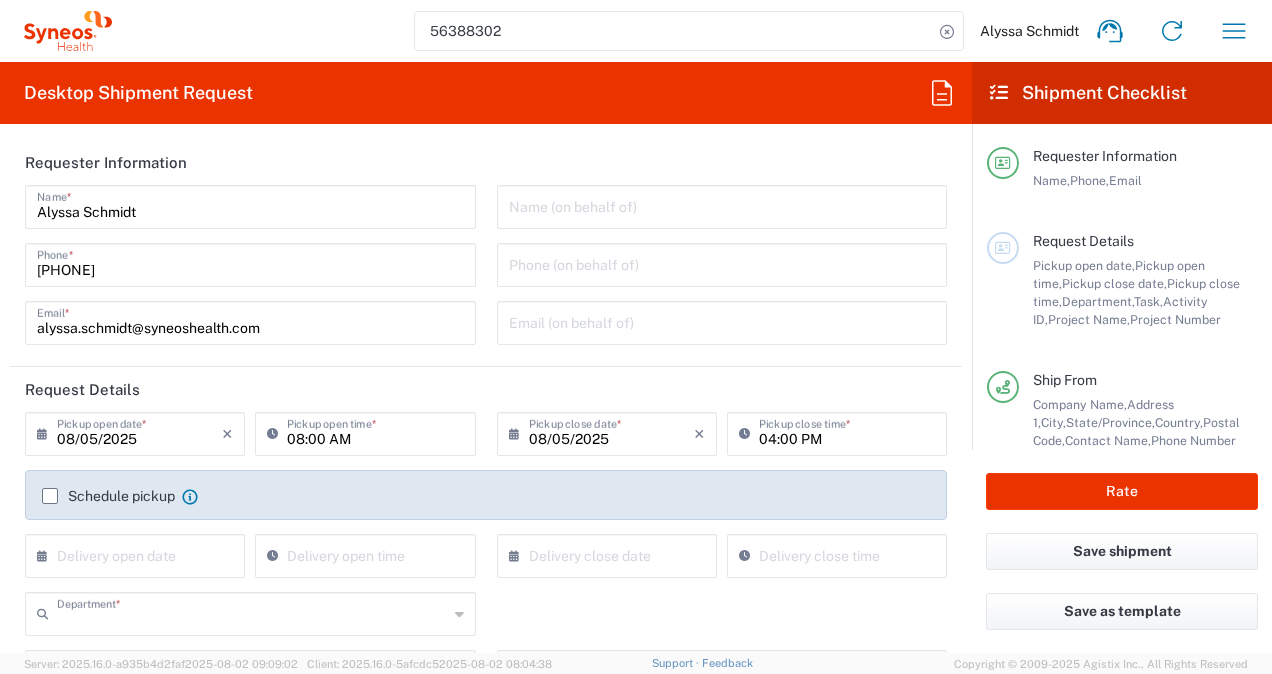 type on "3247" 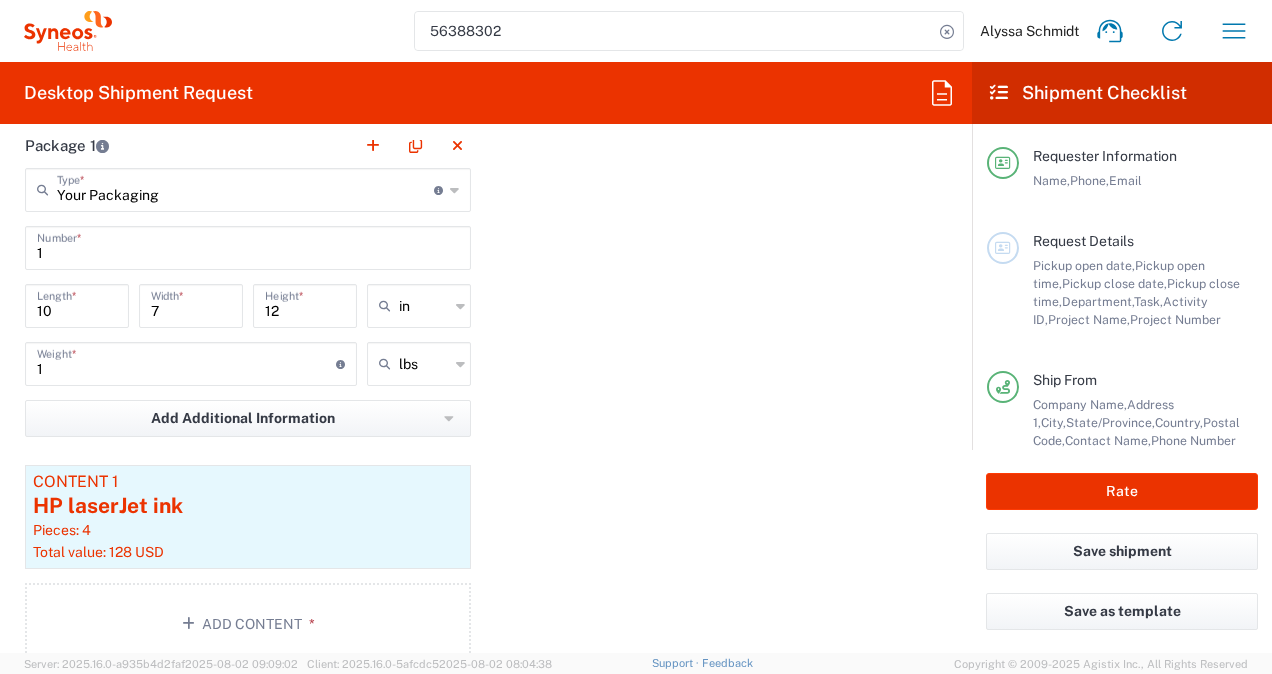 scroll, scrollTop: 1928, scrollLeft: 0, axis: vertical 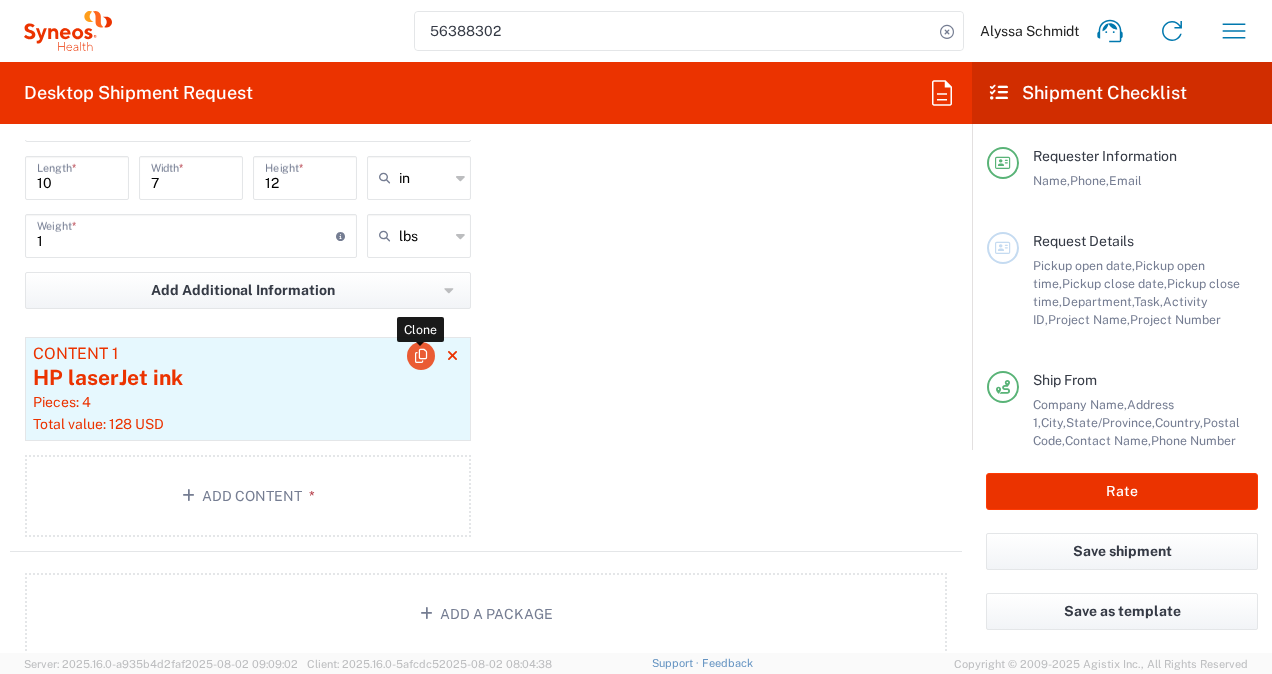 click 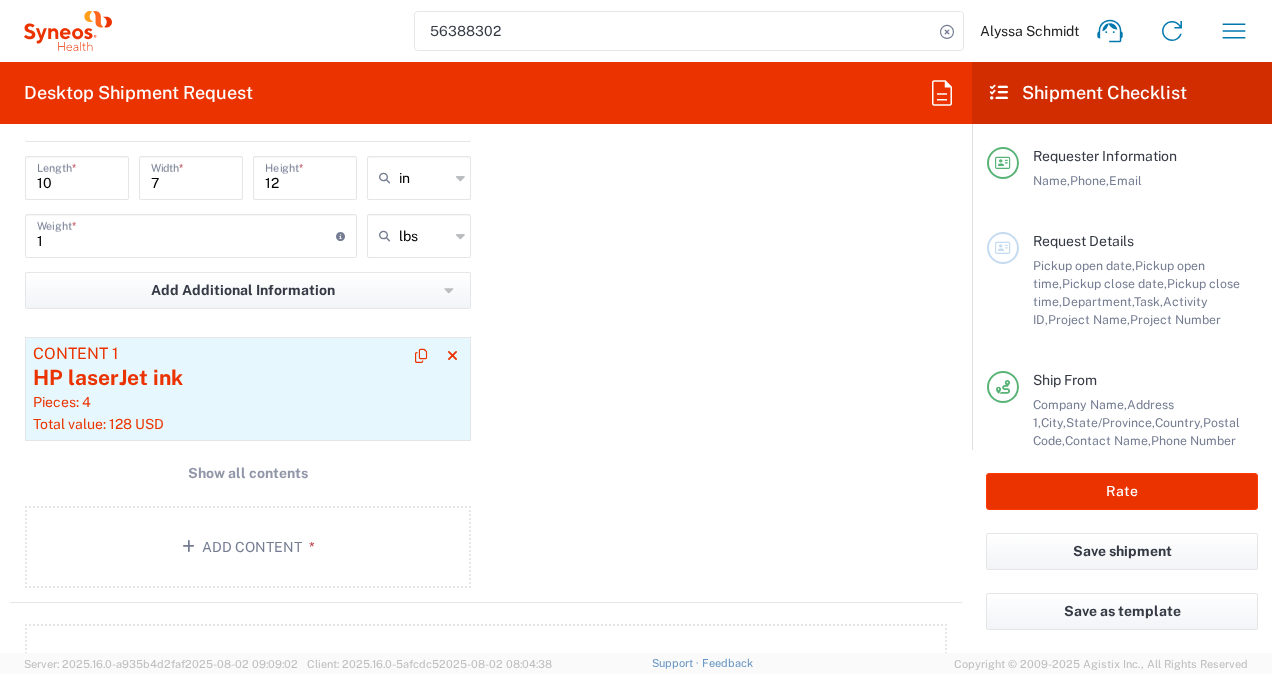 click on "Pieces: 4" 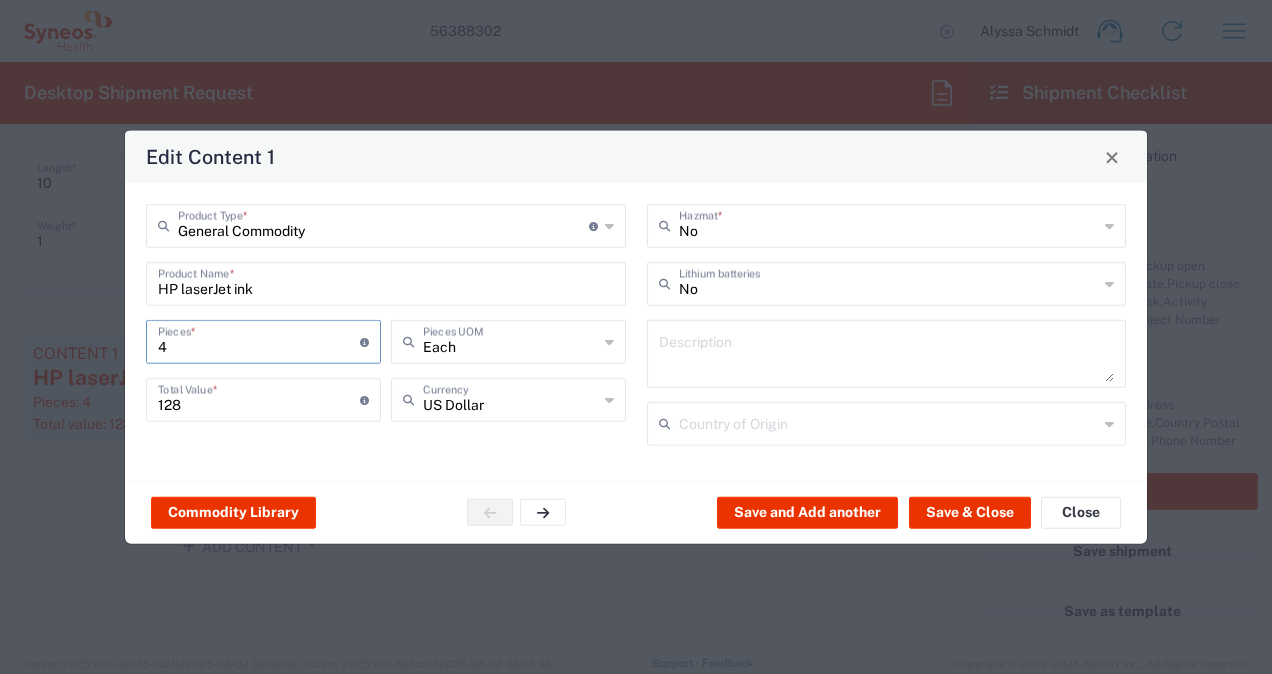 click on "4" at bounding box center (259, 340) 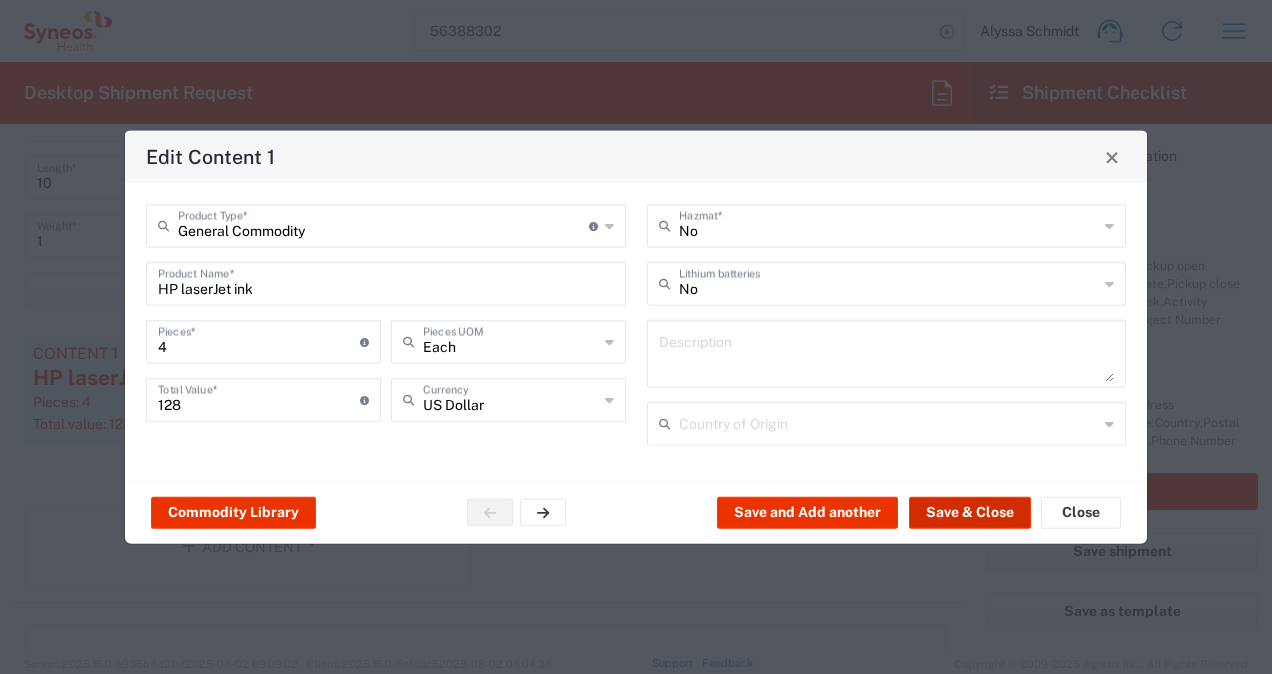 click on "Save & Close" 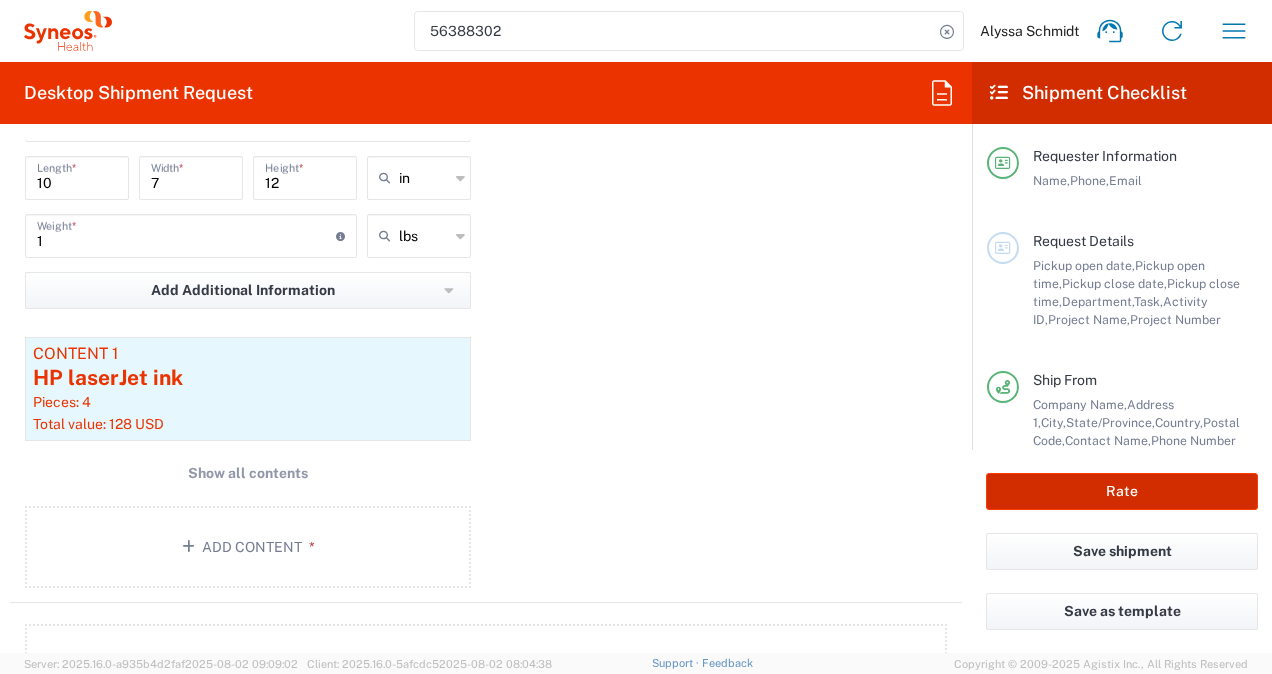 click on "Rate" 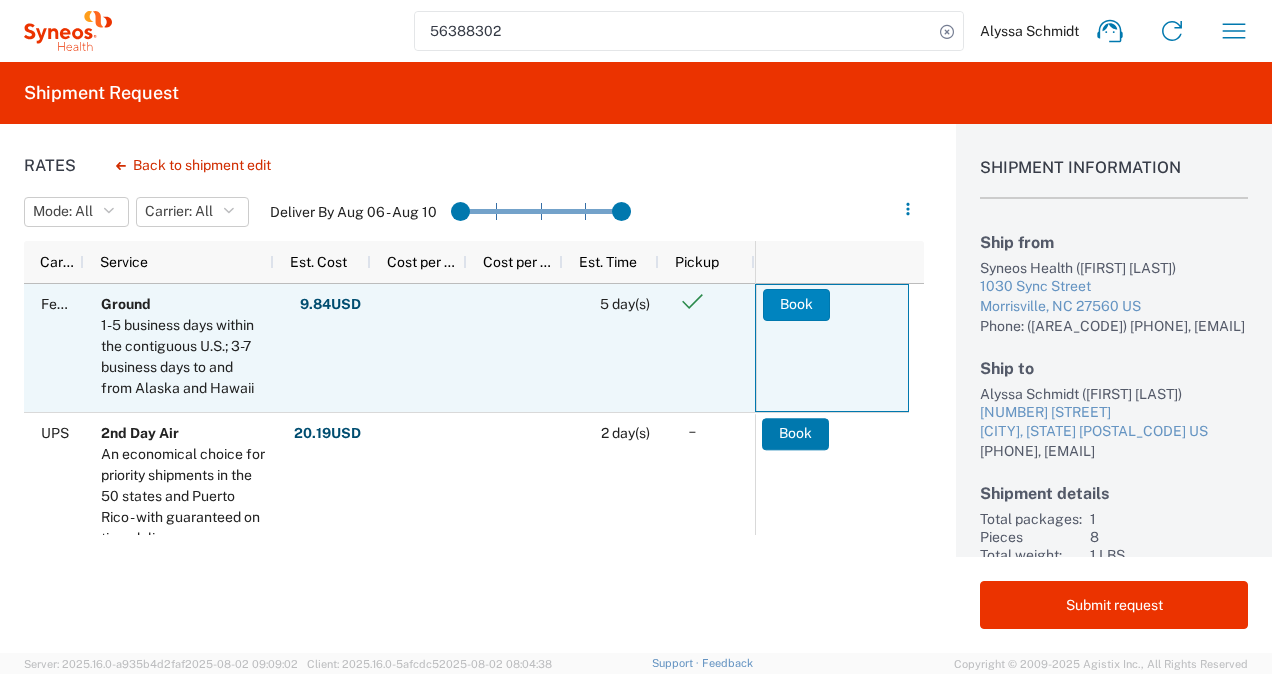 click on "Book" 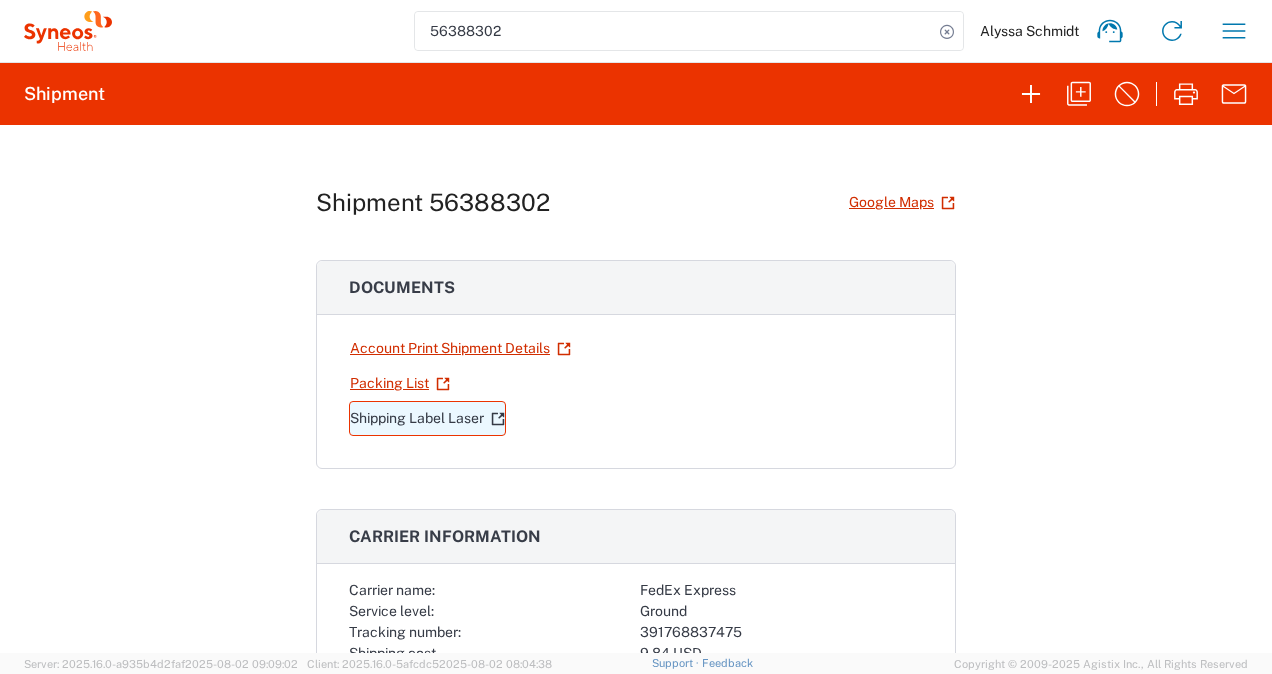 click on "Shipping Label Laser" 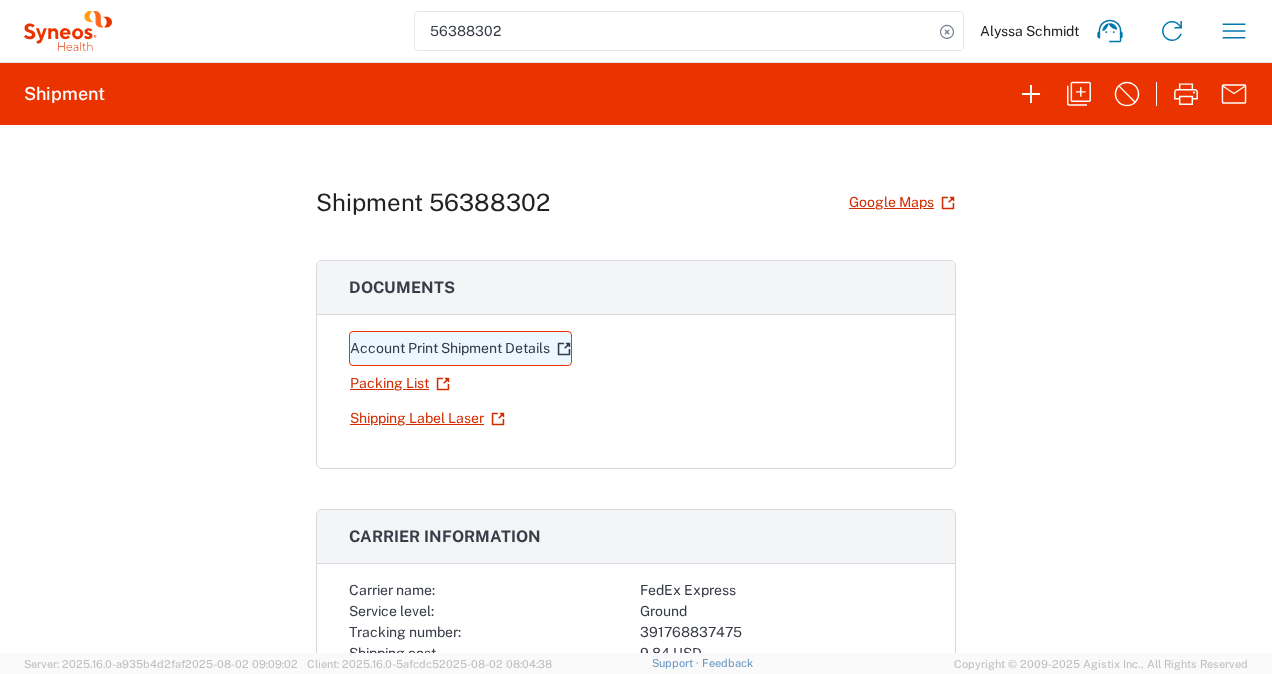 click on "Account Print Shipment Details" 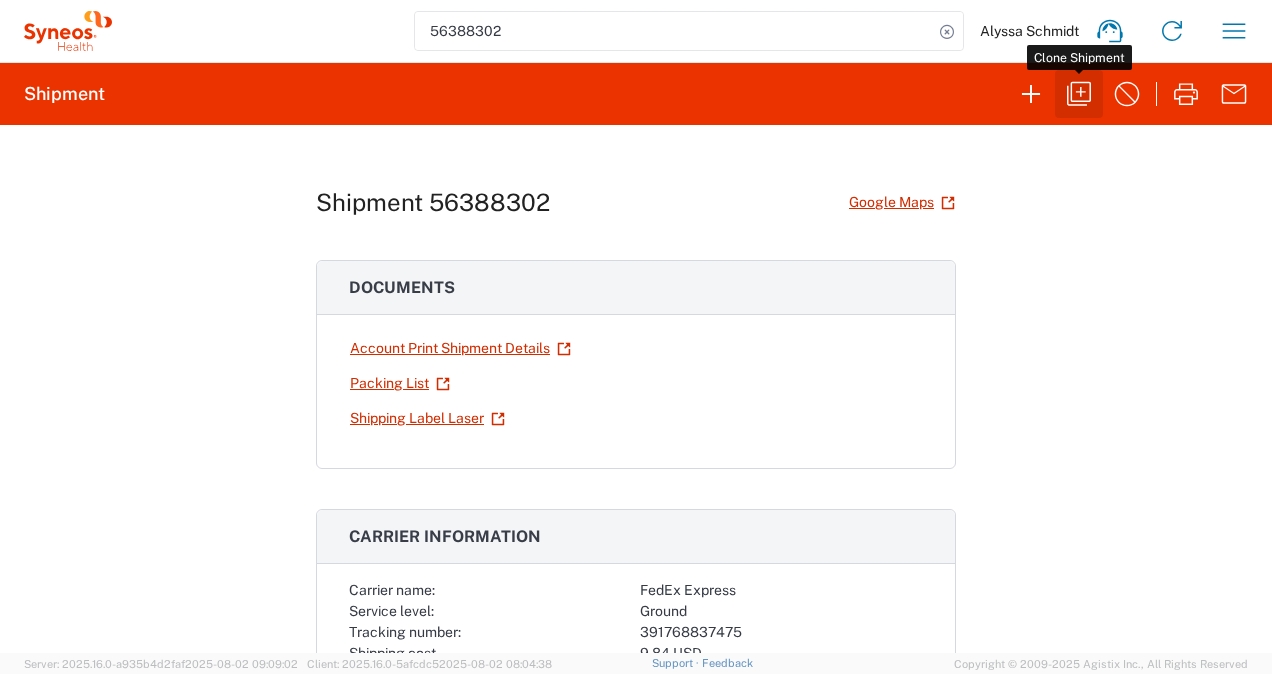 click 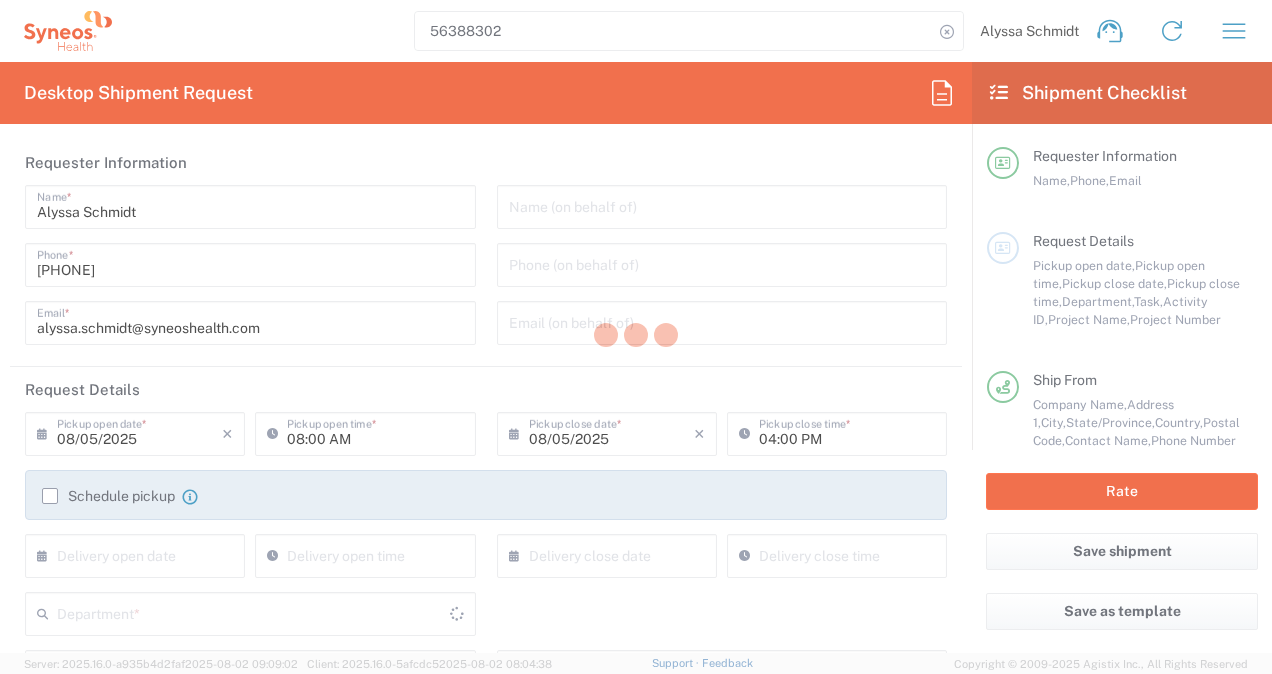 type on "3247" 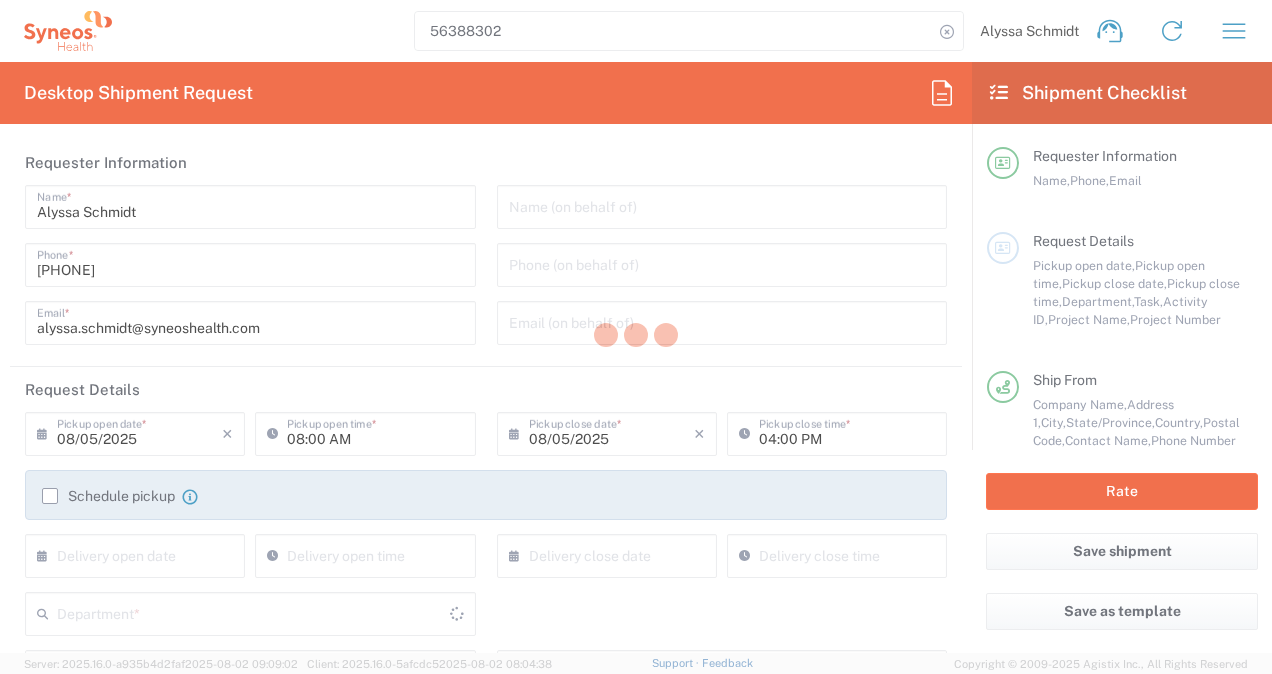 type on "3247 DEPARTMENTAL EXPENSE" 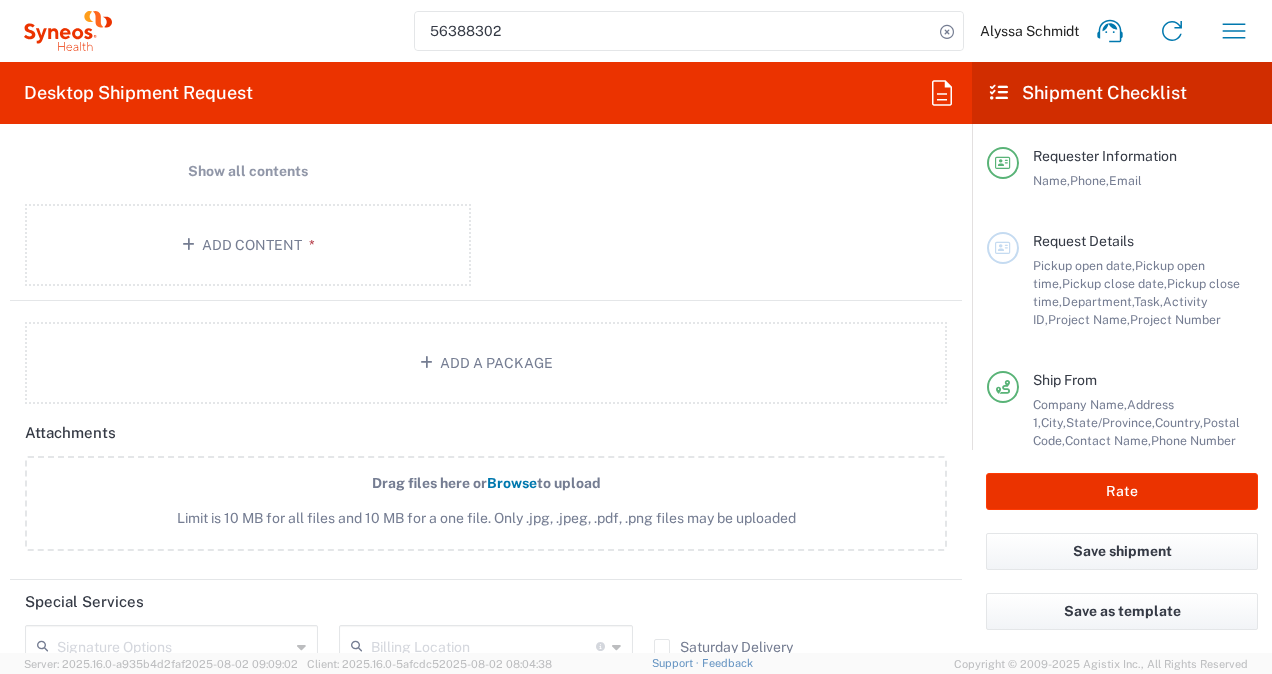 scroll, scrollTop: 2558, scrollLeft: 0, axis: vertical 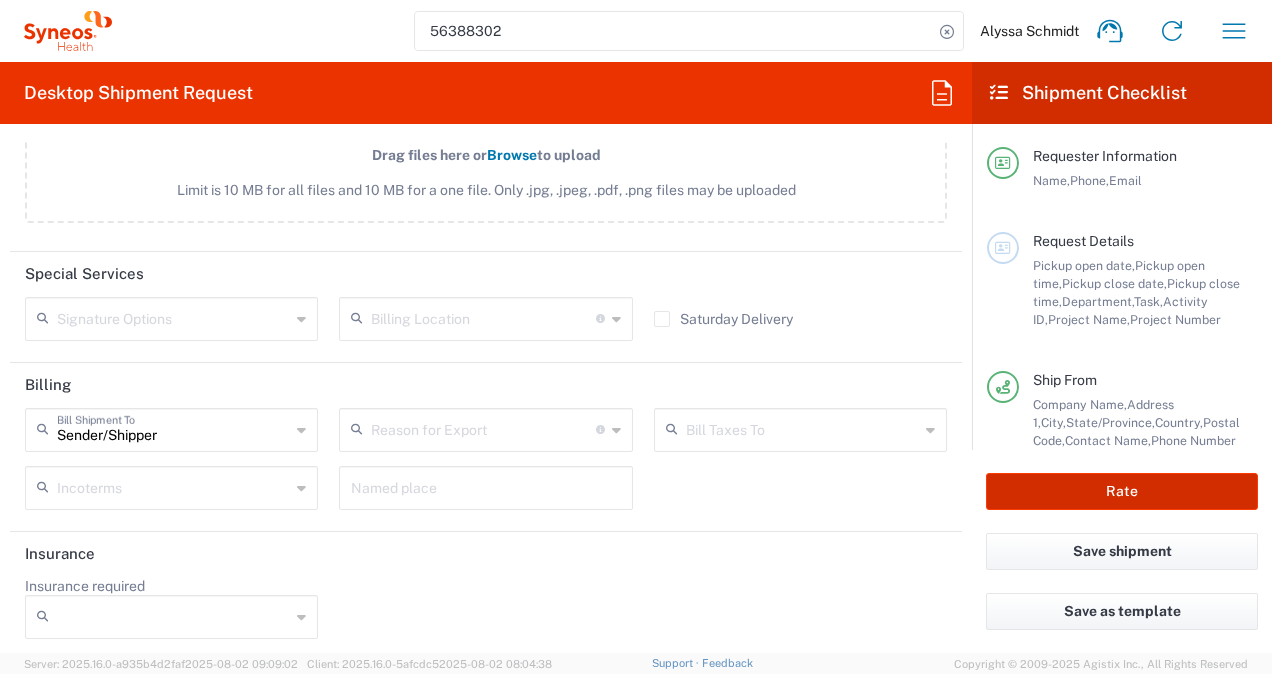 click on "Rate" 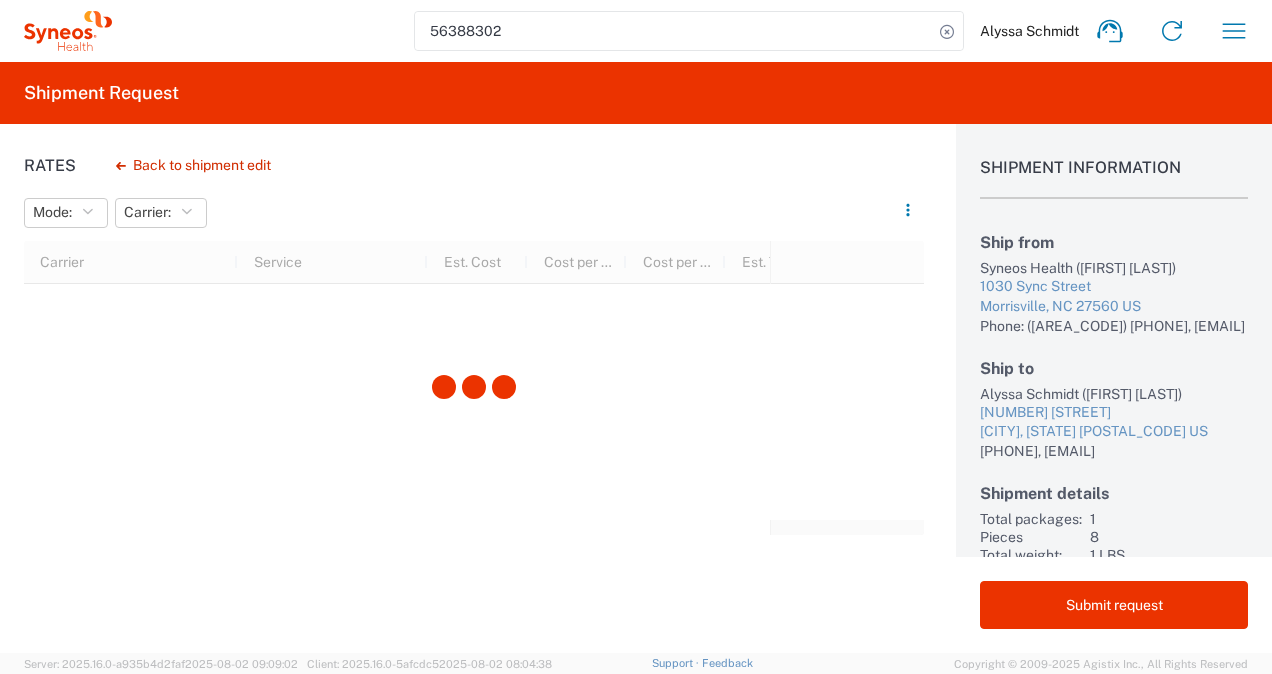 scroll, scrollTop: 166, scrollLeft: 0, axis: vertical 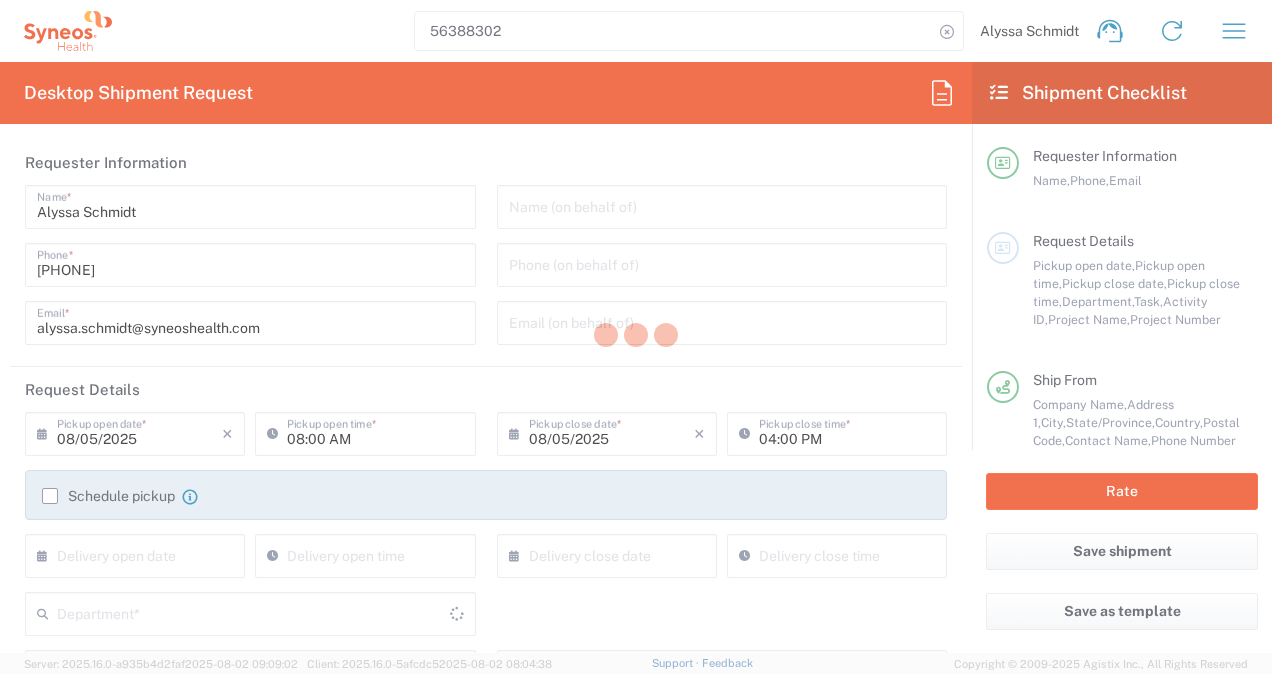 type on "3247" 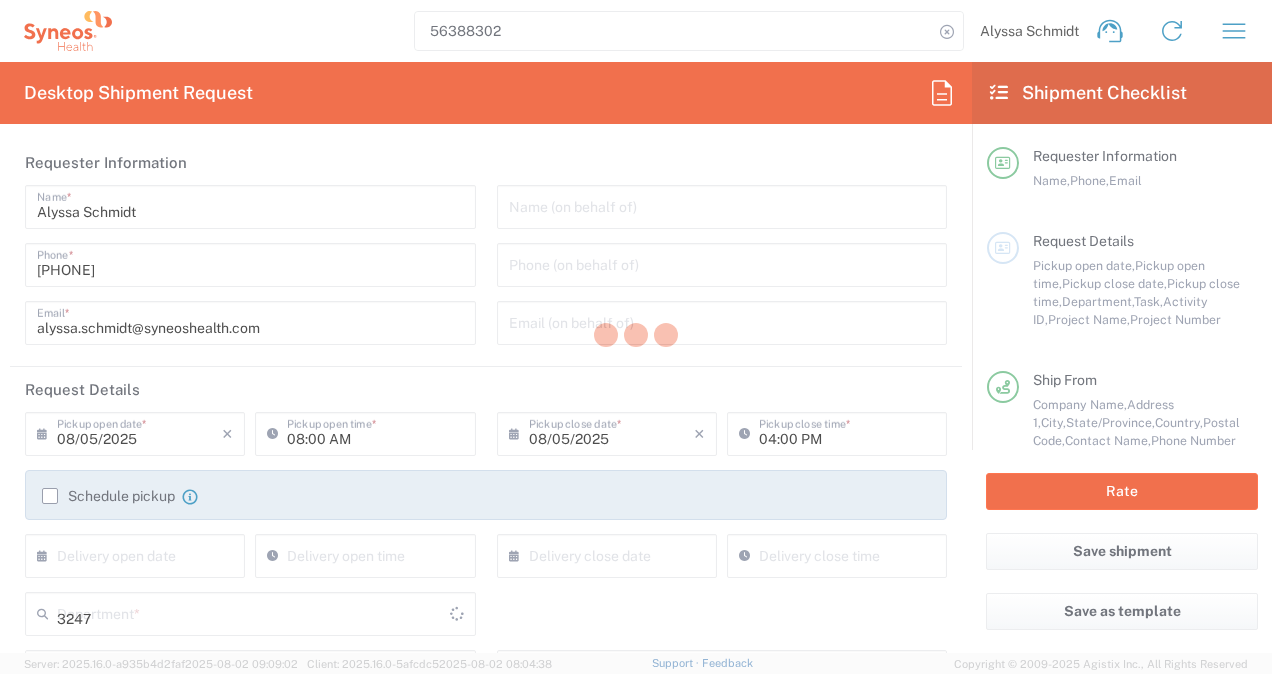 type on "3247 DEPARTMENTAL EXPENSE" 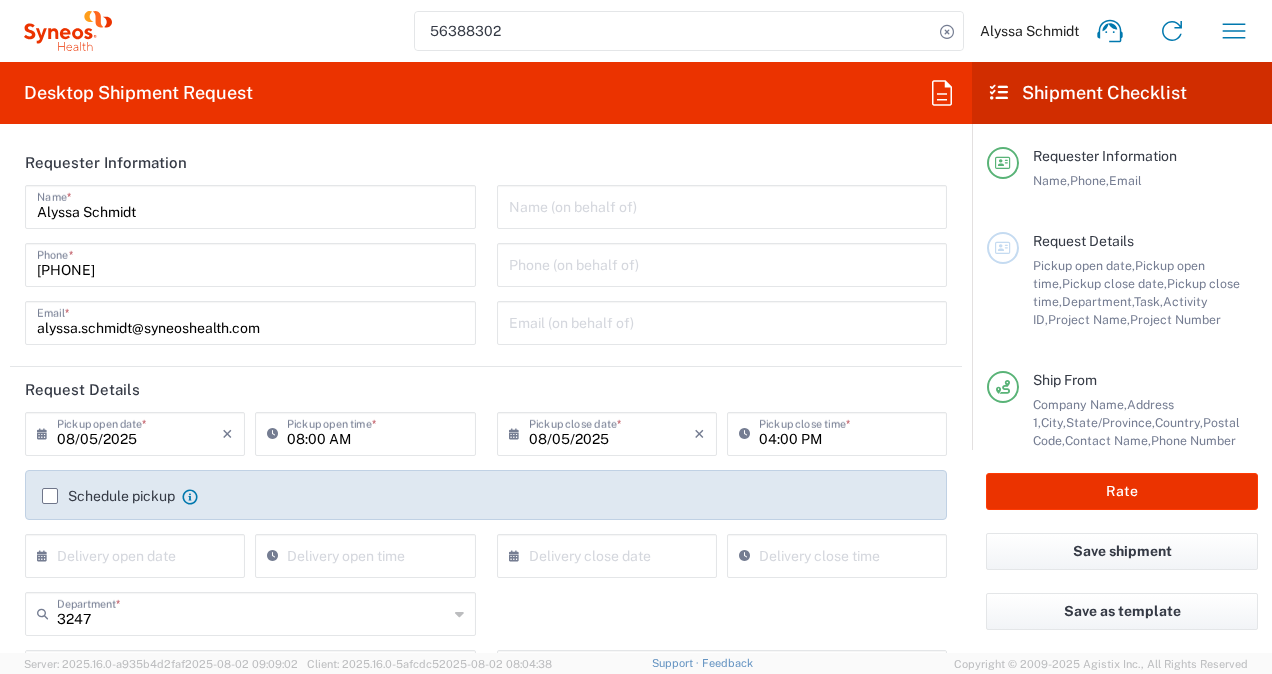 type on "North Carolina" 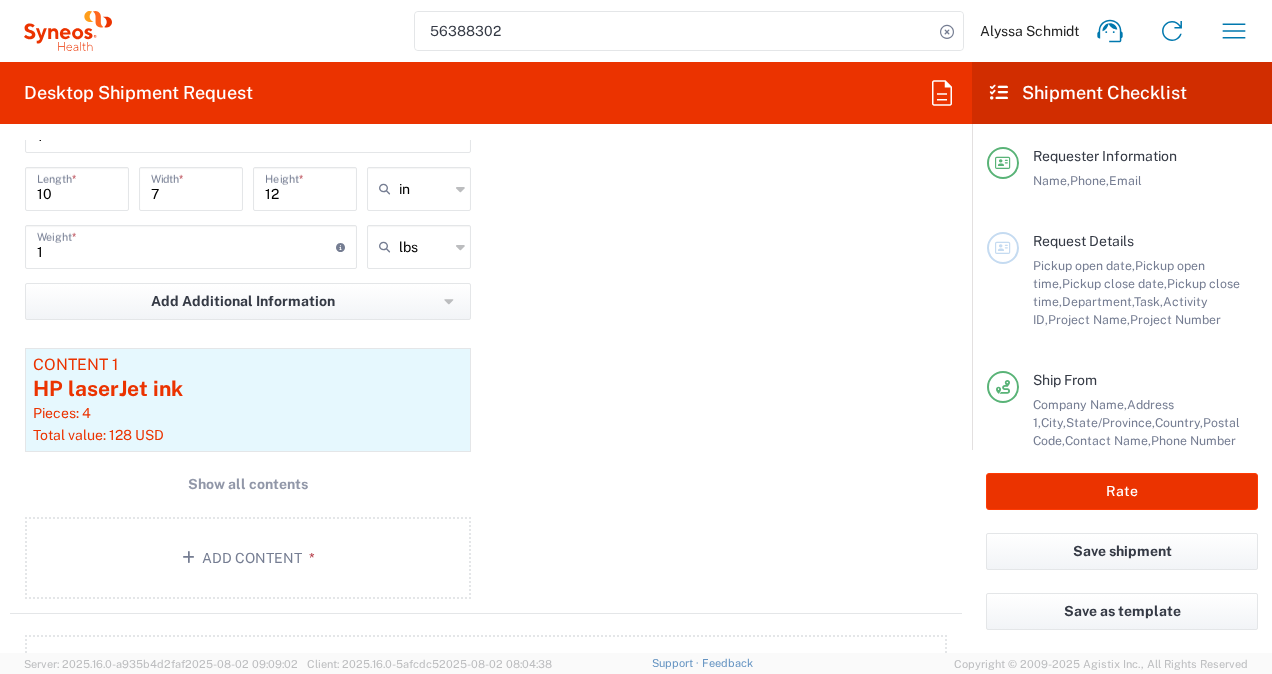 scroll, scrollTop: 1906, scrollLeft: 0, axis: vertical 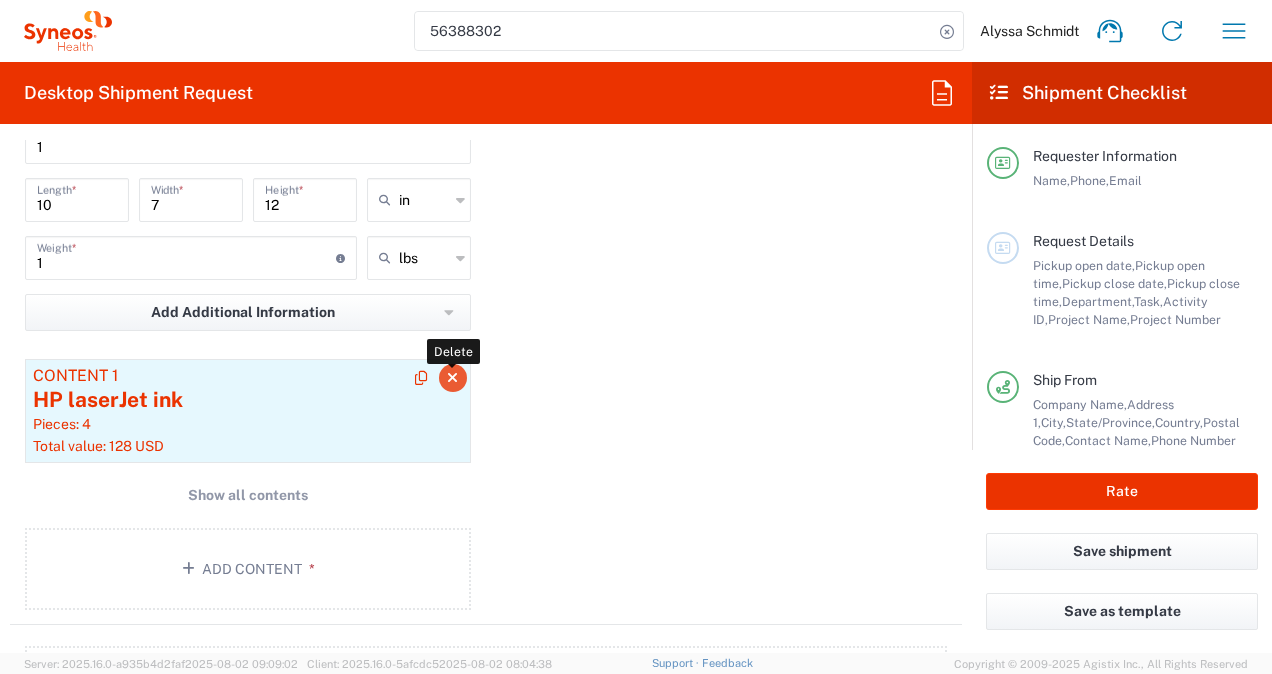 click 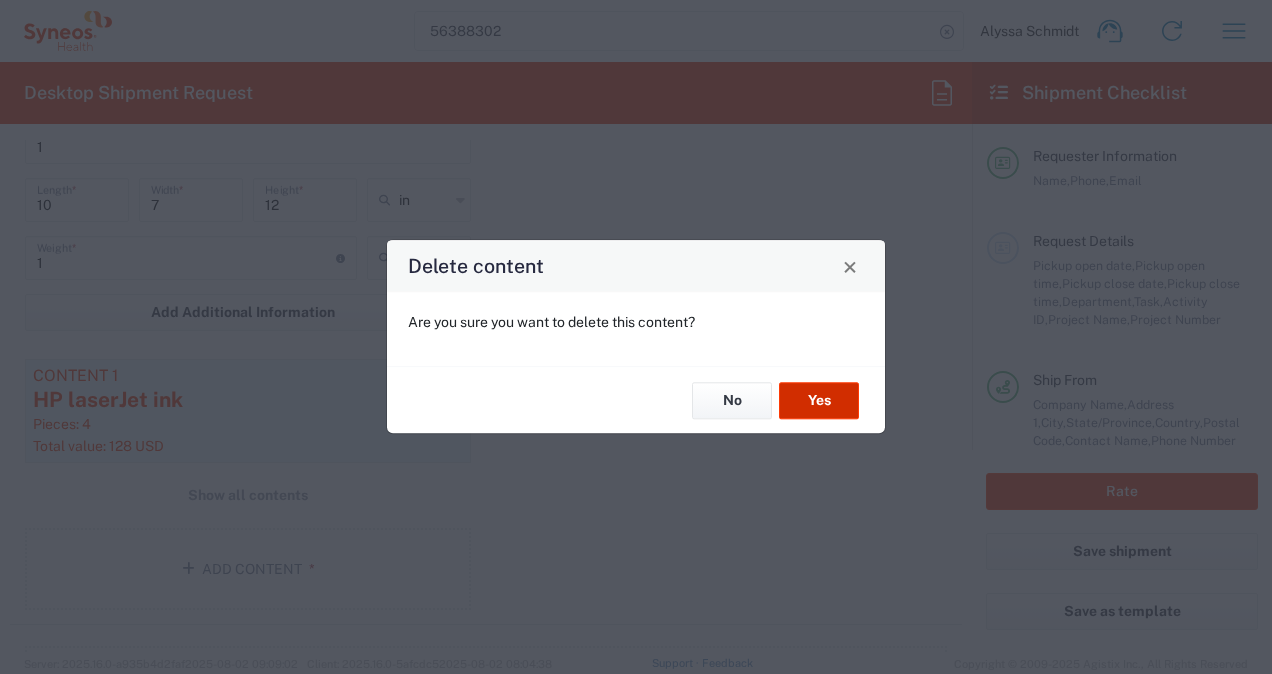 click on "Yes" 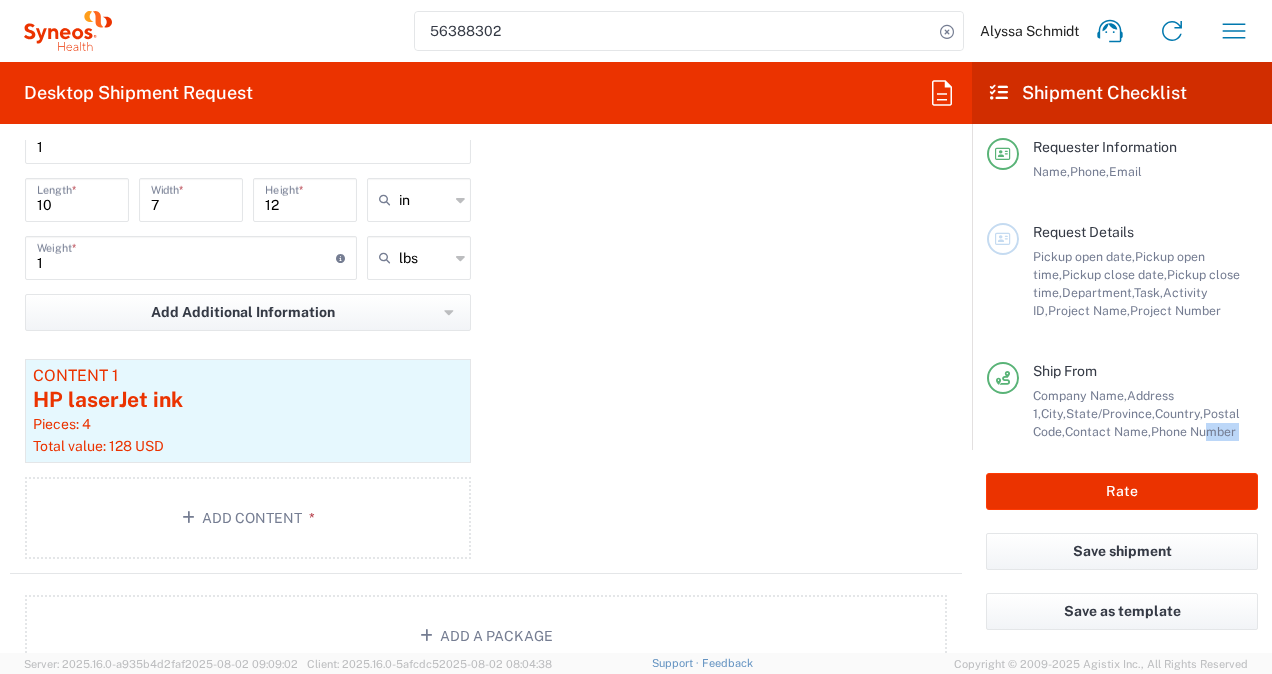 scroll, scrollTop: 318, scrollLeft: 0, axis: vertical 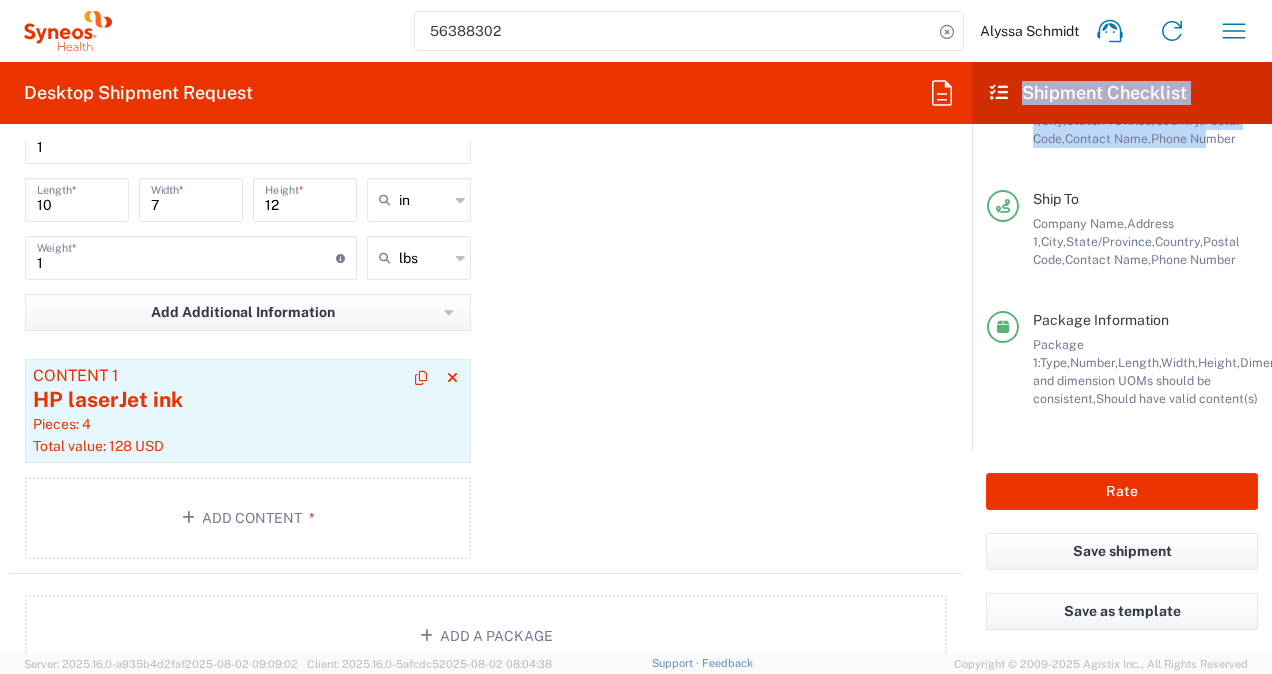 drag, startPoint x: 1200, startPoint y: 448, endPoint x: 354, endPoint y: 419, distance: 846.4969 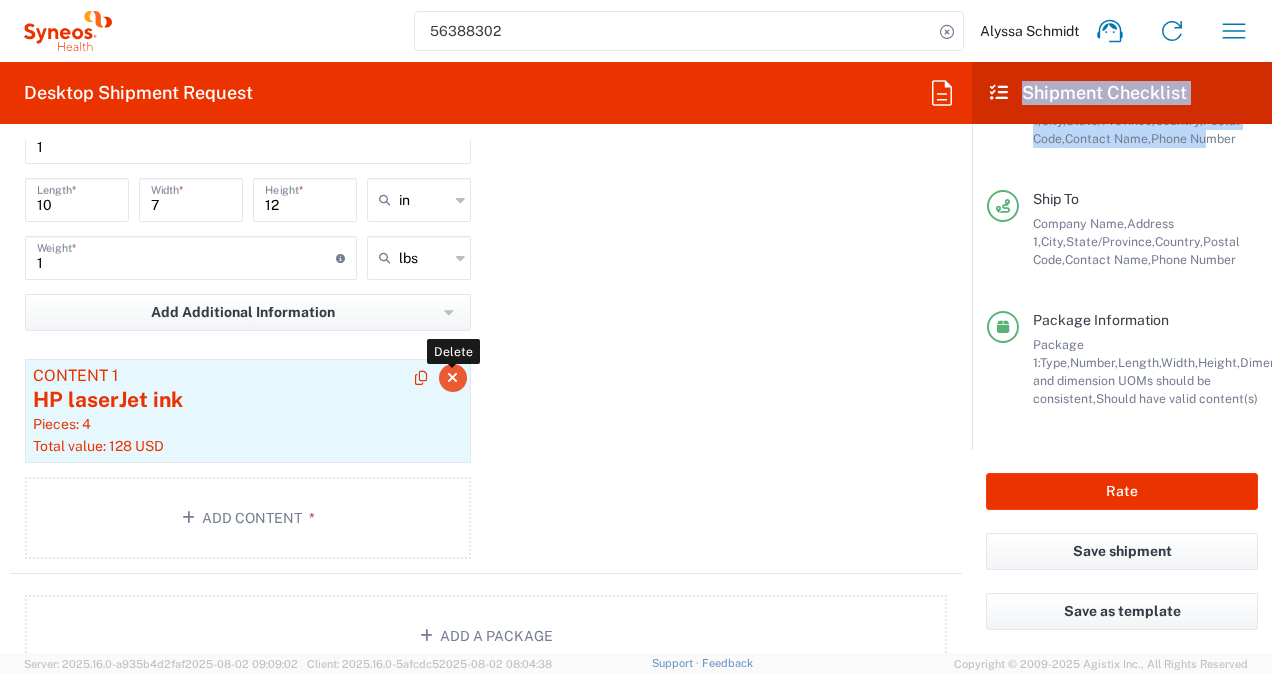 click 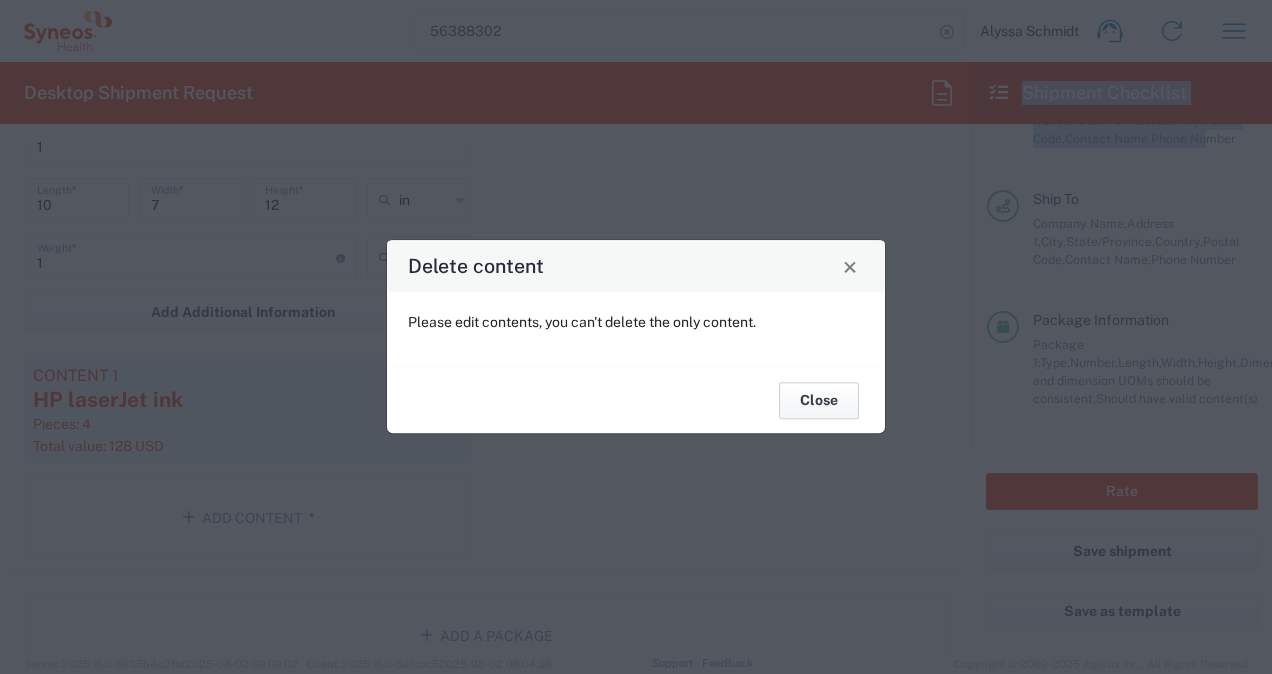 click on "Close" 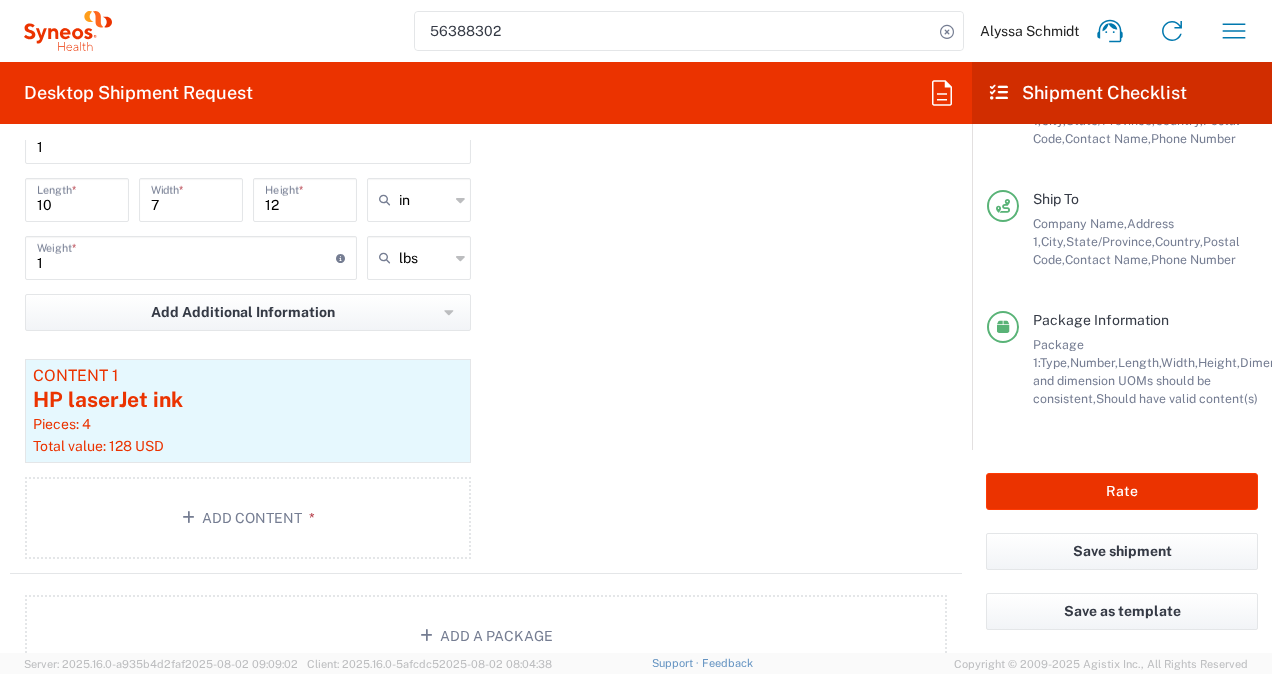 click on "Package 1 Your Packaging Type * Material used to package goods Your Packaging Envelope Large Box Medium Box Pallet(s) Oversized (Not Stackable) Pallet(s) Oversized (Stackable) Pallet(s) Standard (Not Stackable) Pallet(s) Standard (Stackable) Small Box Vendor Box - 10kg Vendor Box - 25kg 1 Number * 10 Length * 7 Width * 12 Height * in in cm ft 1 Weight * Total weight of package(s) in pounds or kilograms lbs lbs kgs Add Additional Information Package material Package temperature Temperature device Content 1 HP laserJet ink Pieces: 4 Total value: 128 USD Add Content *" 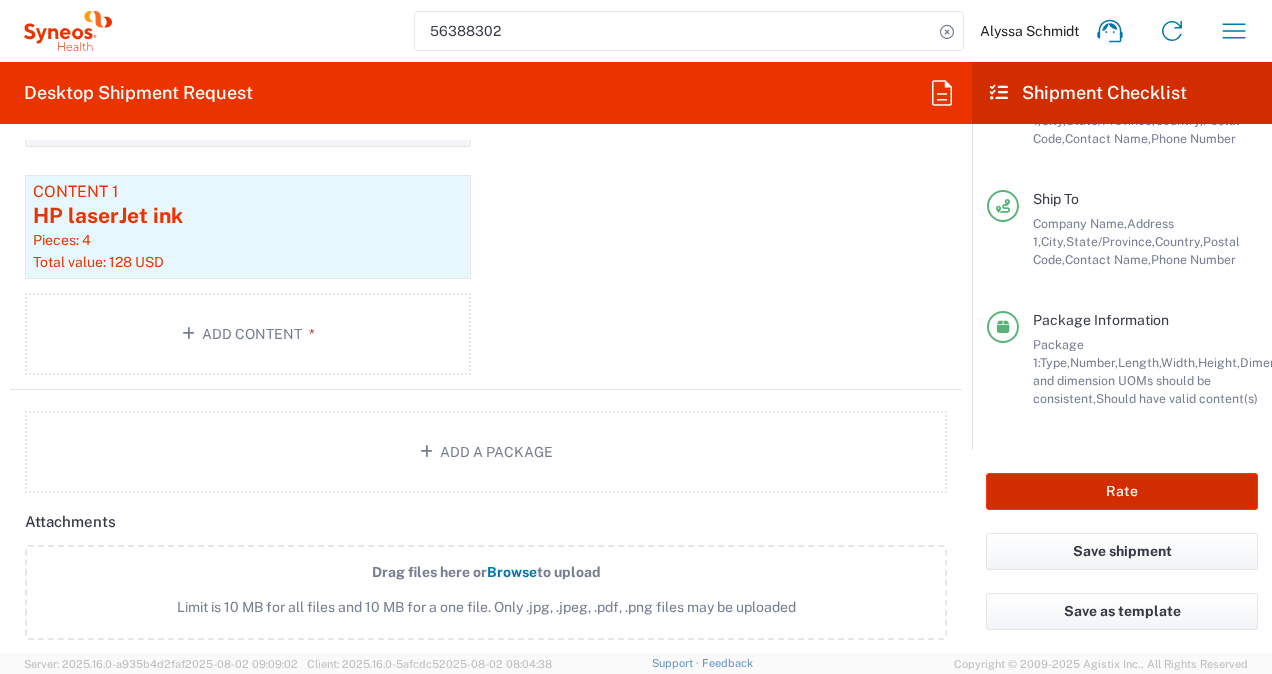 click on "Rate" 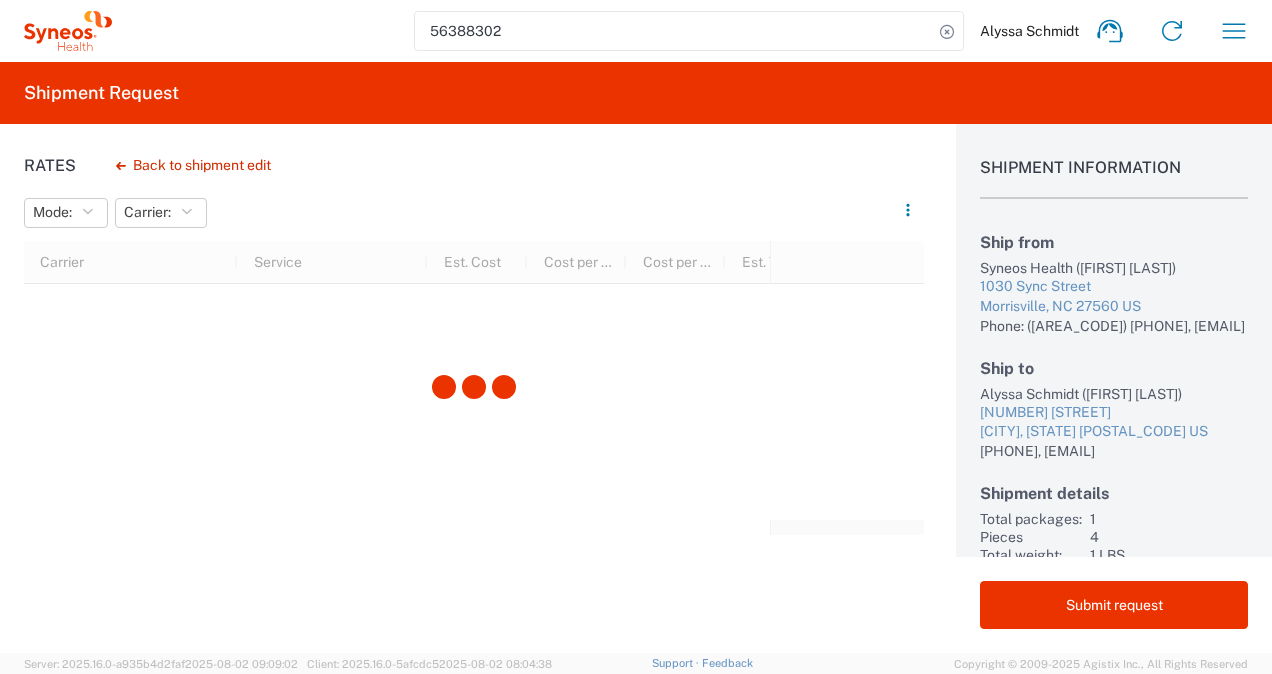 scroll, scrollTop: 166, scrollLeft: 0, axis: vertical 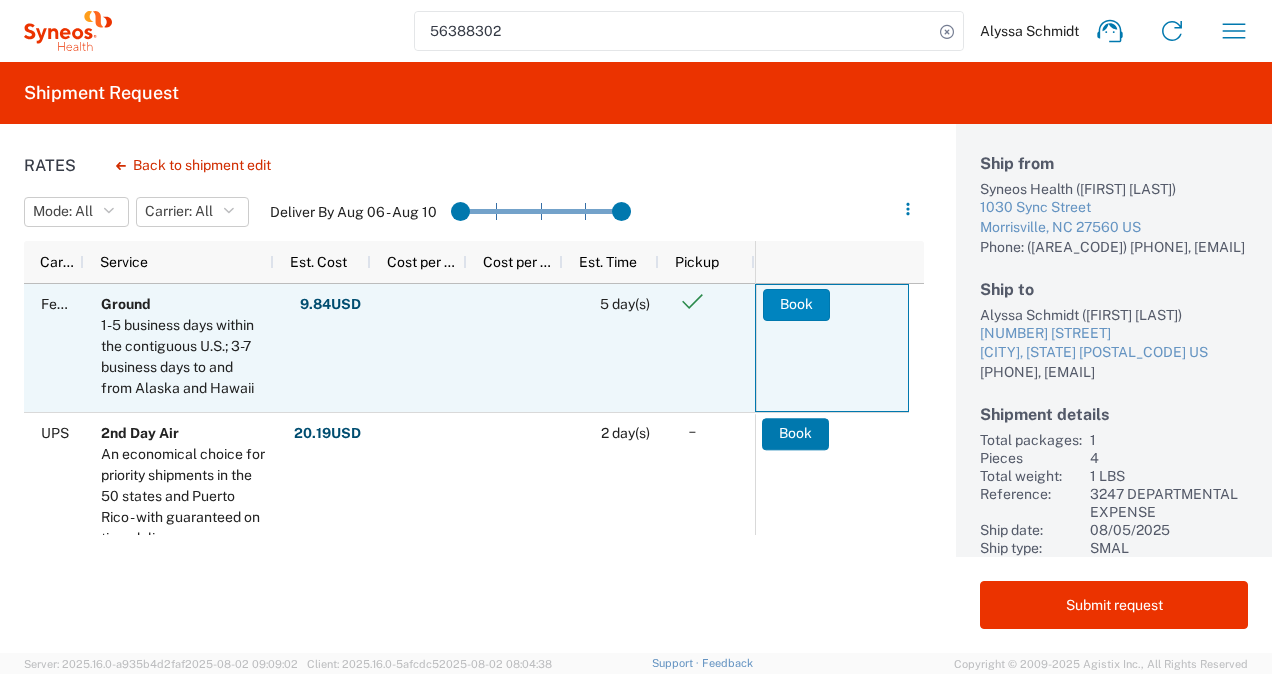 click on "Book" 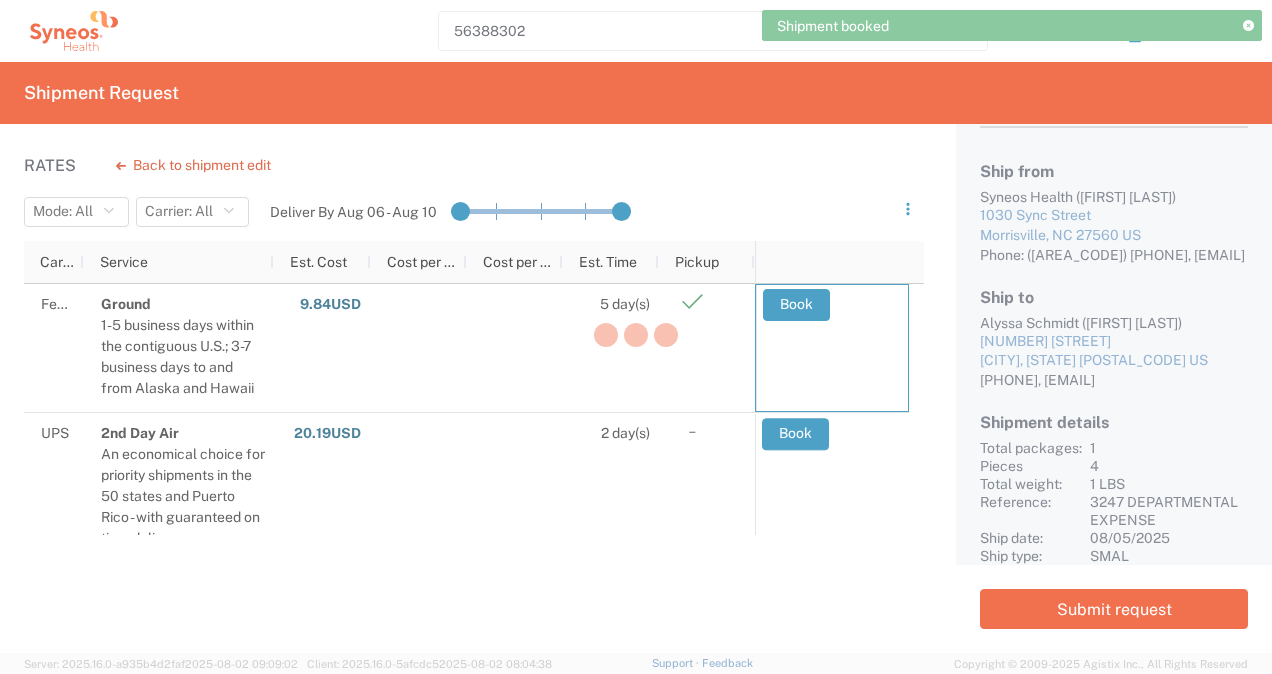 scroll, scrollTop: 158, scrollLeft: 0, axis: vertical 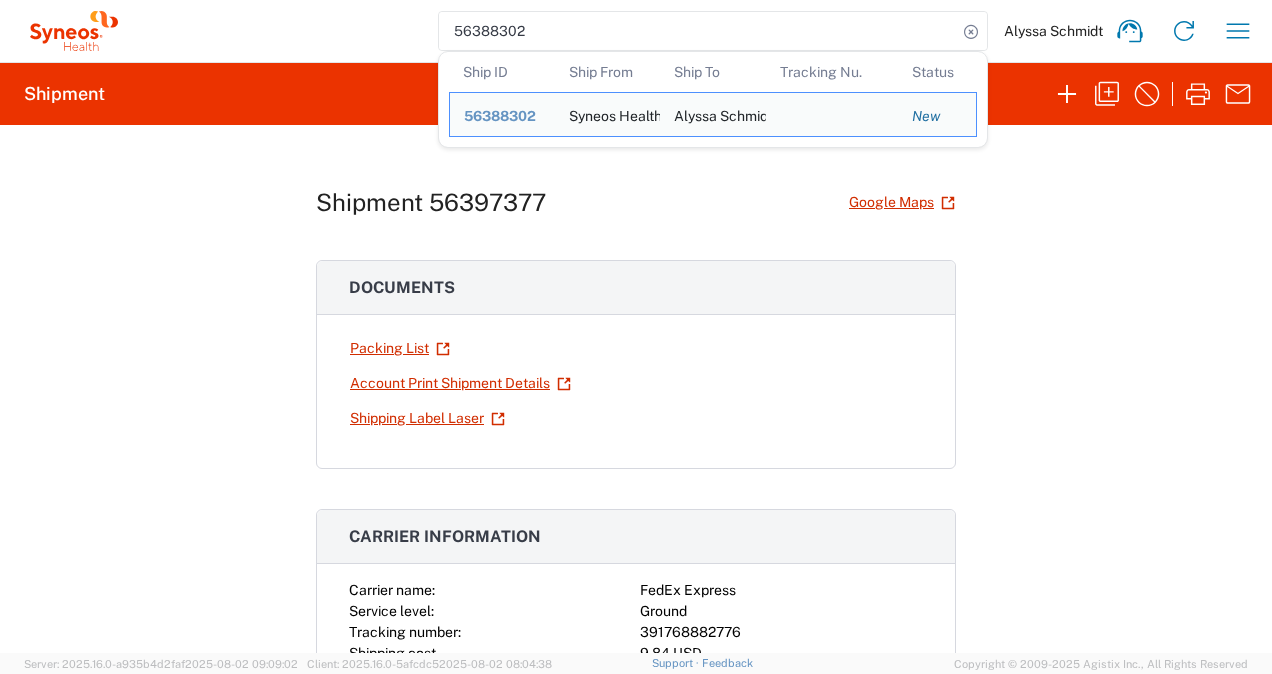 click on "56388302" 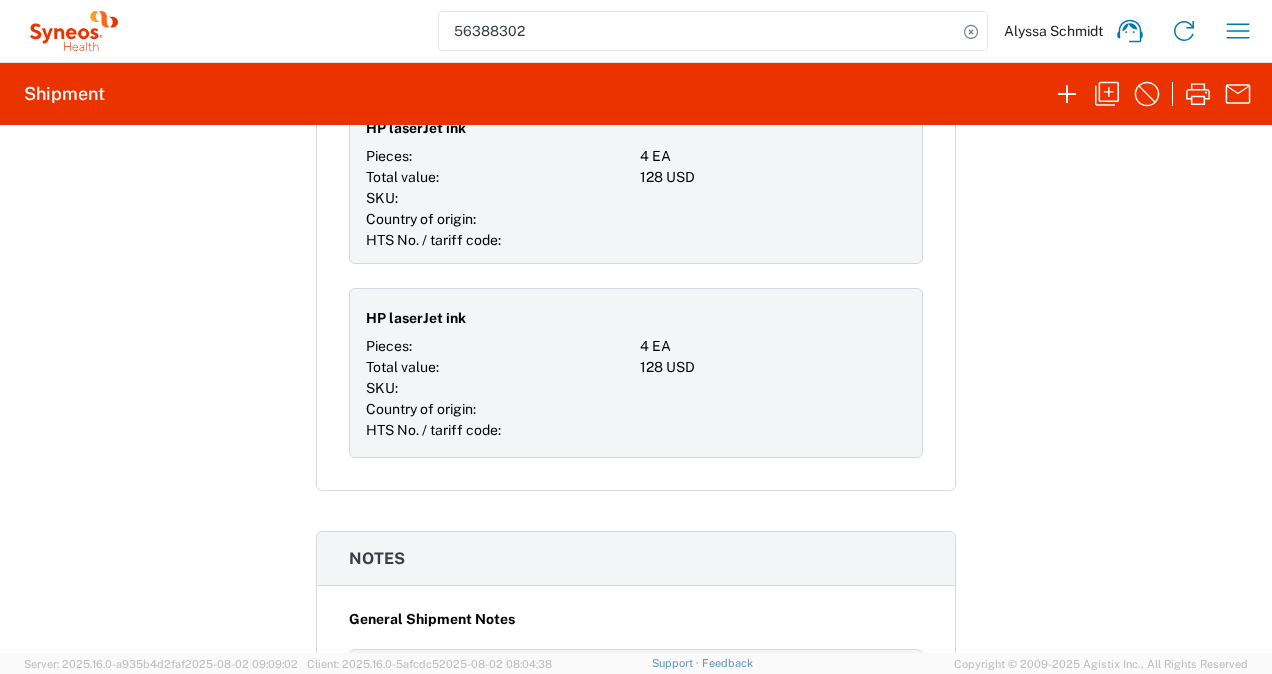 scroll, scrollTop: 2052, scrollLeft: 0, axis: vertical 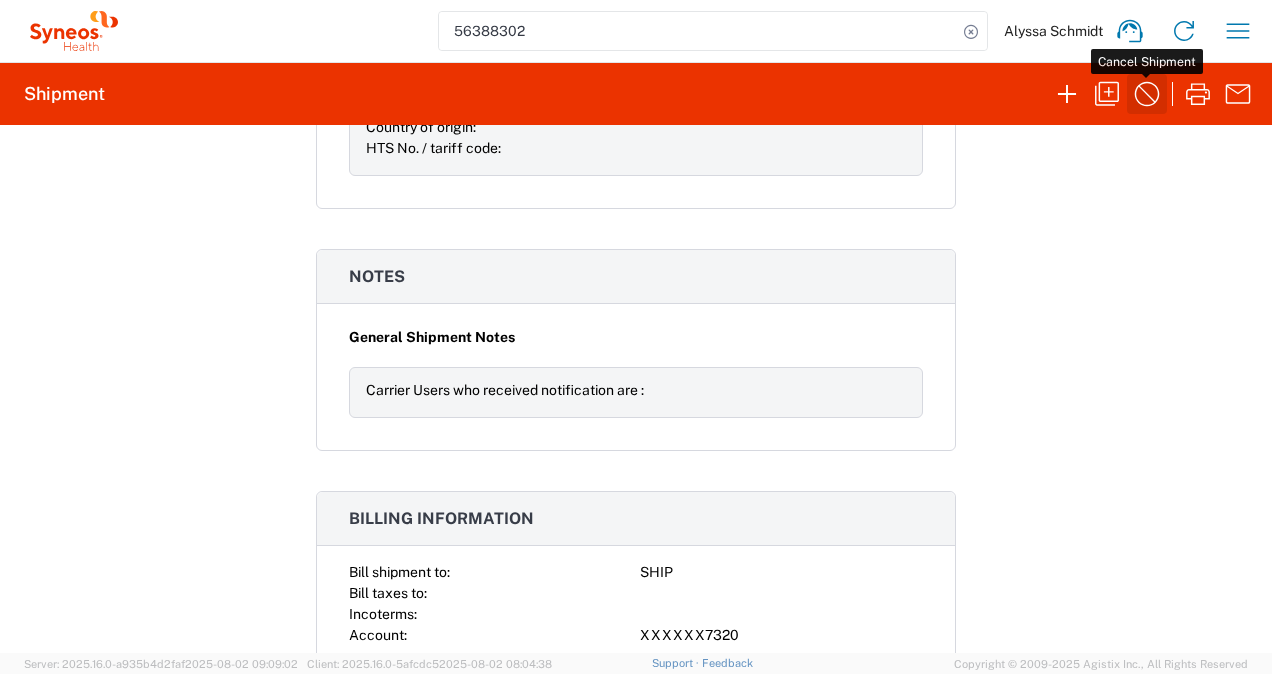 click 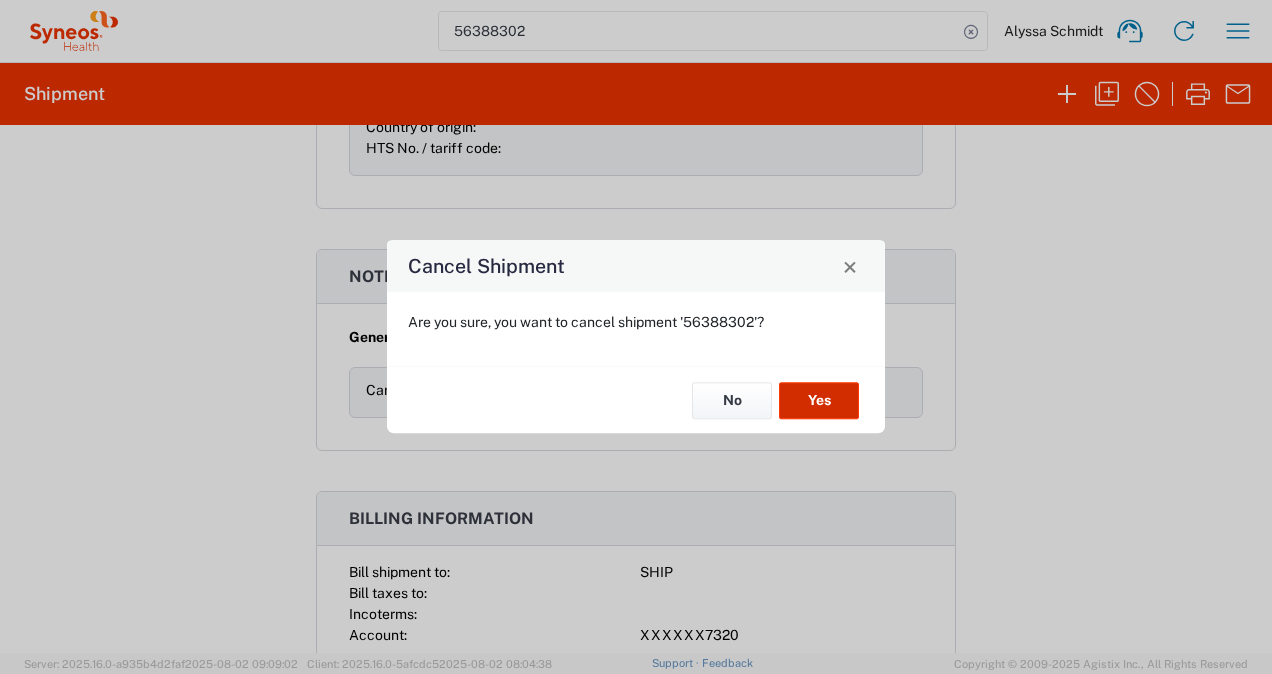 click on "Yes" 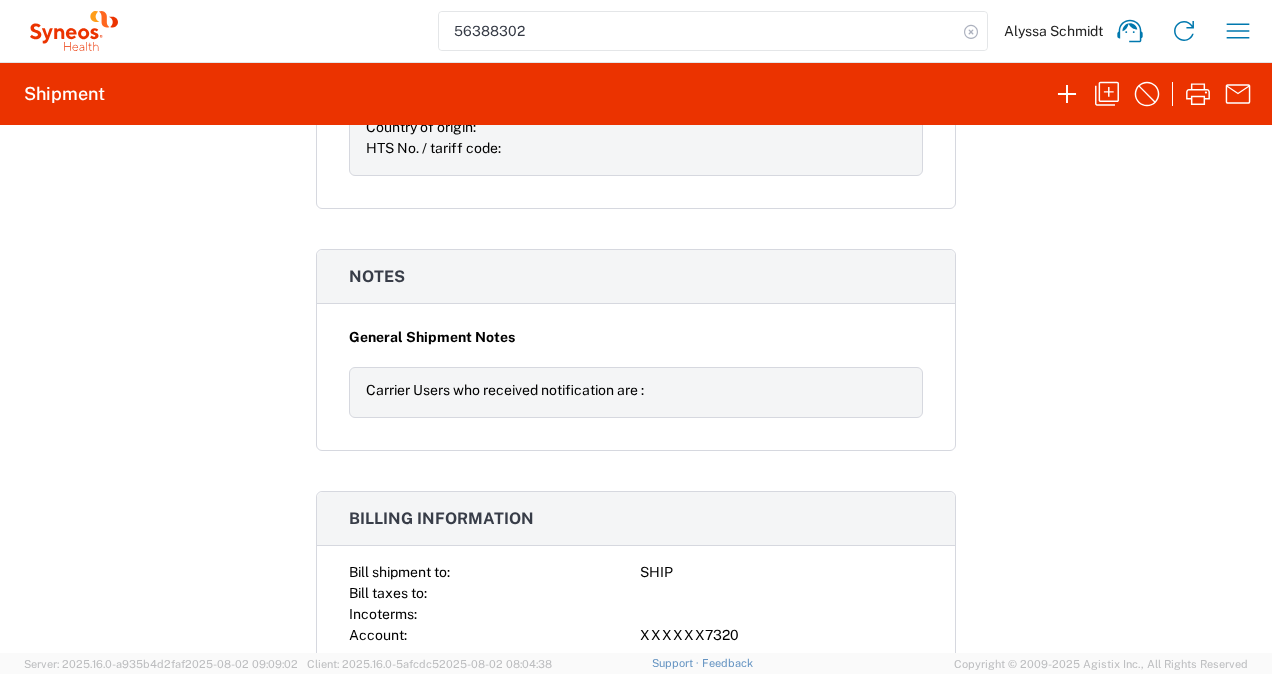 click 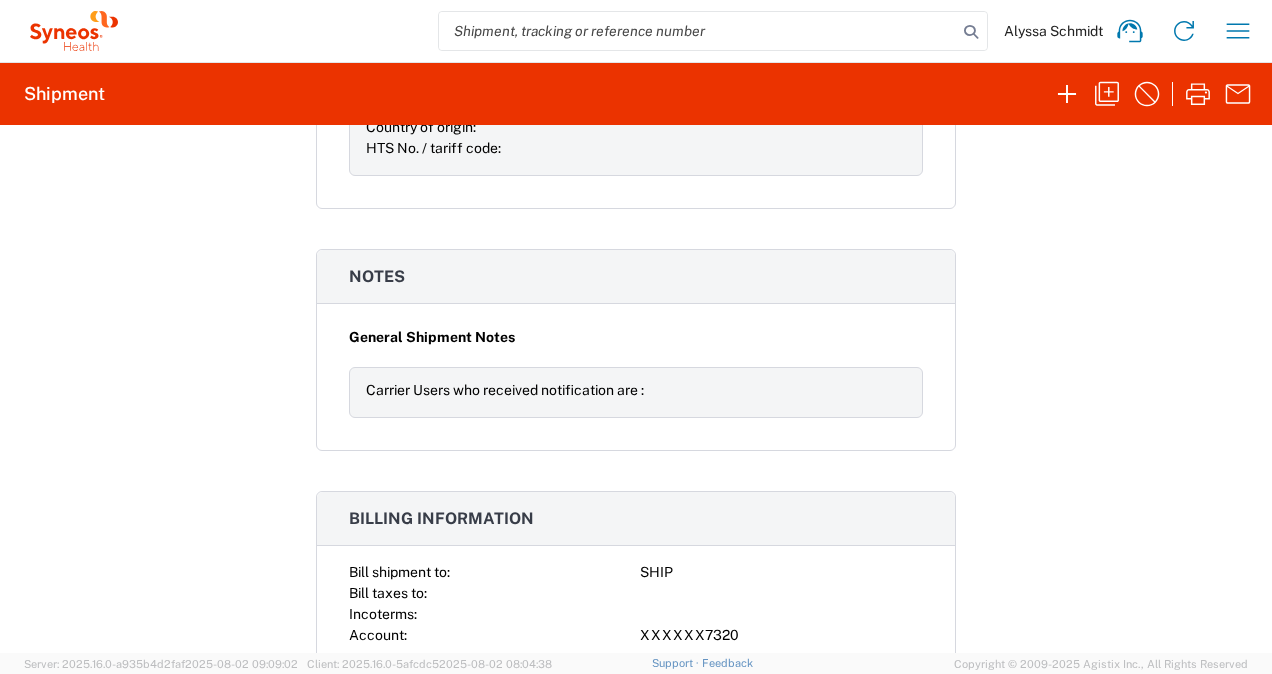 click 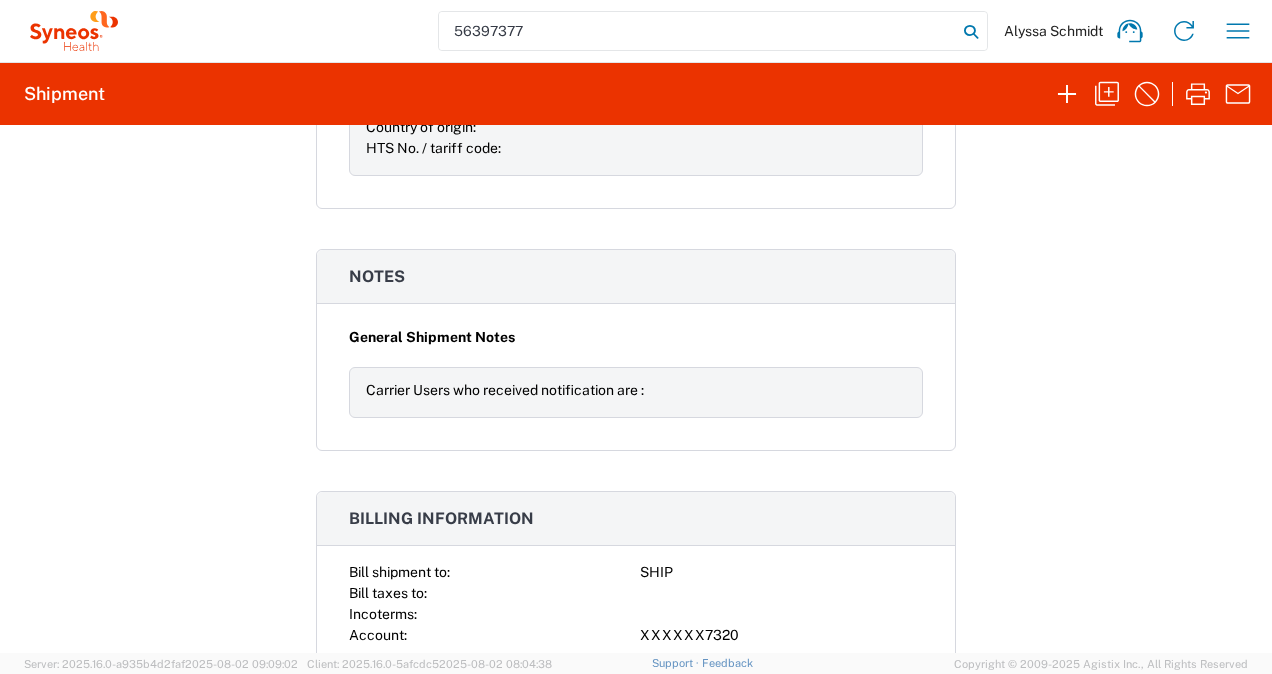 type on "56397377" 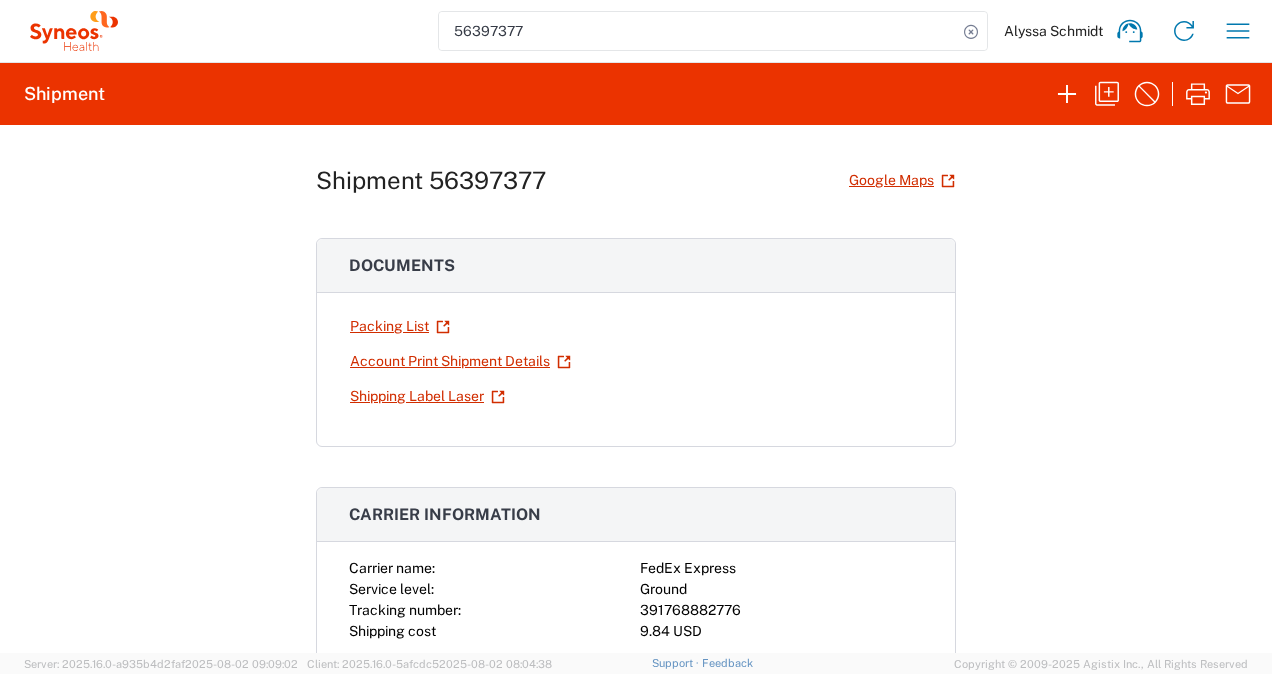 scroll, scrollTop: 0, scrollLeft: 0, axis: both 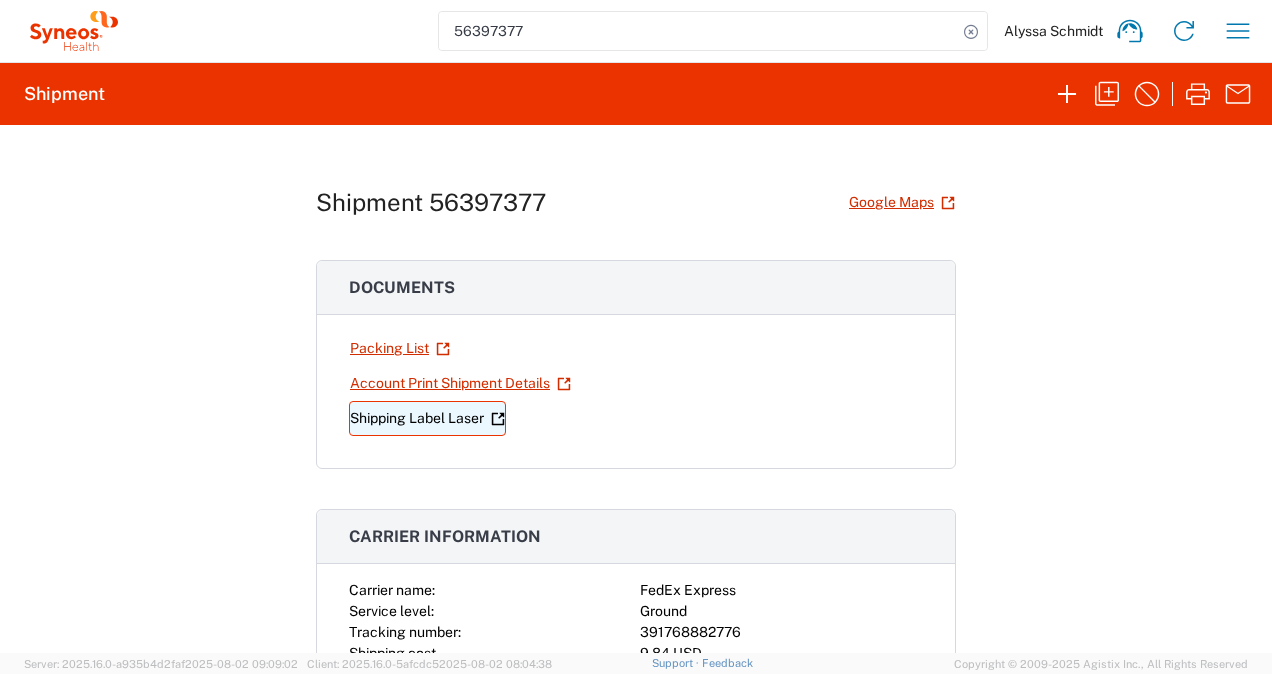 click on "Shipping Label Laser" 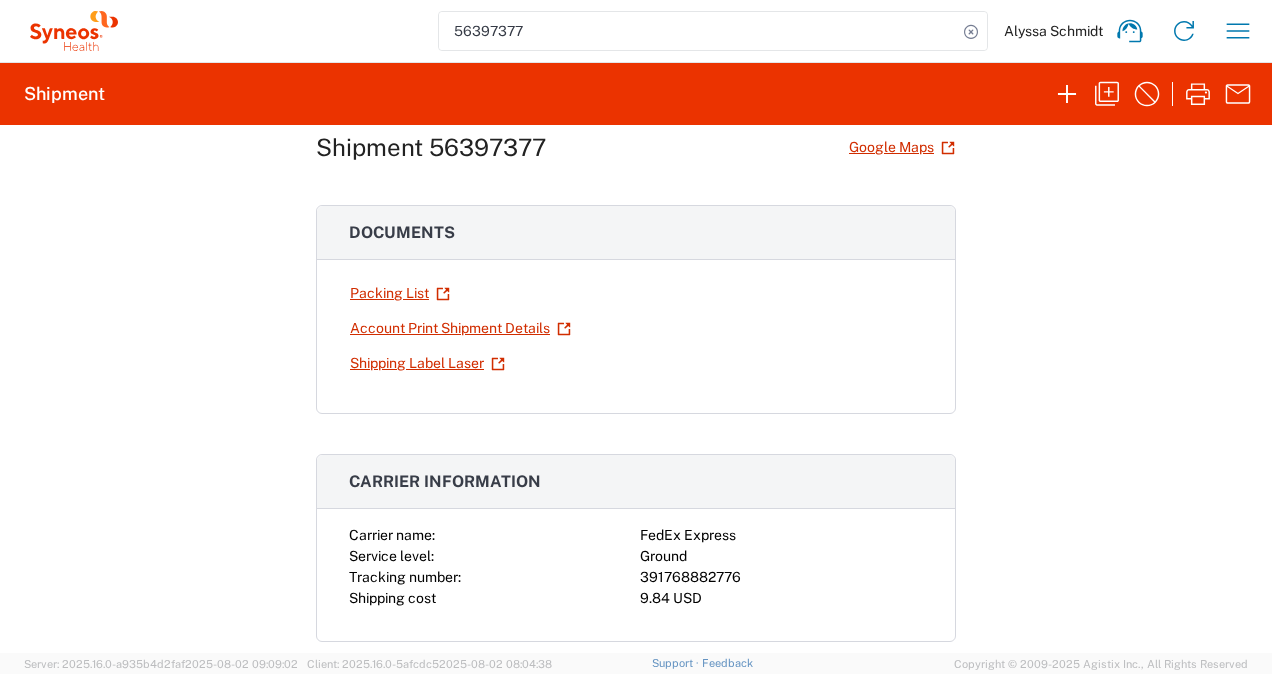 scroll, scrollTop: 72, scrollLeft: 0, axis: vertical 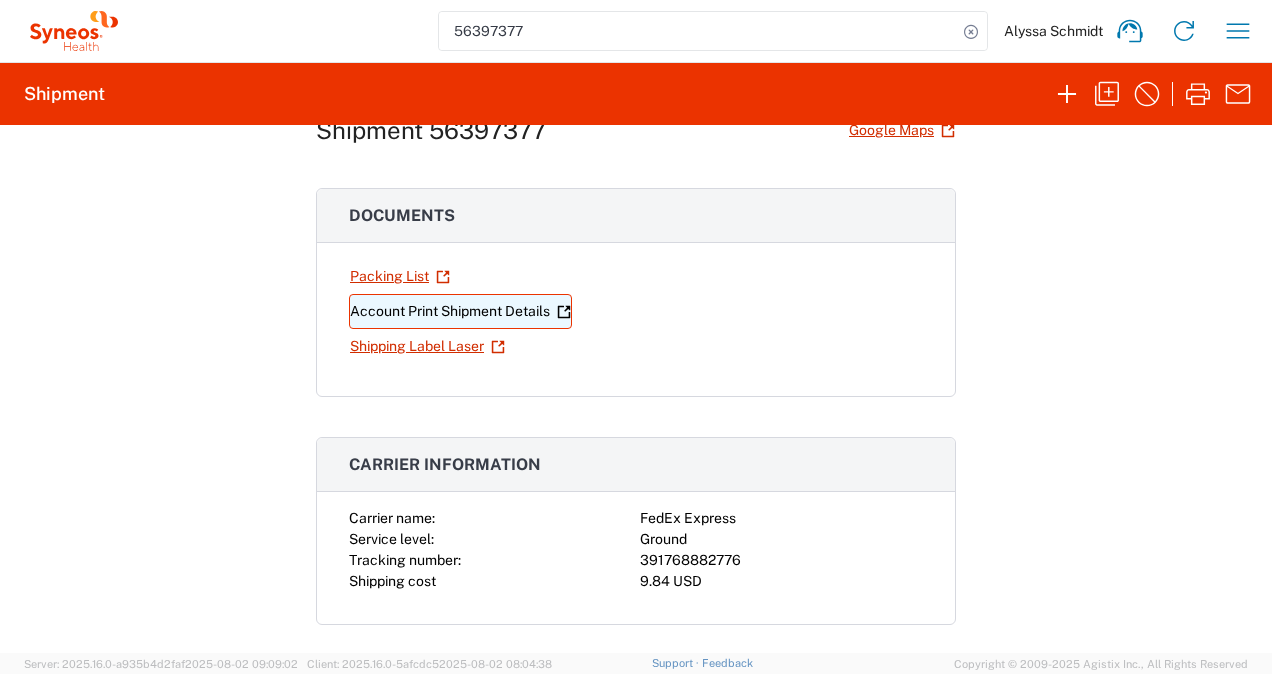 click on "Account Print Shipment Details" 